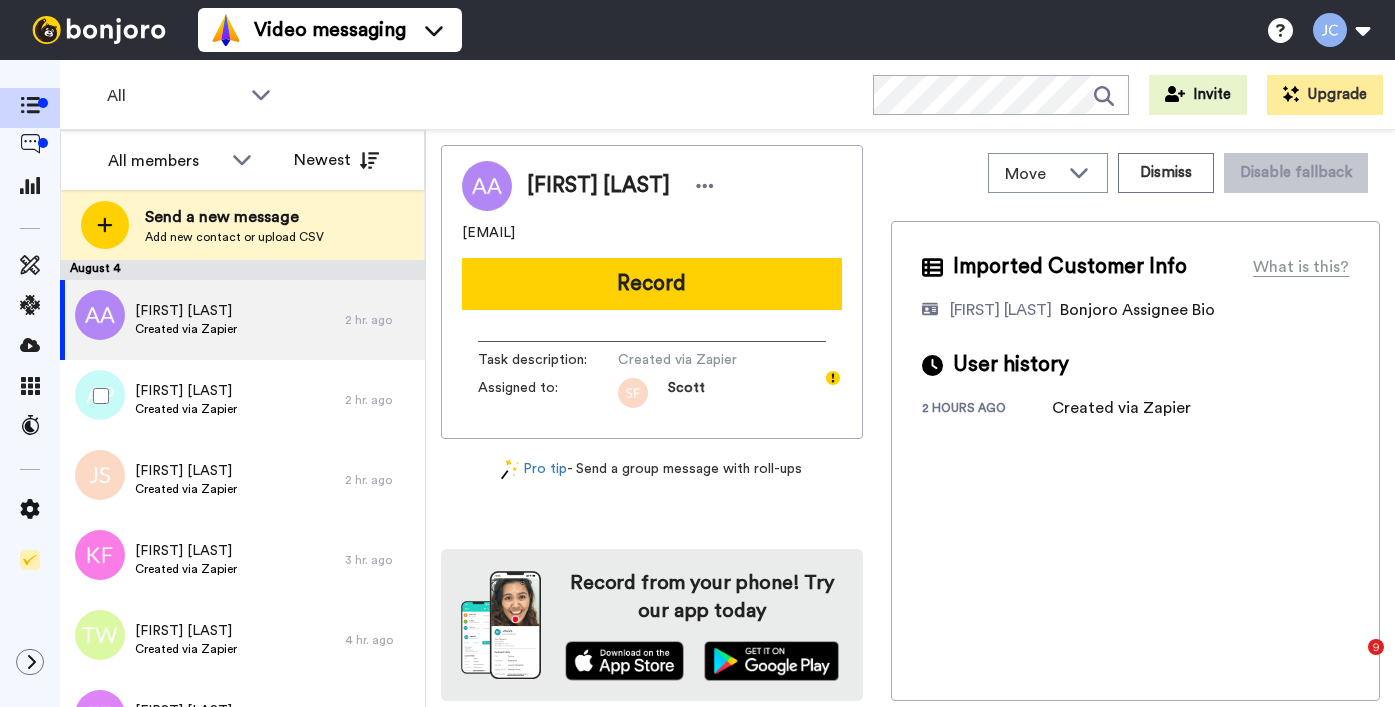 scroll, scrollTop: 0, scrollLeft: 0, axis: both 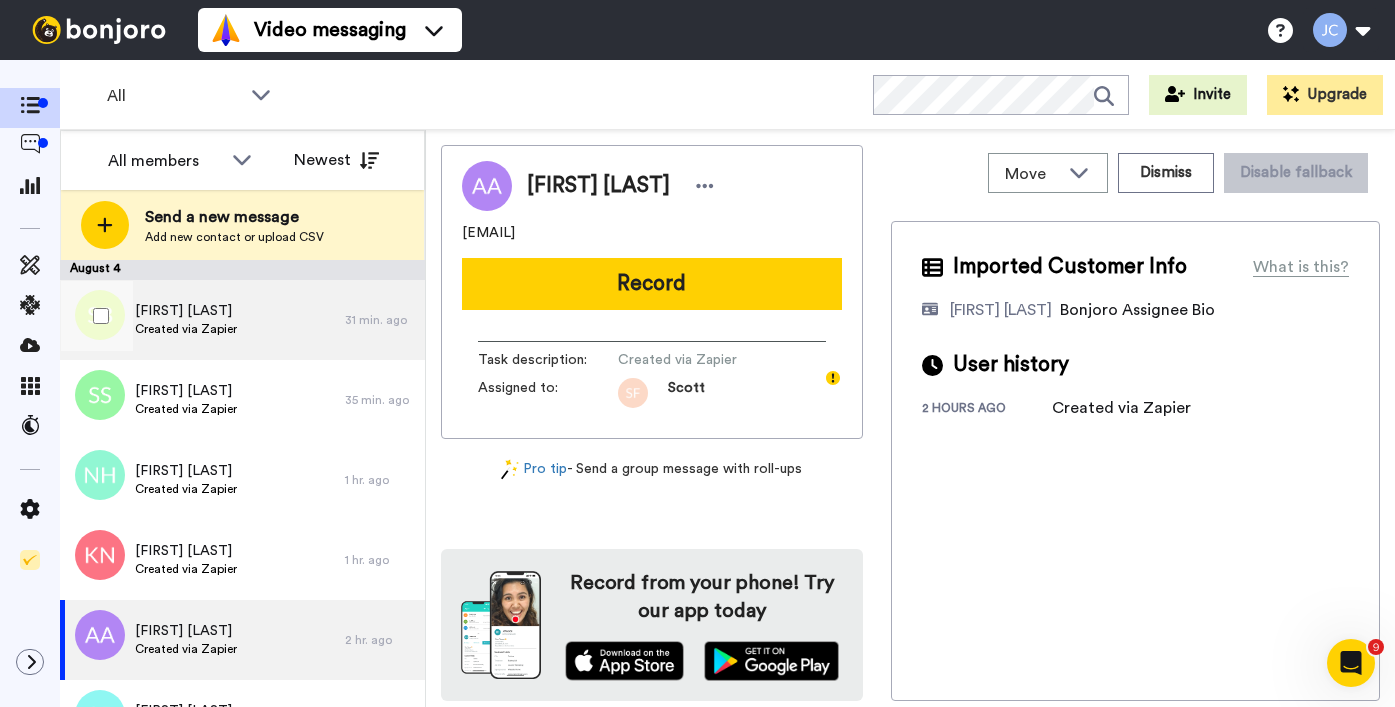 click on "Created via Zapier" at bounding box center [186, 329] 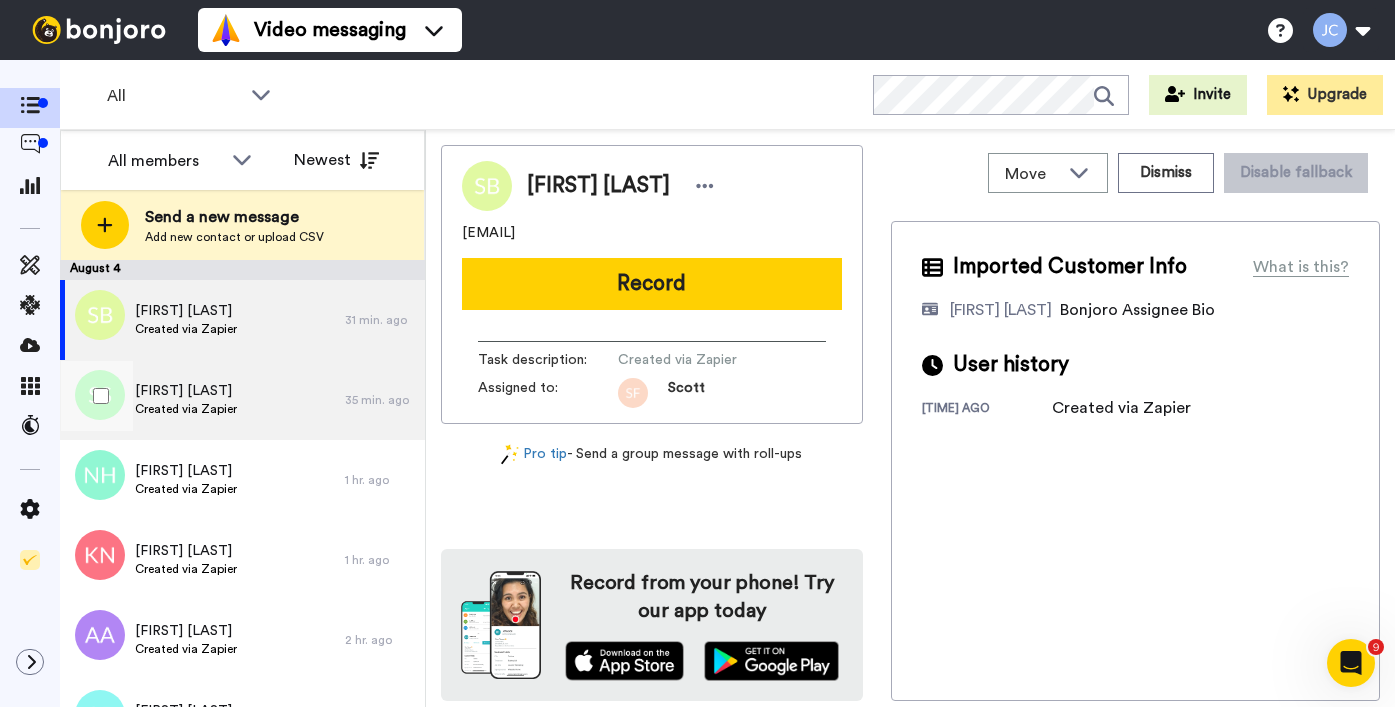 click on "[FIRST] [LAST]" at bounding box center [186, 391] 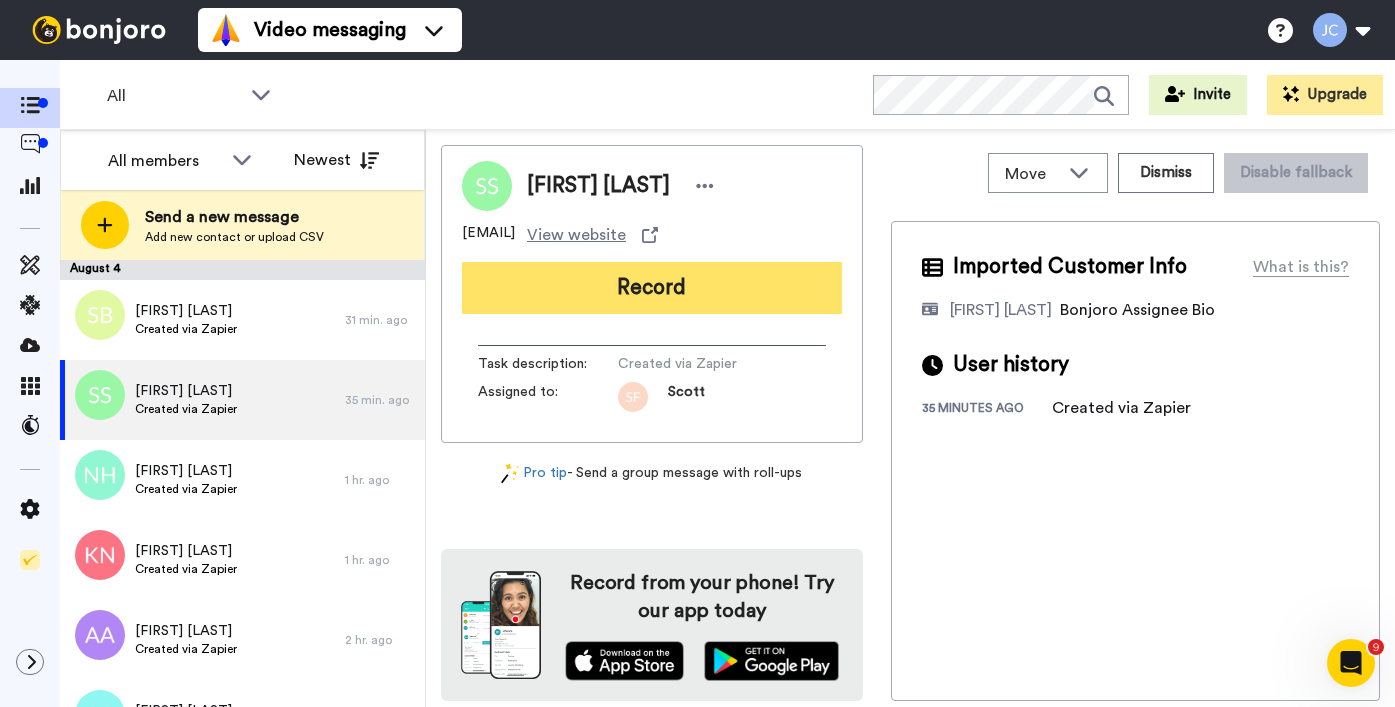 click on "Record" at bounding box center (652, 288) 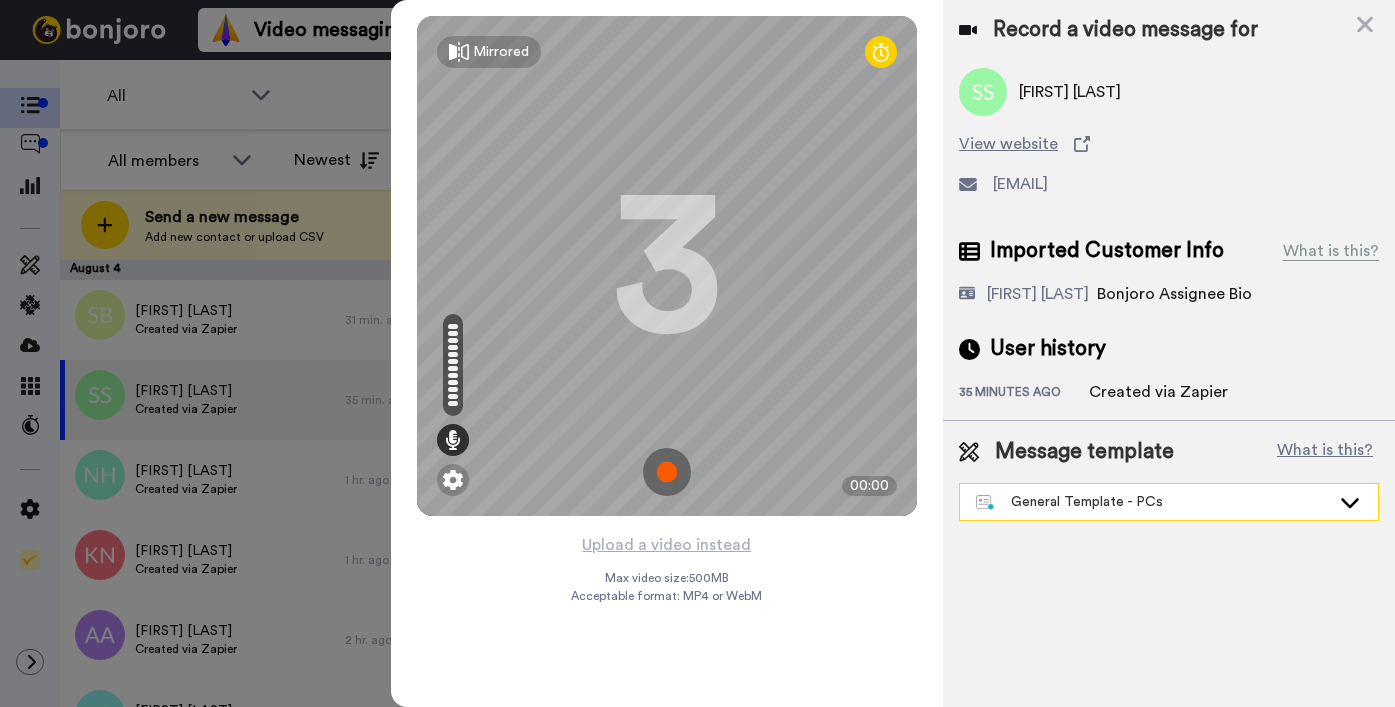 click on "General Template - PCs" at bounding box center [1153, 502] 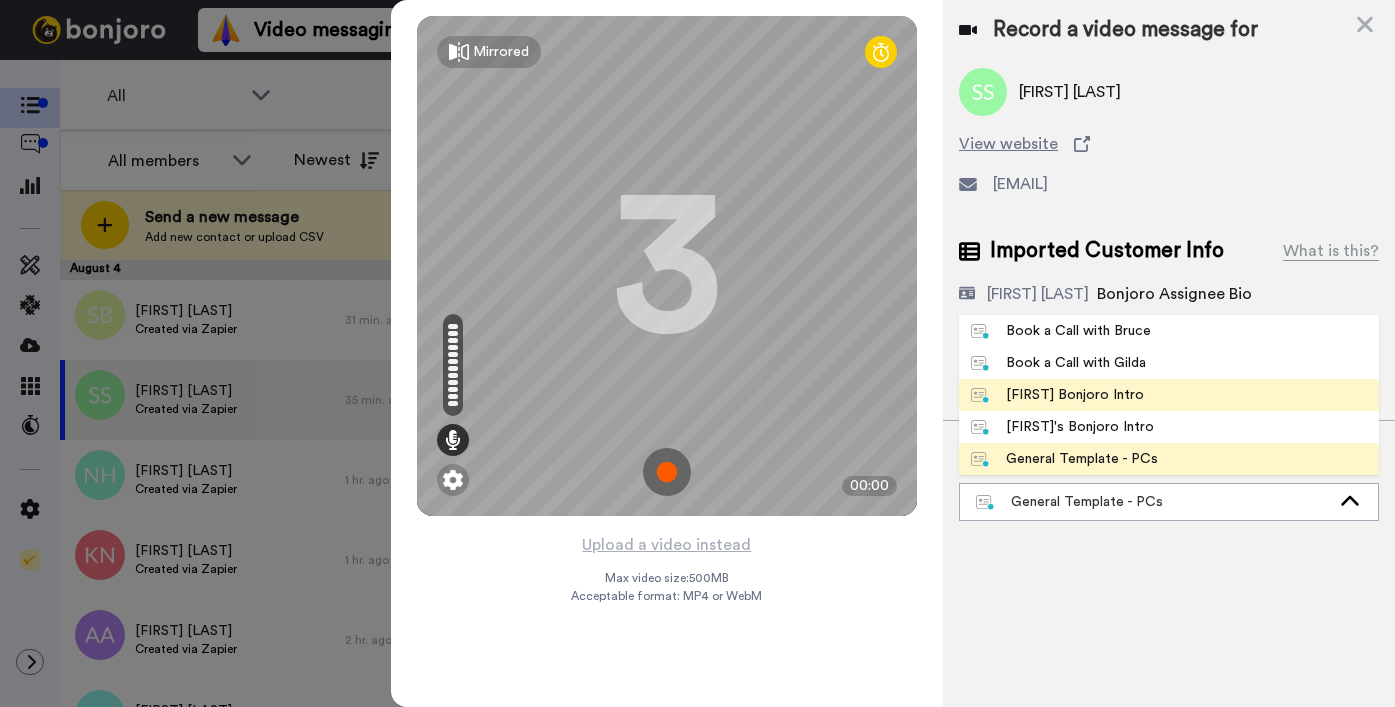 click on "[PERSON]'s [PERSON] Intro" at bounding box center [1057, 395] 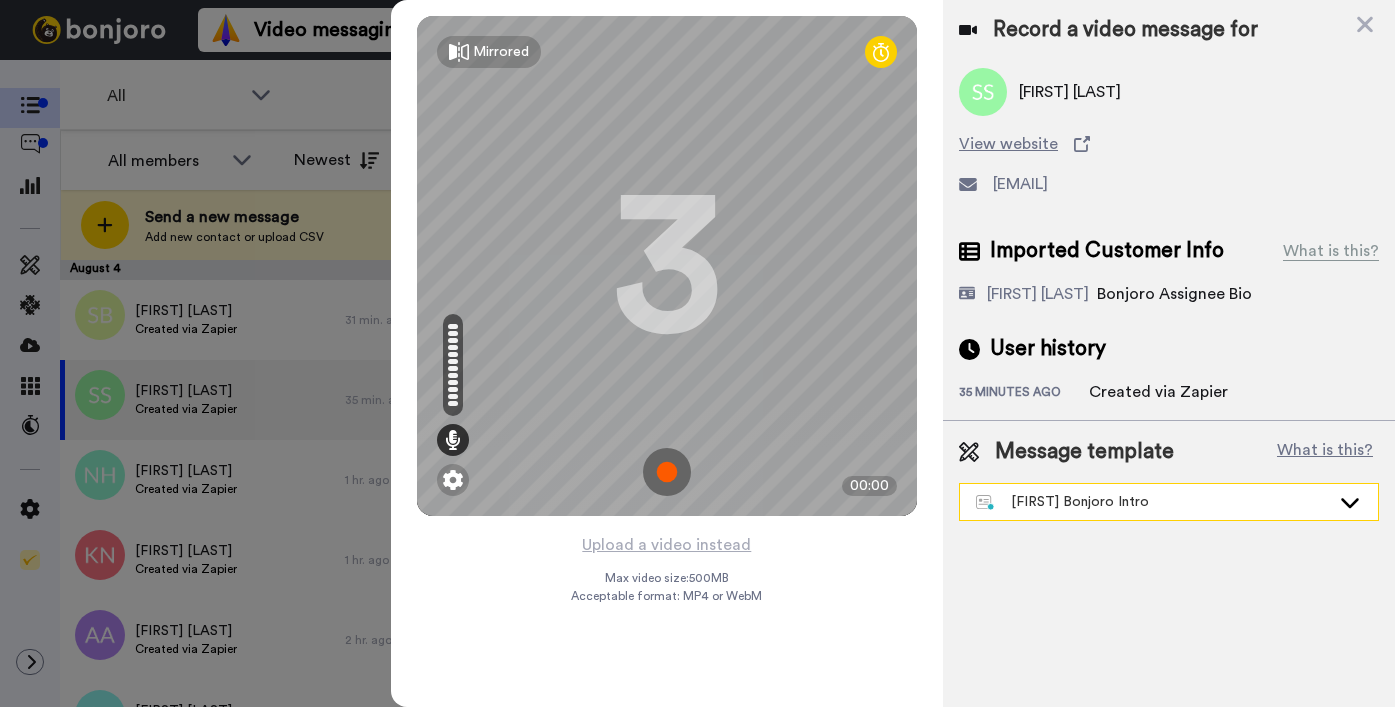 click on "[PERSON]'s [PERSON] Intro" at bounding box center (1153, 502) 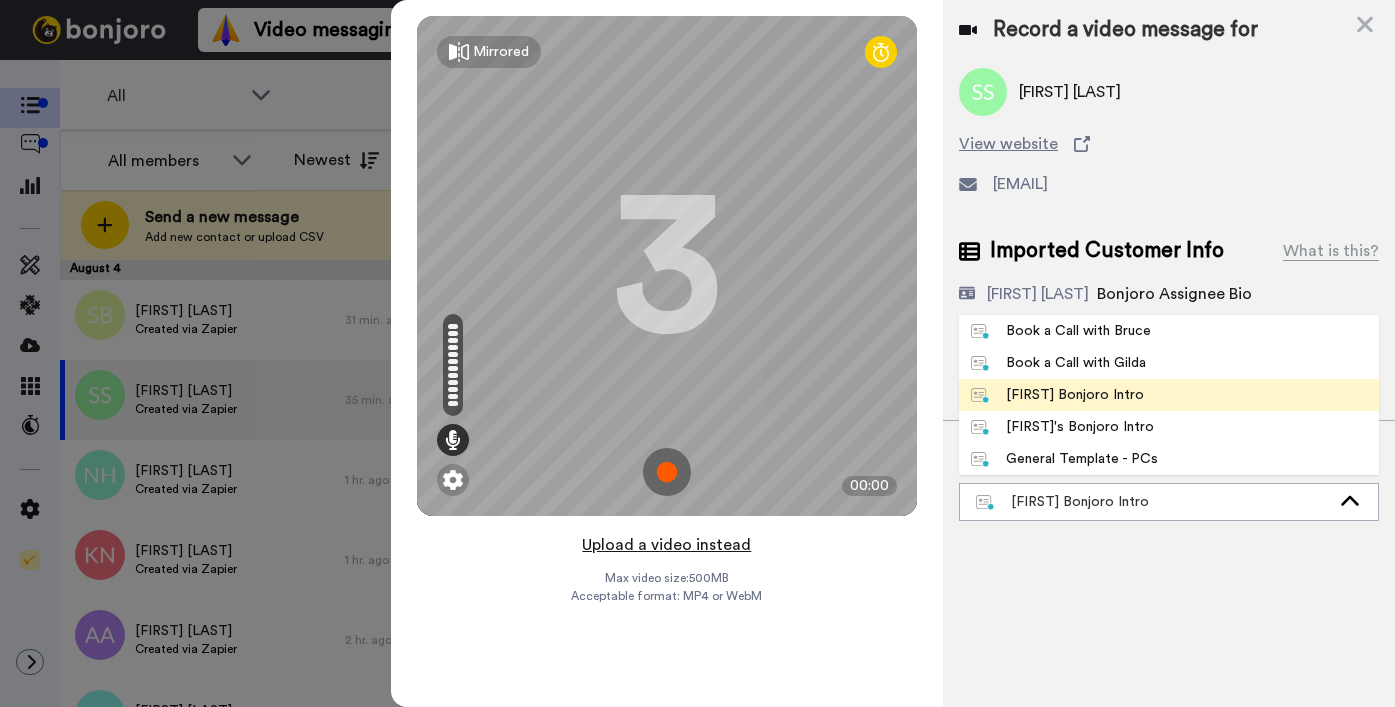 click on "Upload a video instead" at bounding box center [666, 545] 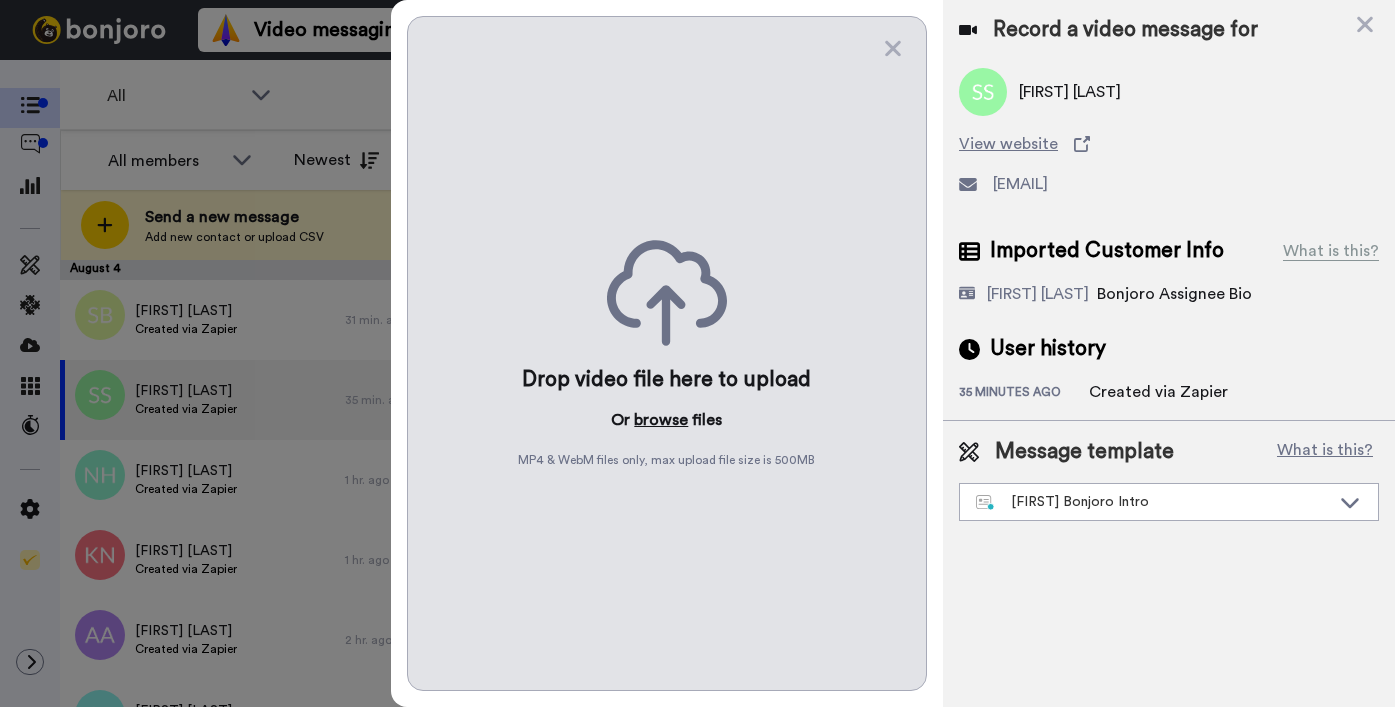 click on "browse" at bounding box center [661, 420] 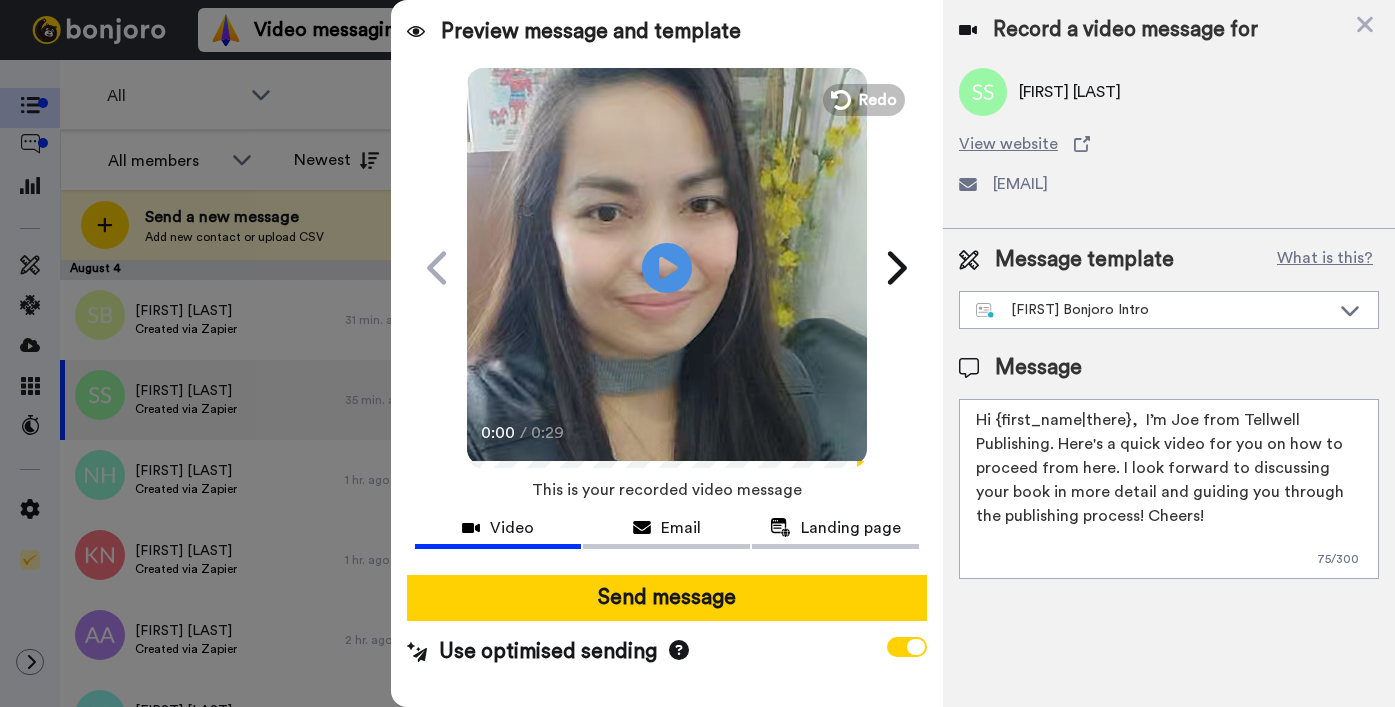 drag, startPoint x: 998, startPoint y: 420, endPoint x: 1127, endPoint y: 416, distance: 129.062 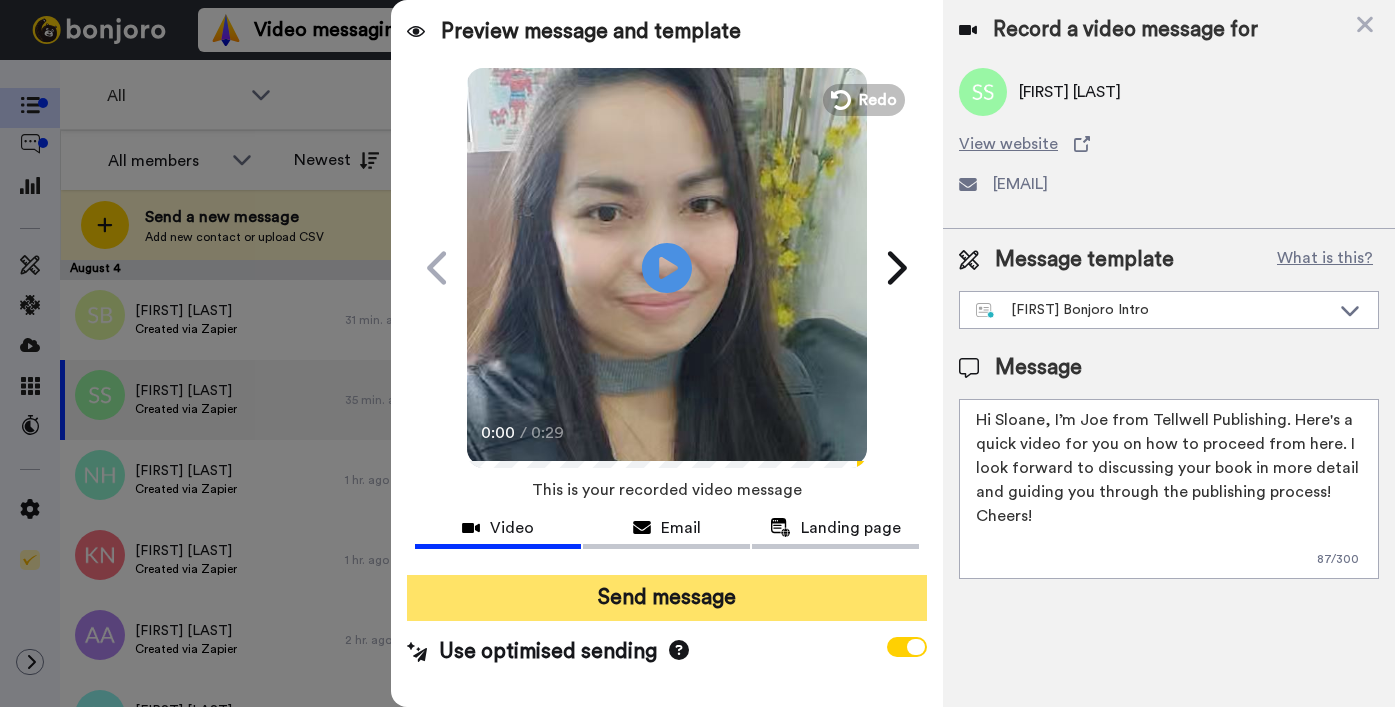 type on "Hi Sloane,  I’m Joe from Tellwell Publishing. Here's a quick video for you on how to proceed from here. I look forward to discussing your book in more detail and guiding you through the publishing process! Cheers!" 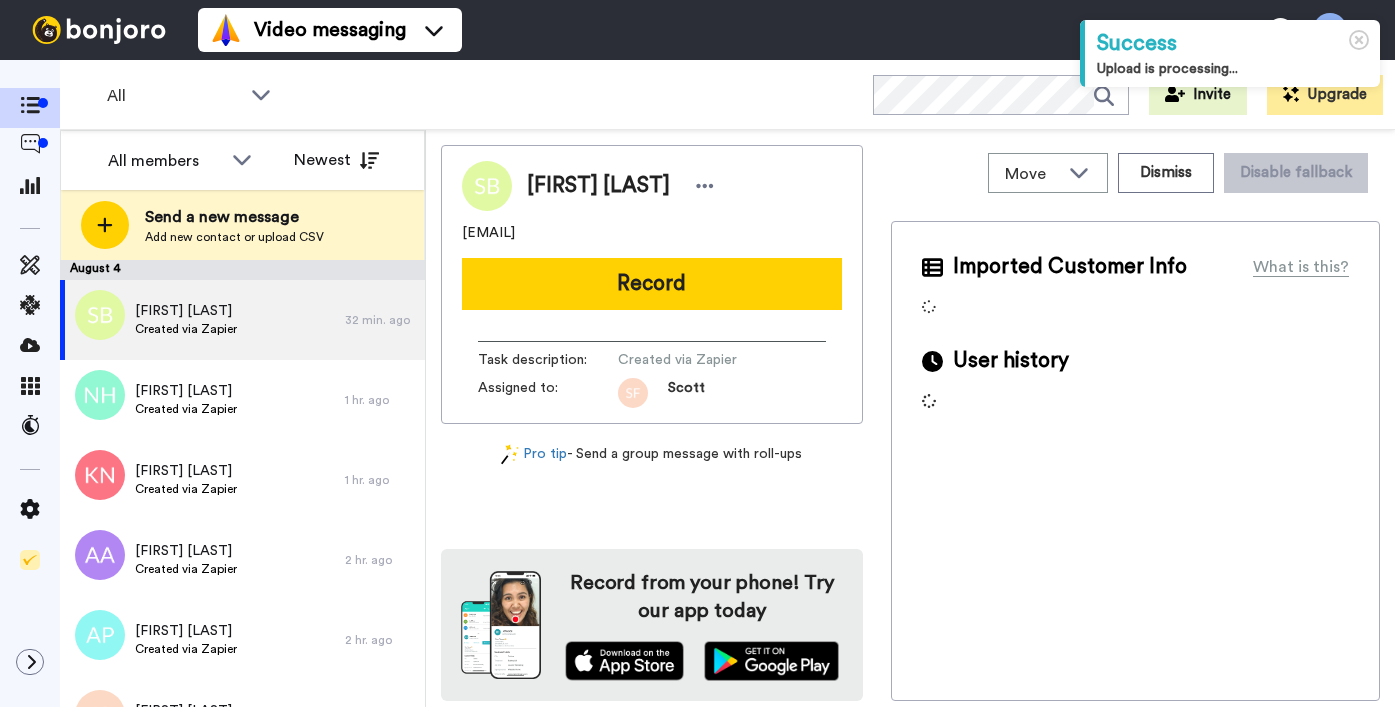 scroll, scrollTop: 0, scrollLeft: 0, axis: both 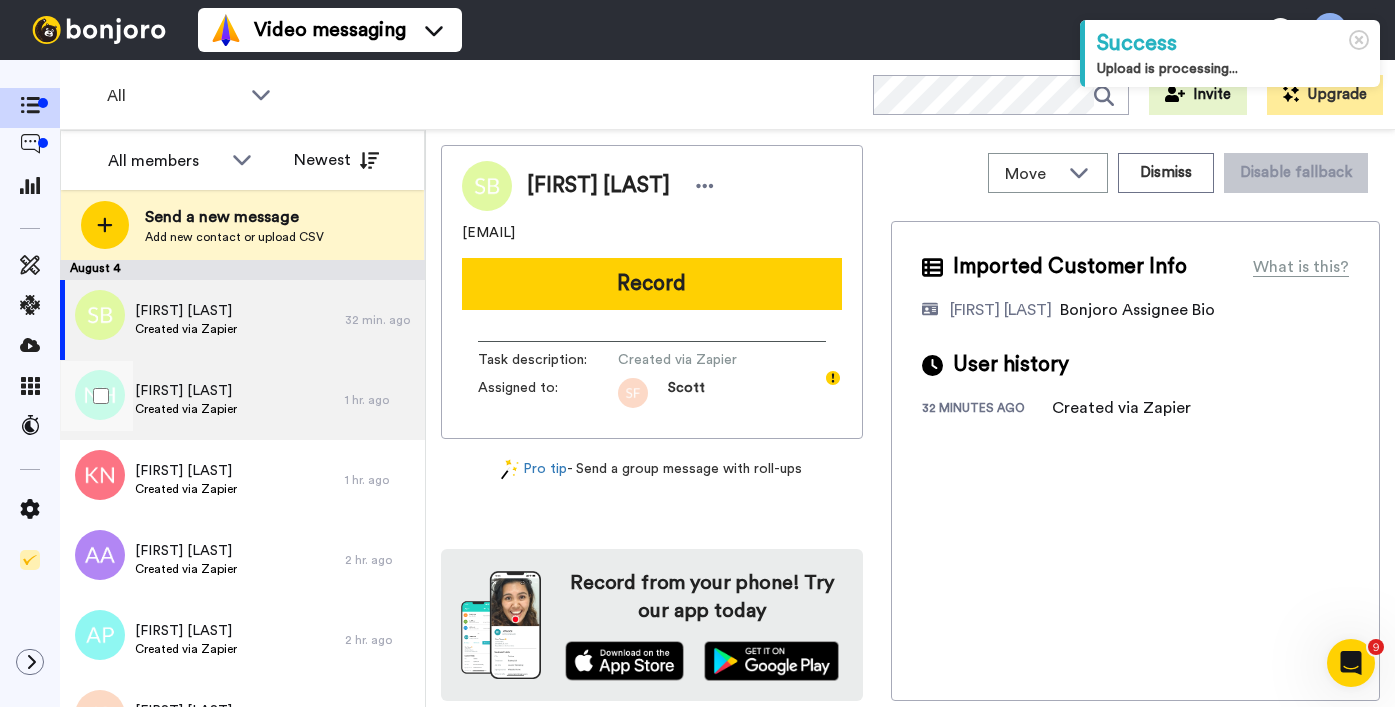 click on "Natasha Hoyne Created via Zapier" at bounding box center (202, 400) 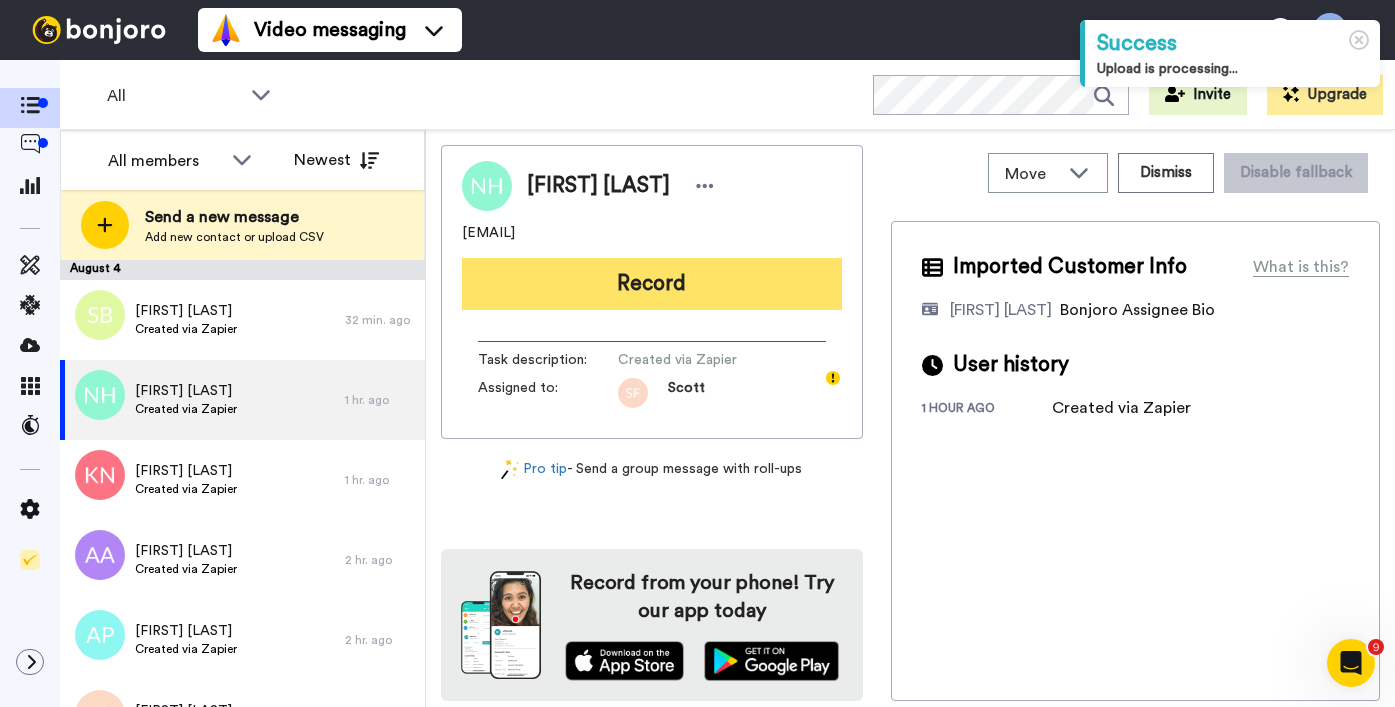 click on "Record" at bounding box center (652, 284) 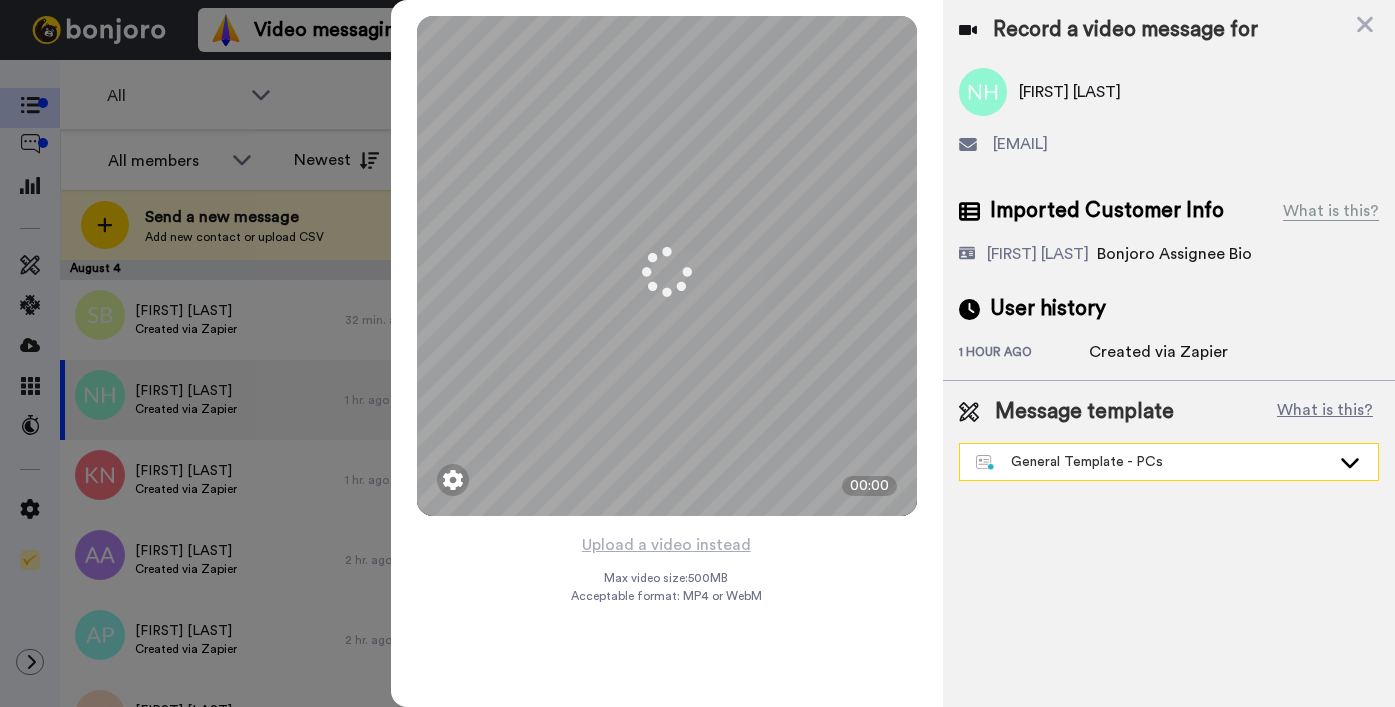 click on "General Template - PCs" at bounding box center [1153, 462] 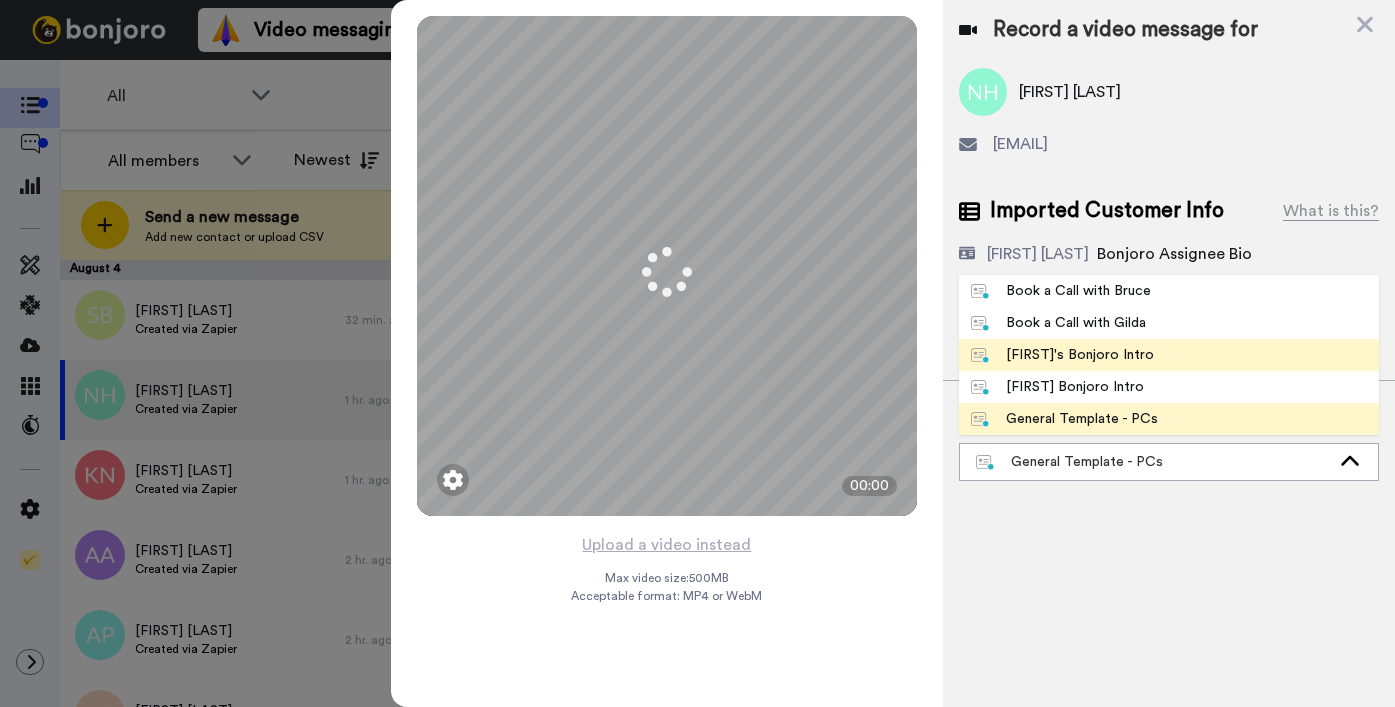 click on "[FIRST] Bonjoro Intro" at bounding box center (1062, 355) 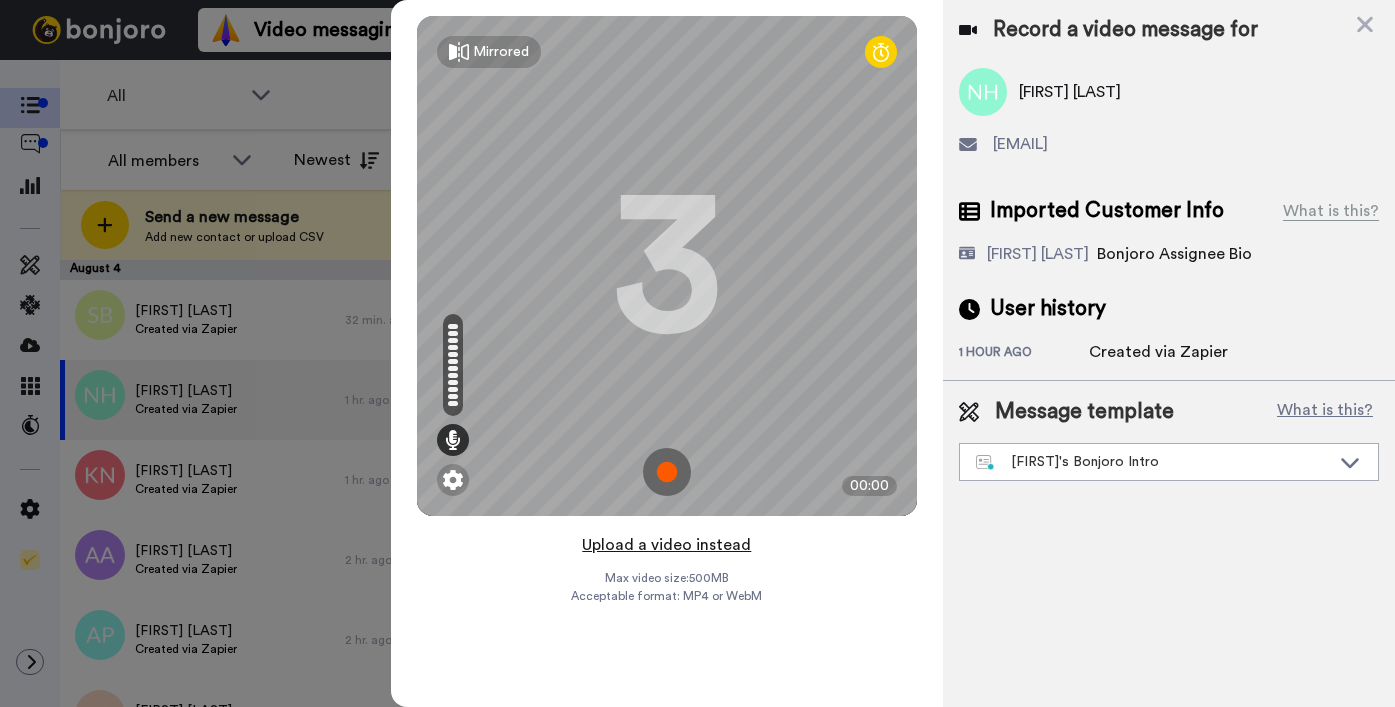 click on "Upload a video instead" at bounding box center (666, 545) 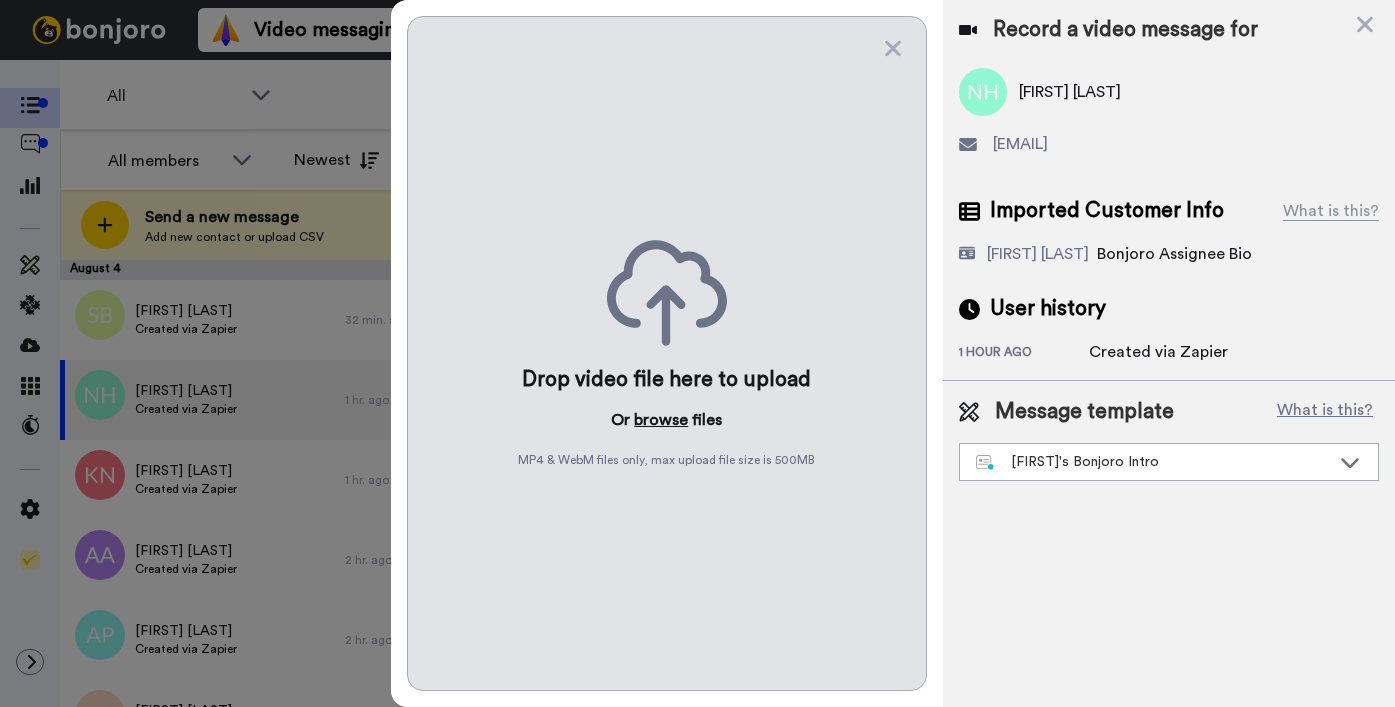 click on "browse" at bounding box center (661, 420) 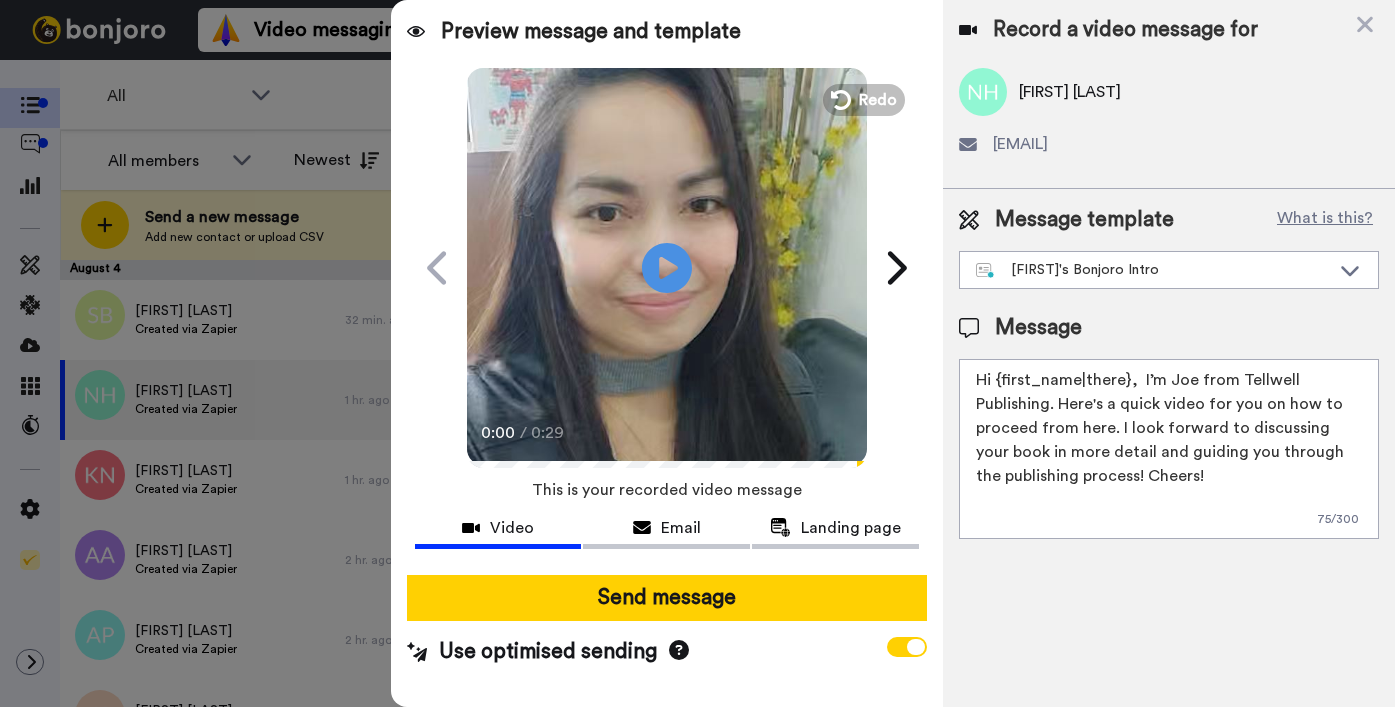 drag, startPoint x: 998, startPoint y: 378, endPoint x: 1126, endPoint y: 385, distance: 128.19127 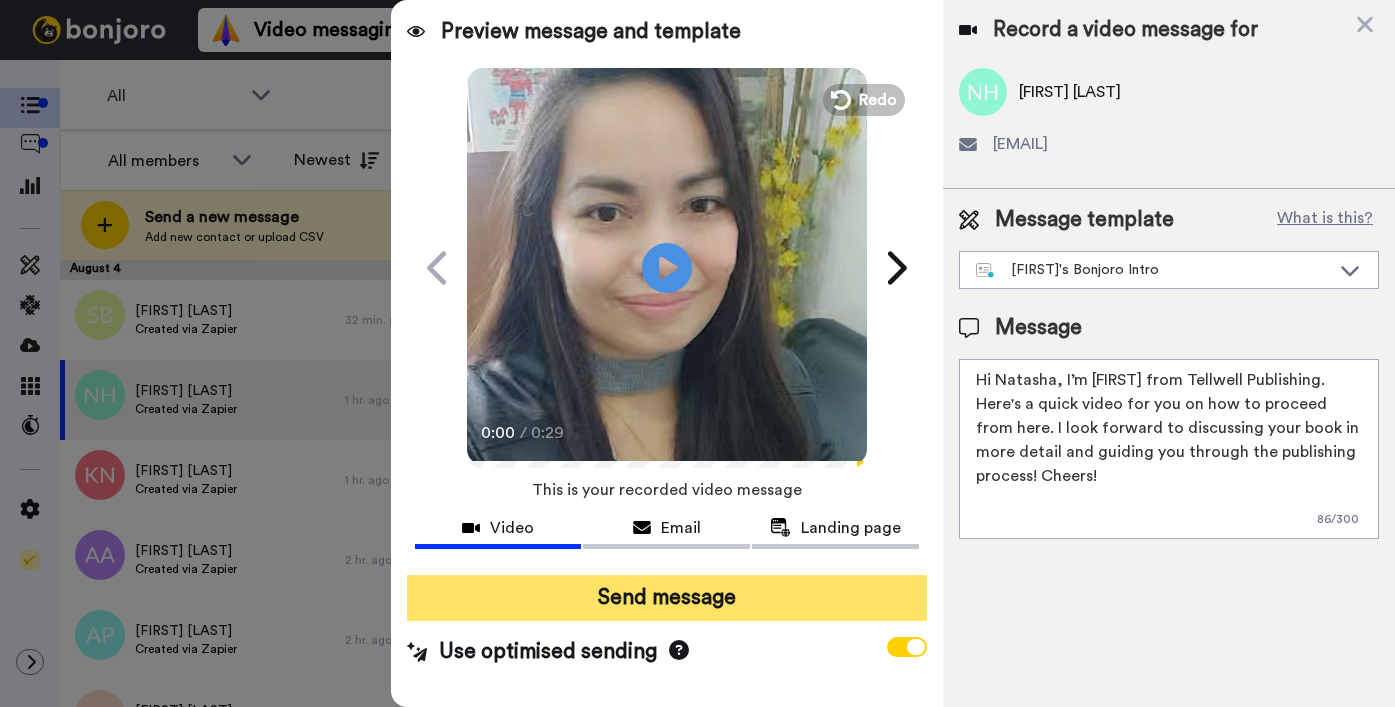 type on "Hi Natasha,  I’m Joe from Tellwell Publishing. Here's a quick video for you on how to proceed from here. I look forward to discussing your book in more detail and guiding you through the publishing process! Cheers!" 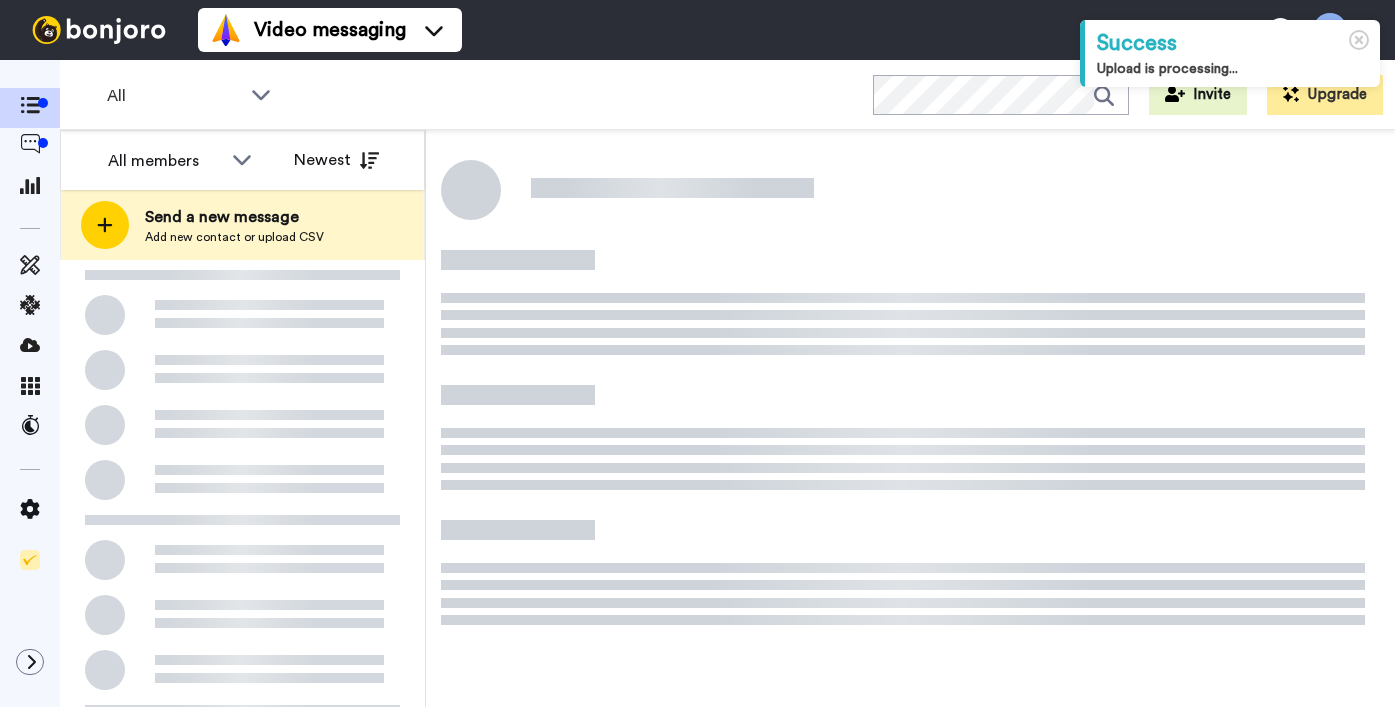 scroll, scrollTop: 0, scrollLeft: 0, axis: both 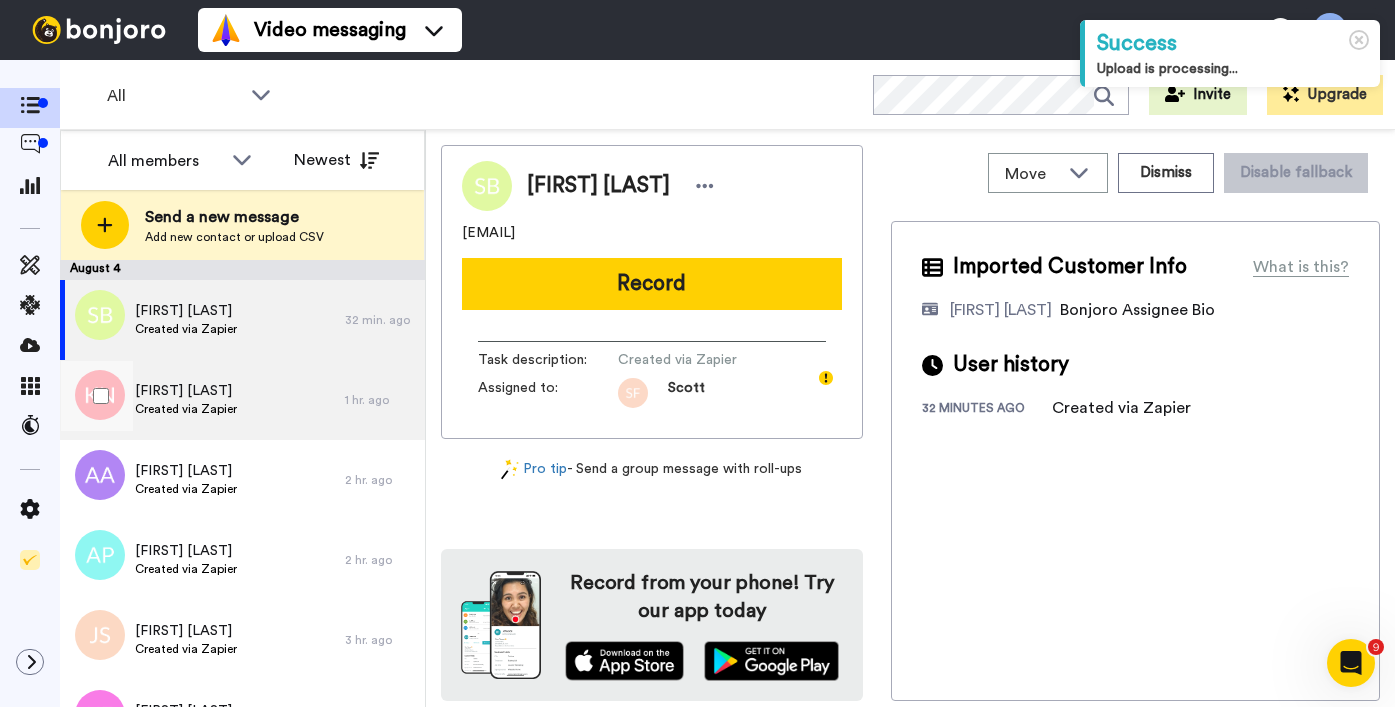 click on "[FIRST] [LAST]" at bounding box center [186, 391] 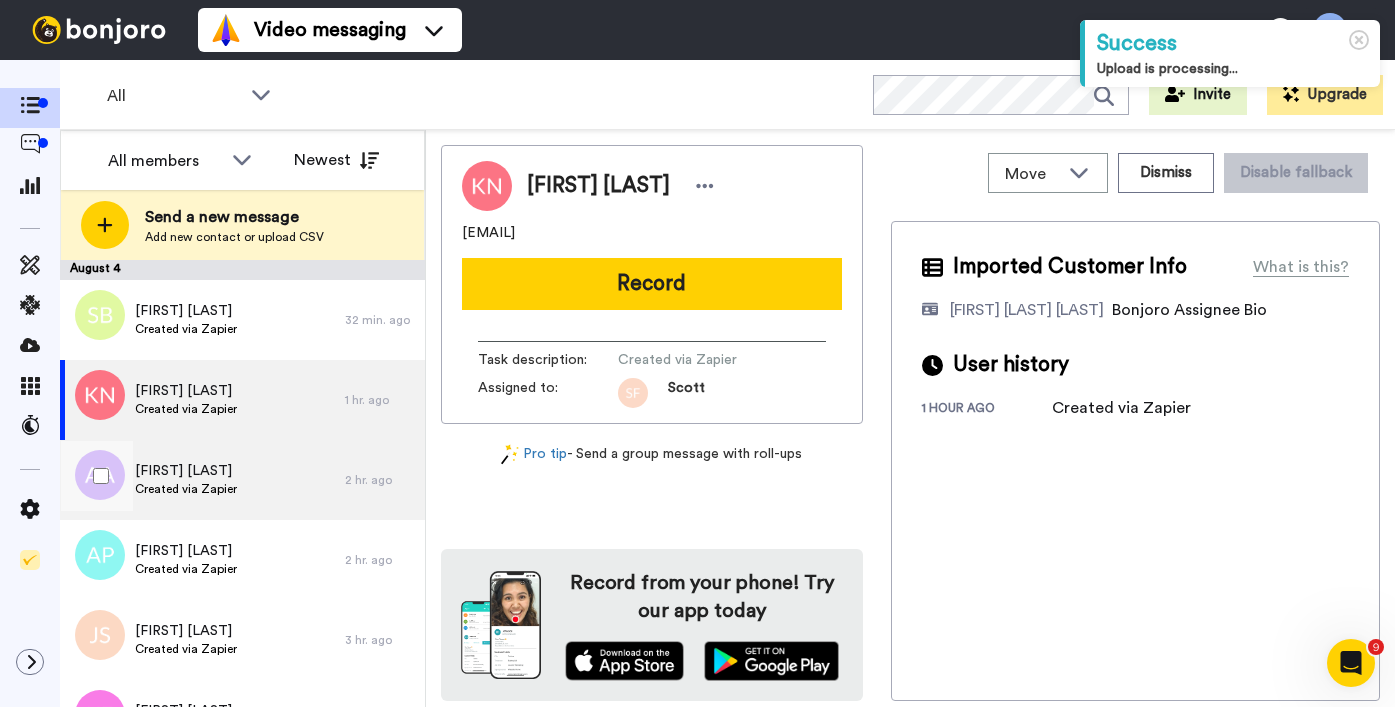 click on "Created via Zapier" at bounding box center [186, 489] 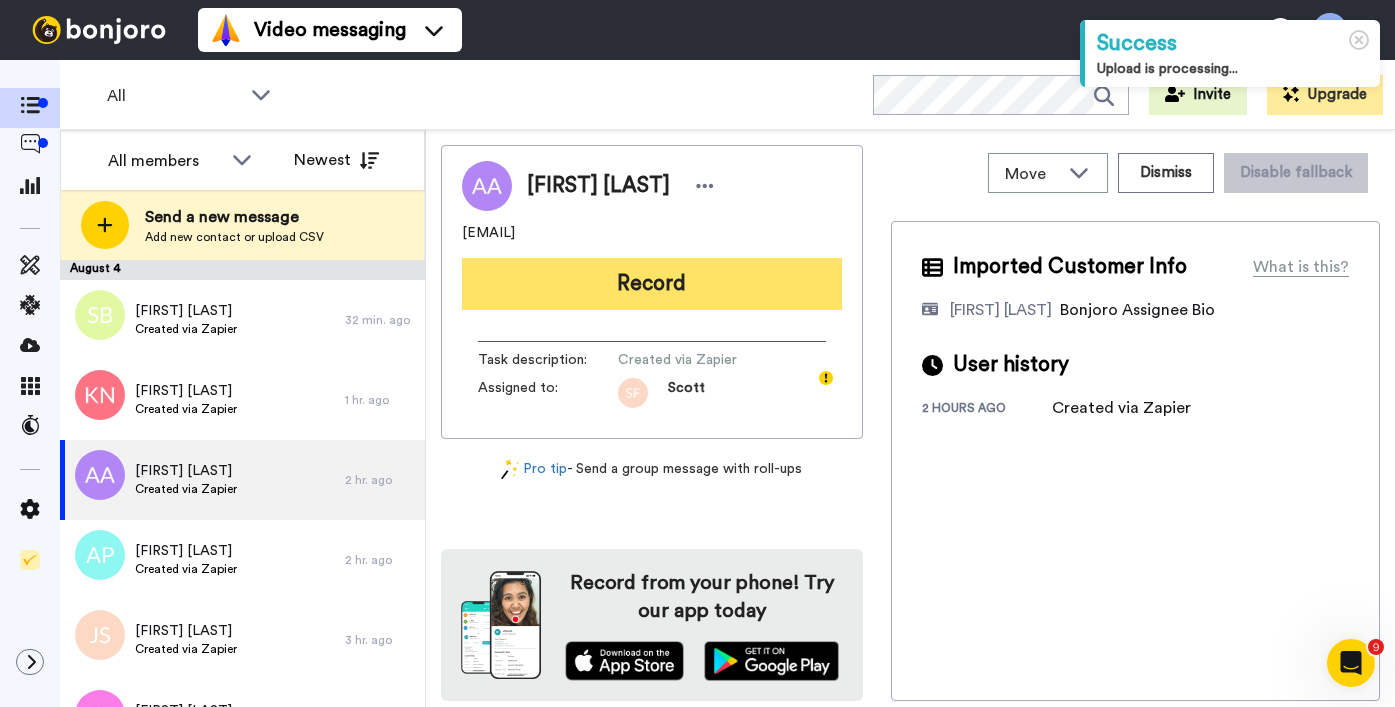 click on "Record" at bounding box center (652, 284) 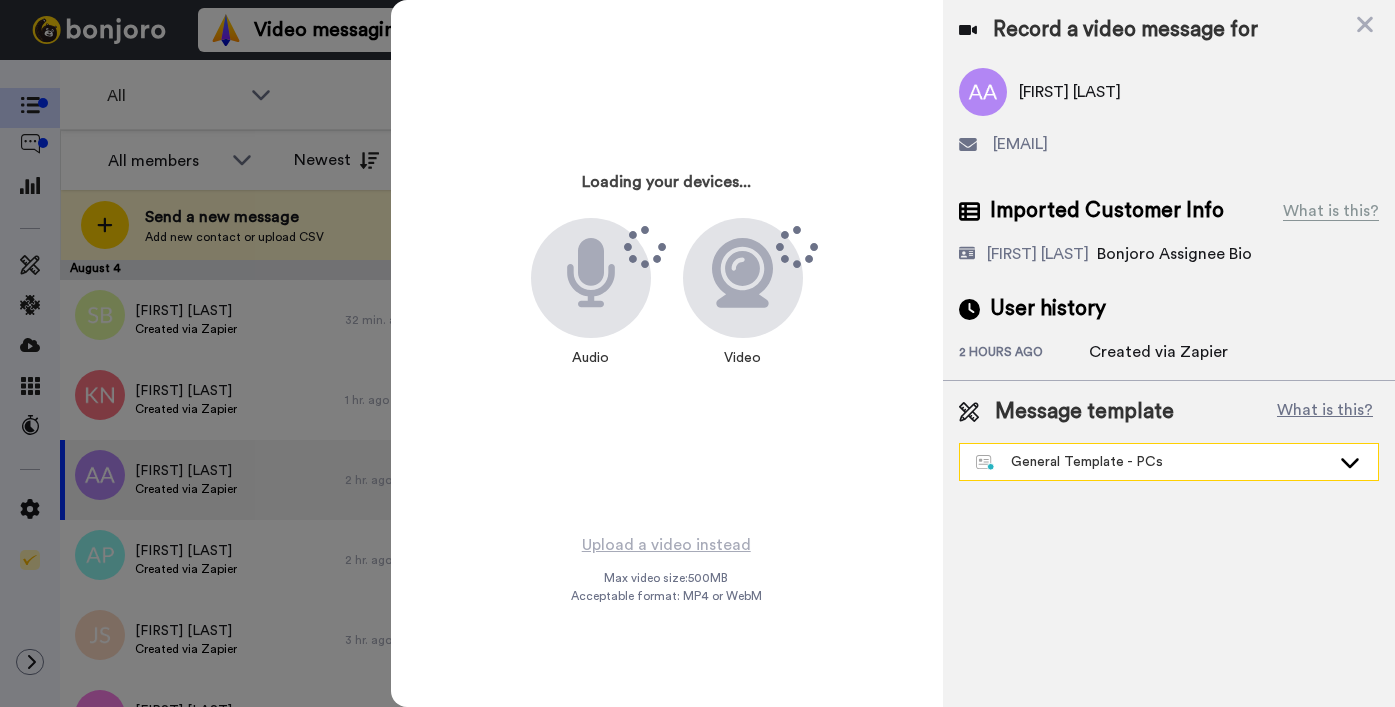 click on "General Template - PCs" at bounding box center [1153, 462] 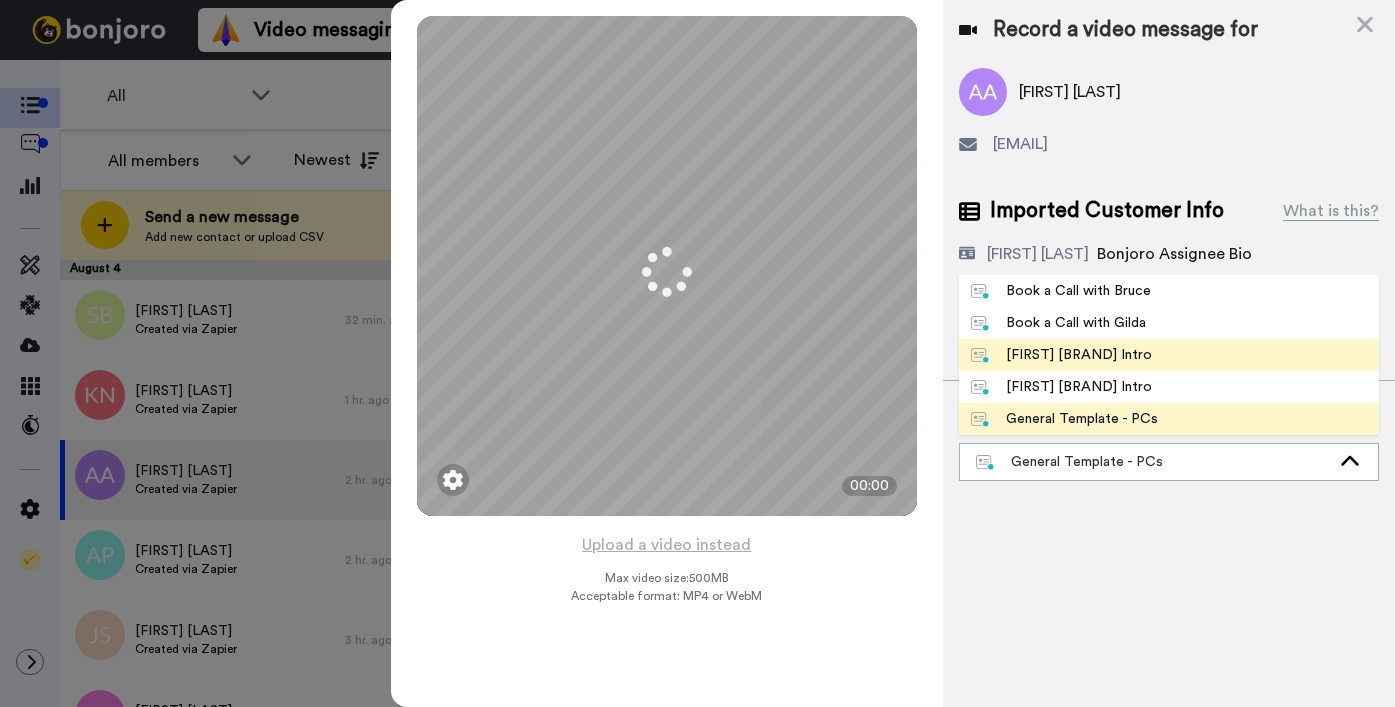click on "[FIRST] Bonjoro Intro" at bounding box center (1061, 355) 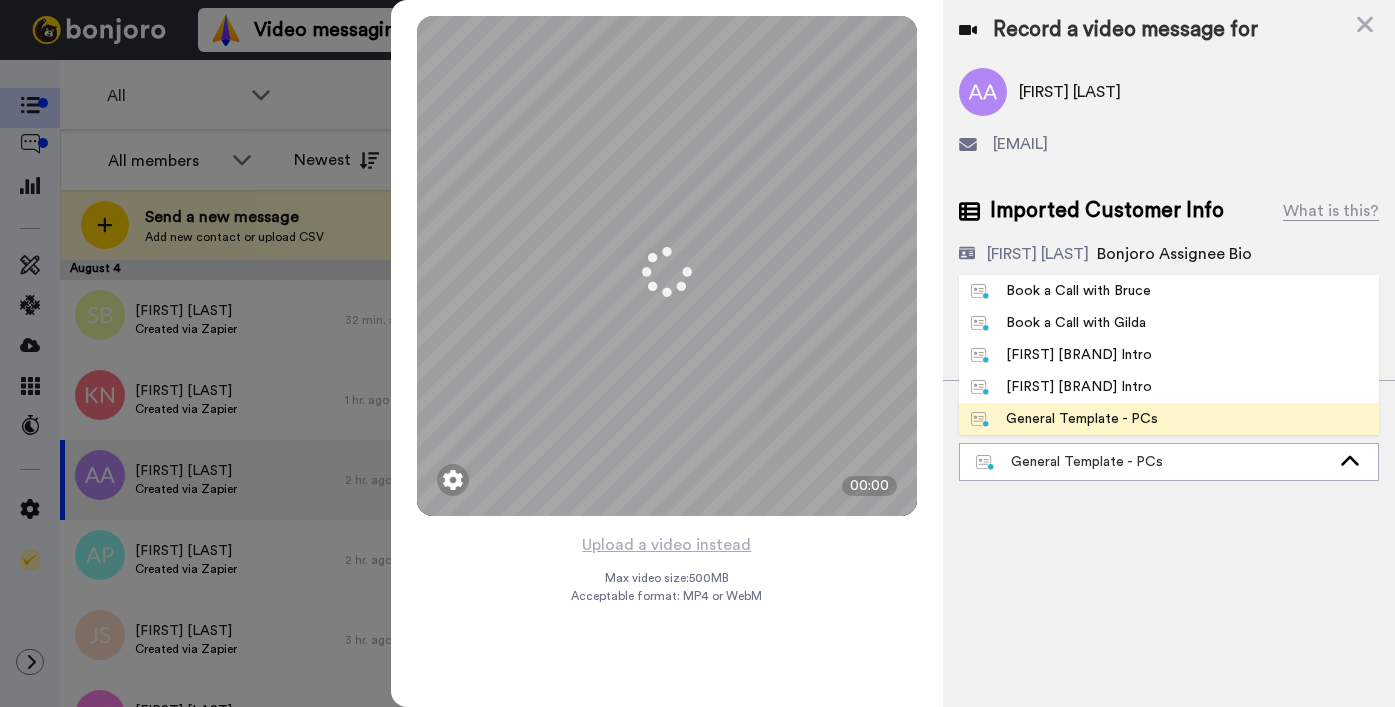click on "2 hours ago" at bounding box center (1024, 354) 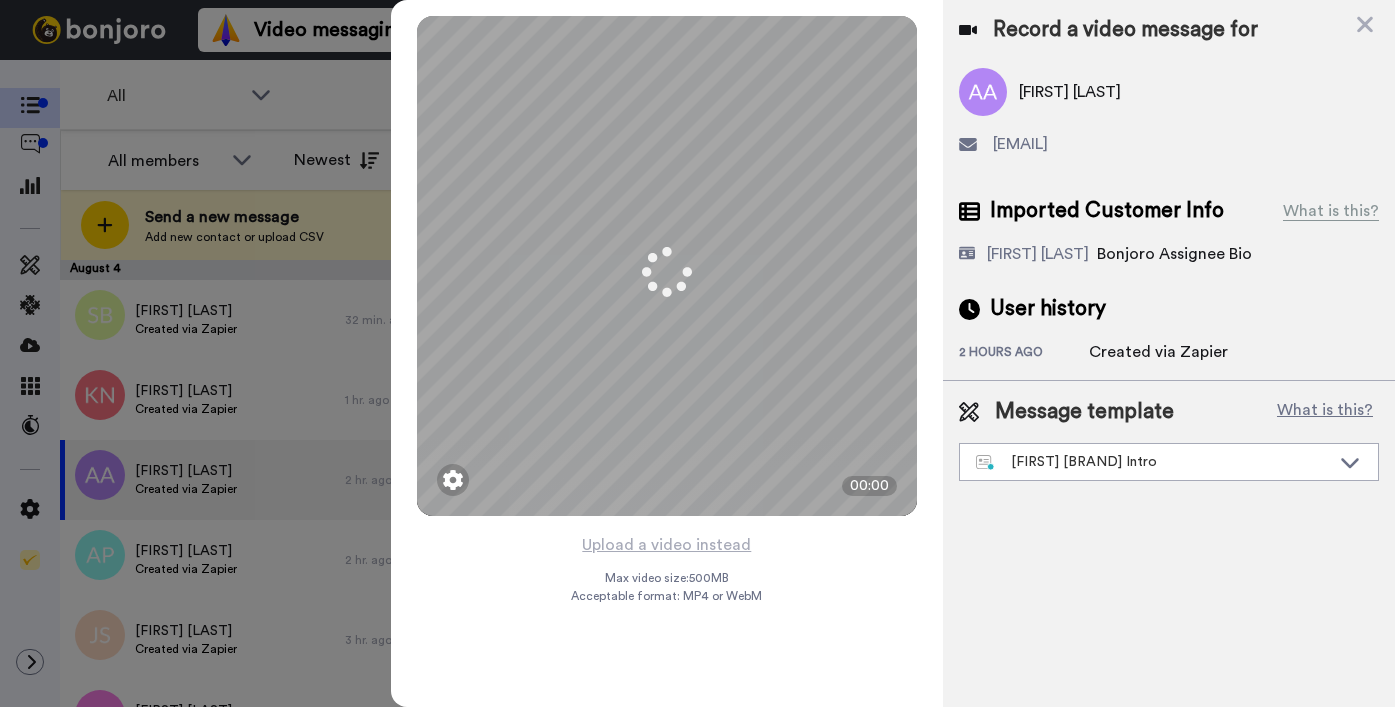 click on "Upload a video instead" at bounding box center [666, 545] 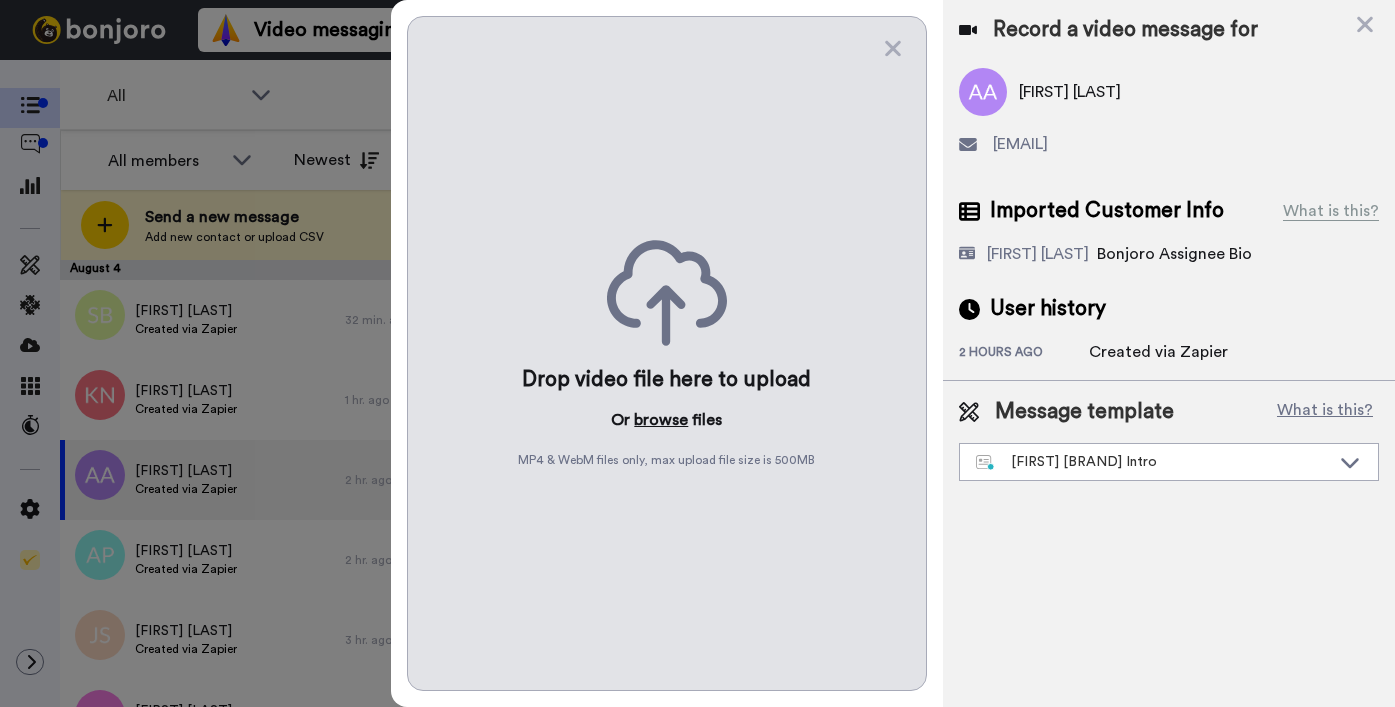 click on "browse" at bounding box center [661, 420] 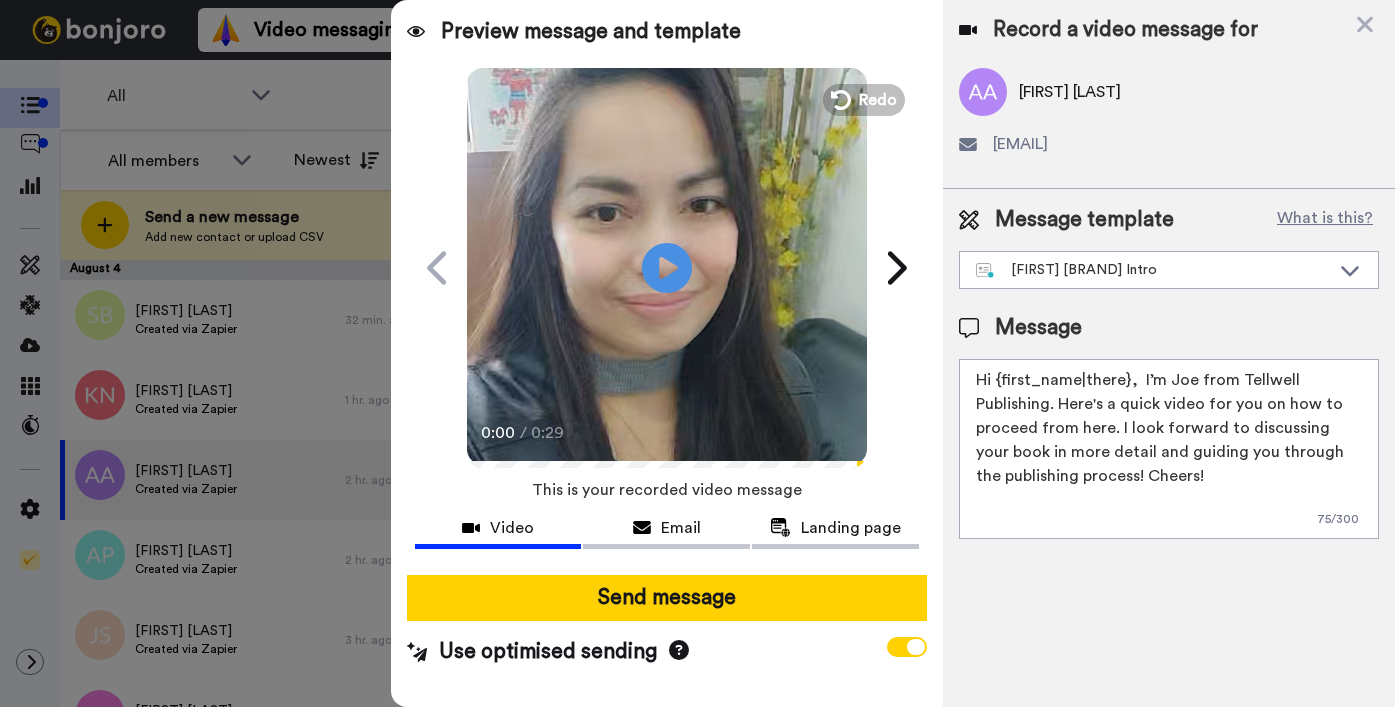drag, startPoint x: 995, startPoint y: 380, endPoint x: 1125, endPoint y: 380, distance: 130 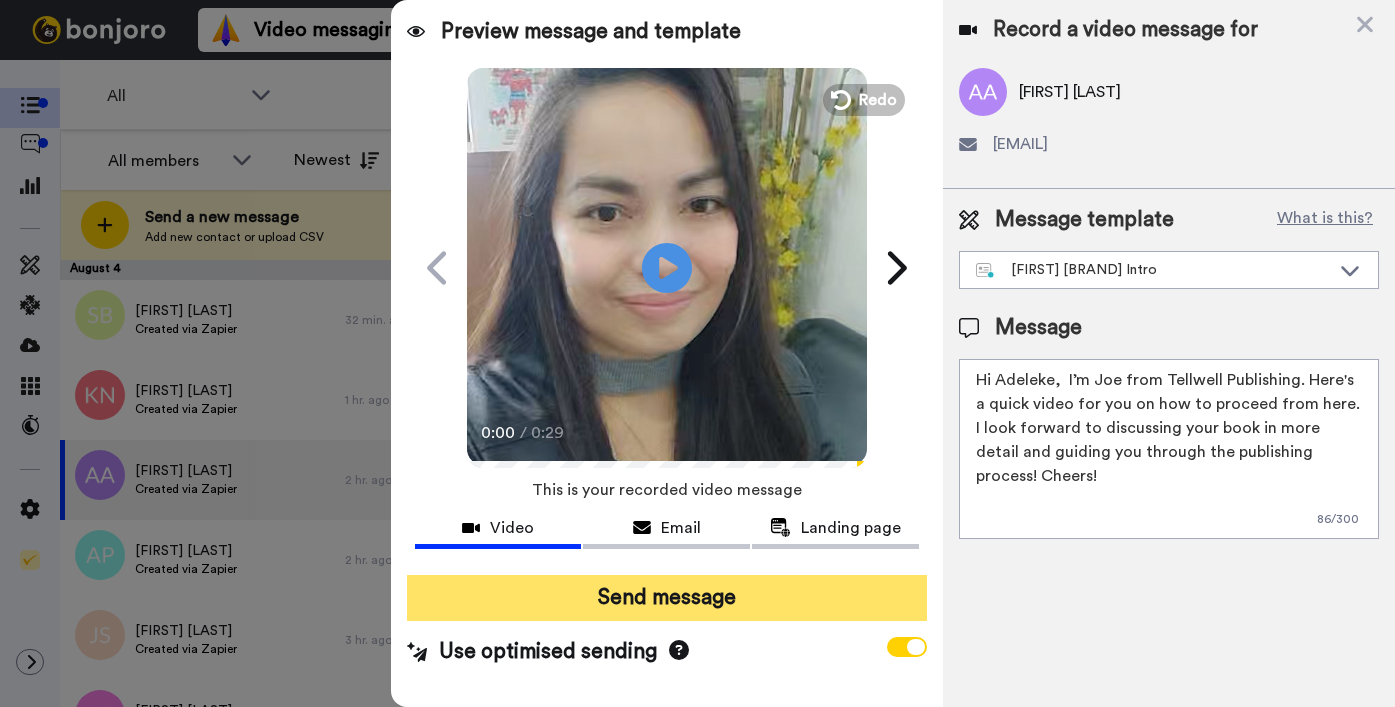 type on "Hi Adeleke,  I’m Joe from Tellwell Publishing. Here's a quick video for you on how to proceed from here. I look forward to discussing your book in more detail and guiding you through the publishing process! Cheers!" 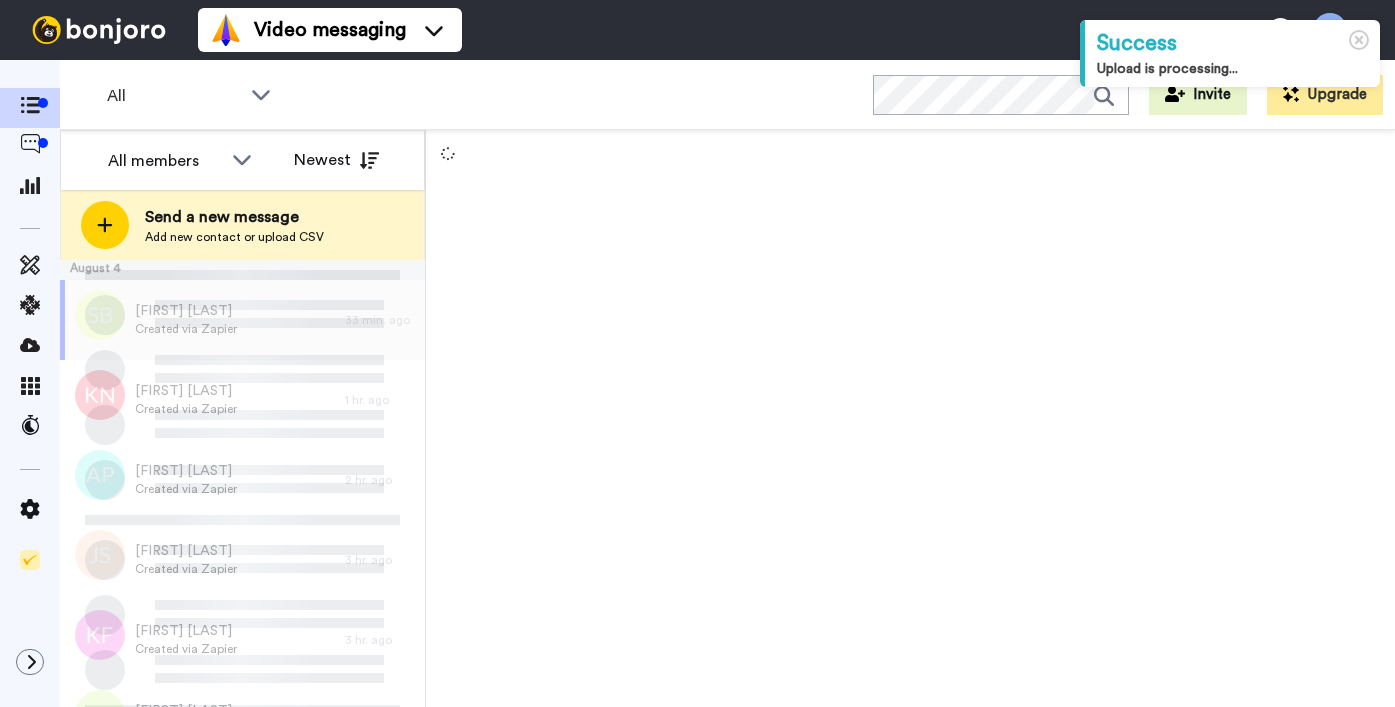 scroll, scrollTop: 0, scrollLeft: 0, axis: both 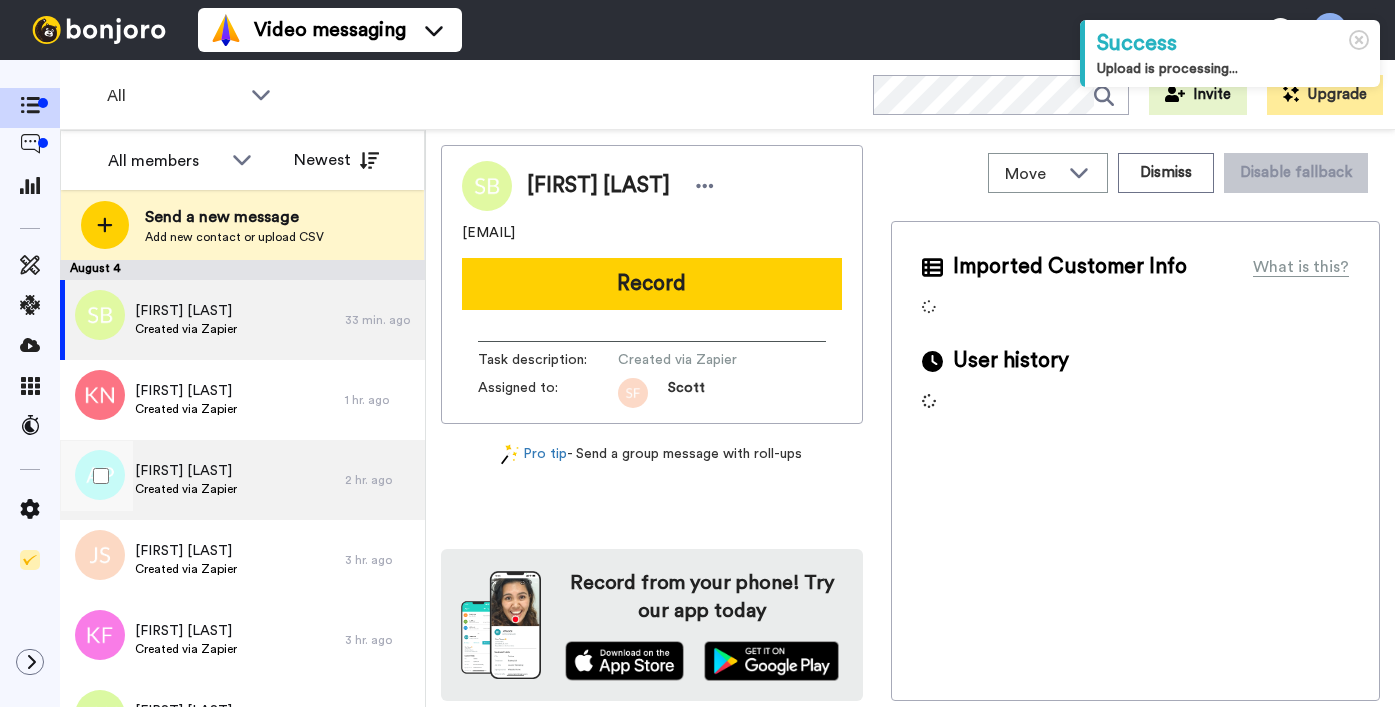 click on "Created via Zapier" at bounding box center (186, 489) 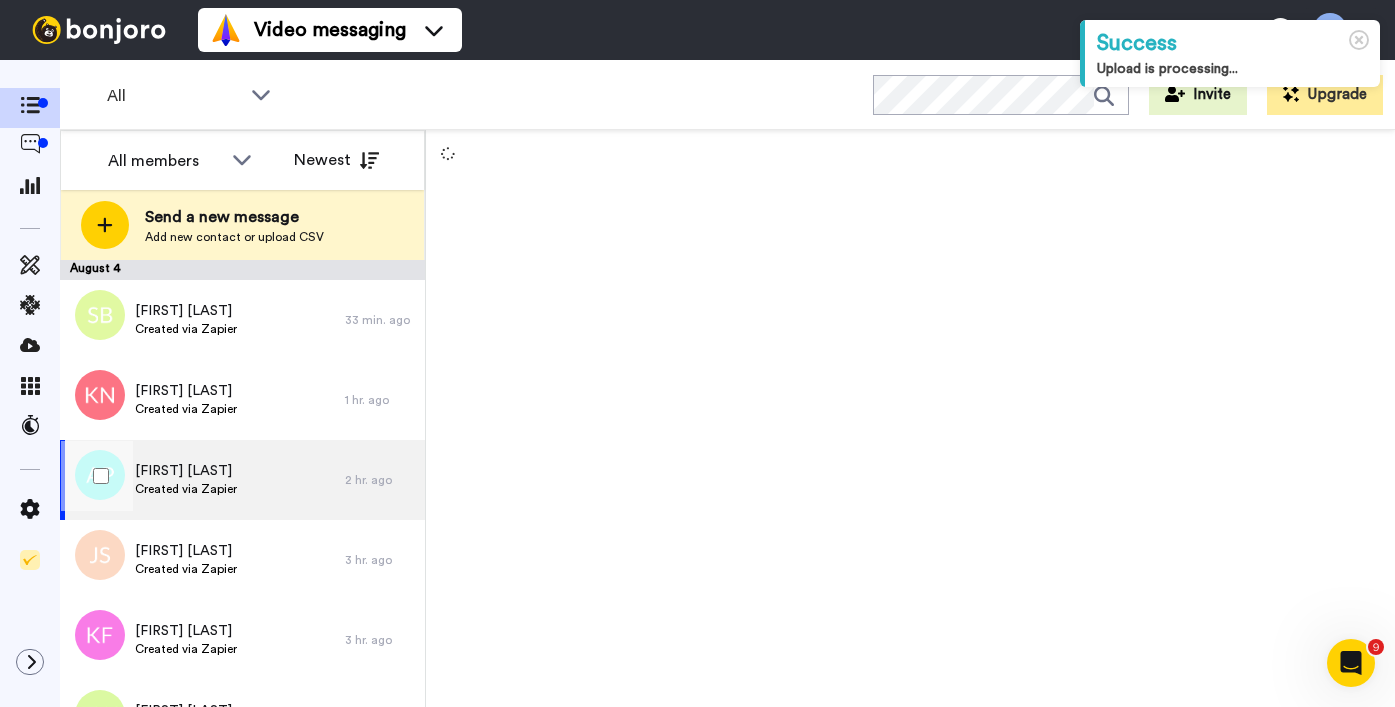 scroll, scrollTop: 0, scrollLeft: 0, axis: both 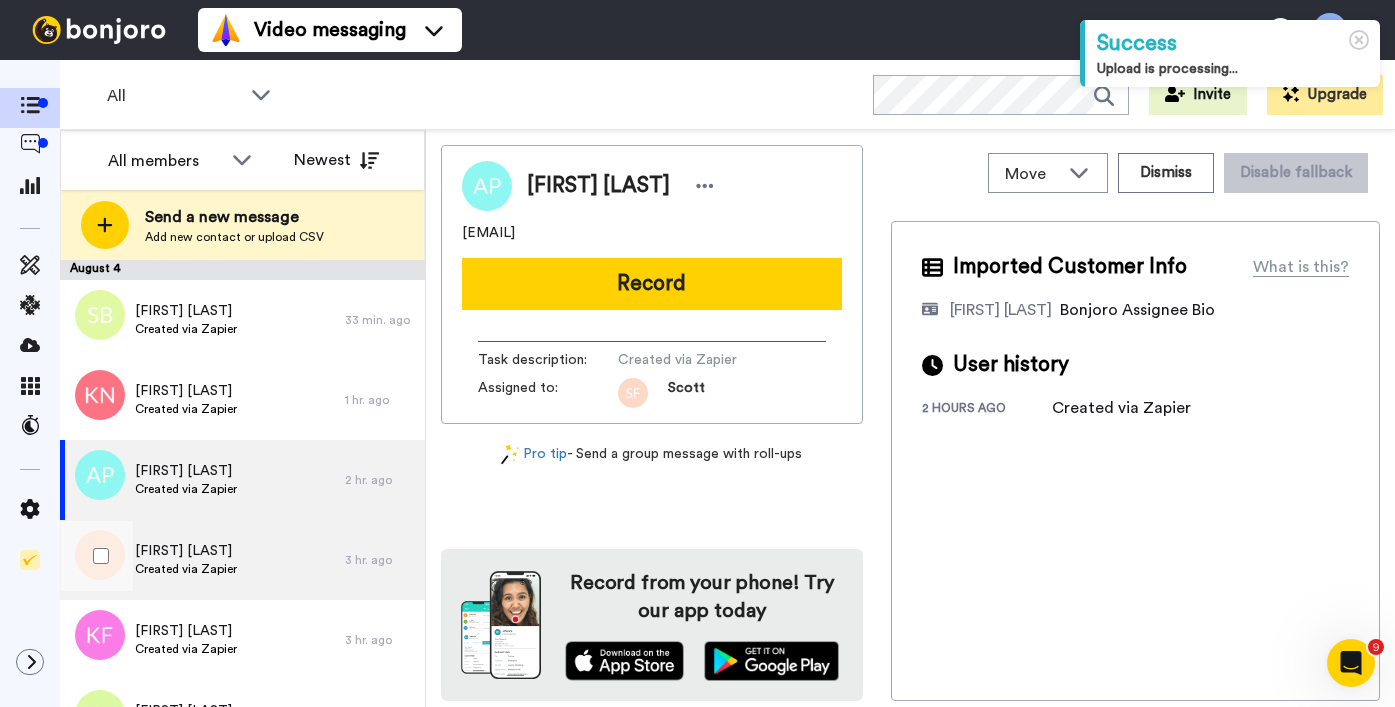 click on "[FIRST] [LAST]" at bounding box center [186, 551] 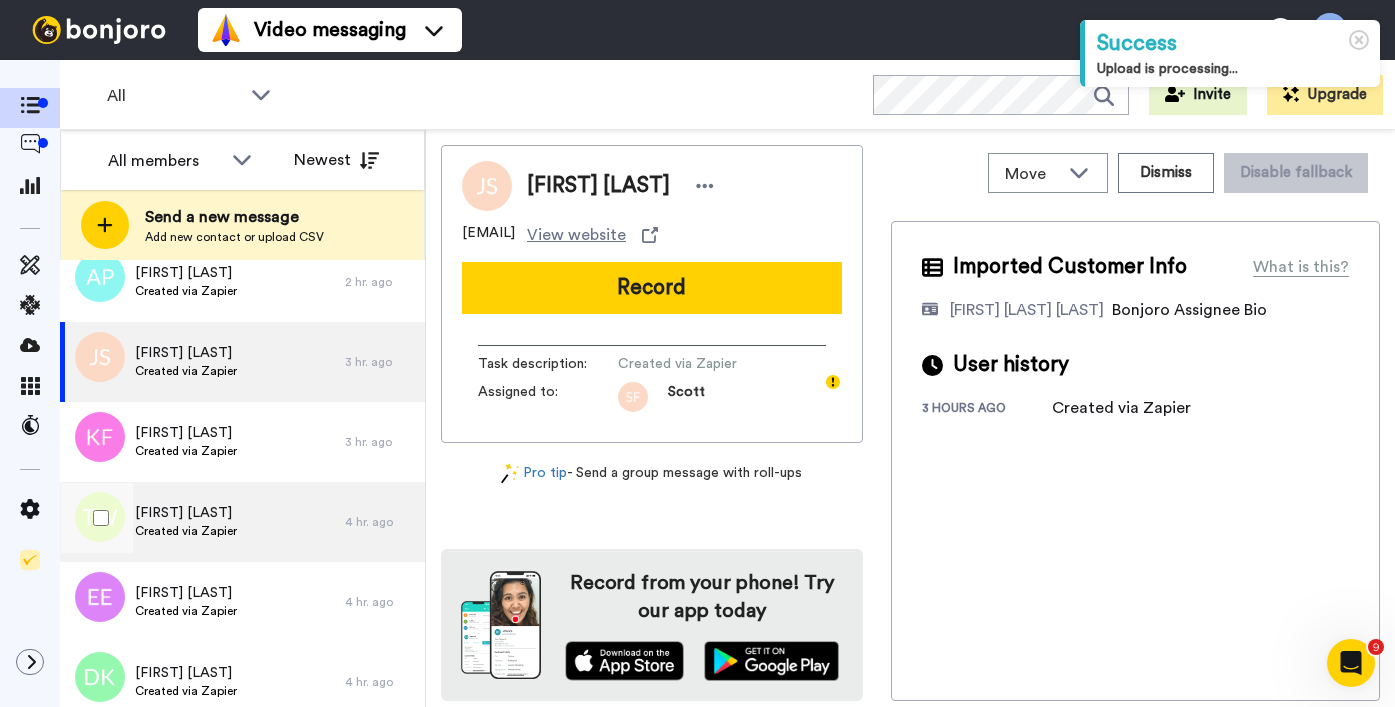 scroll, scrollTop: 211, scrollLeft: 0, axis: vertical 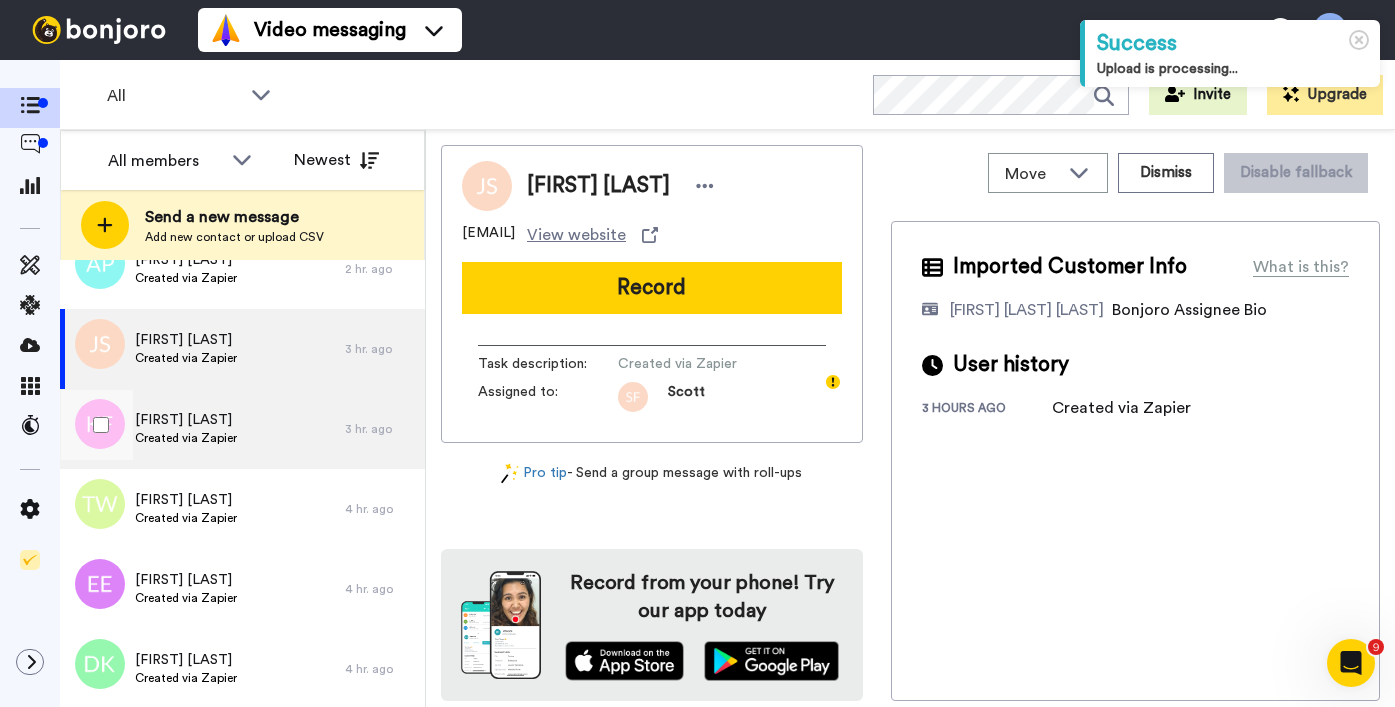 click on "Created via Zapier" at bounding box center [186, 438] 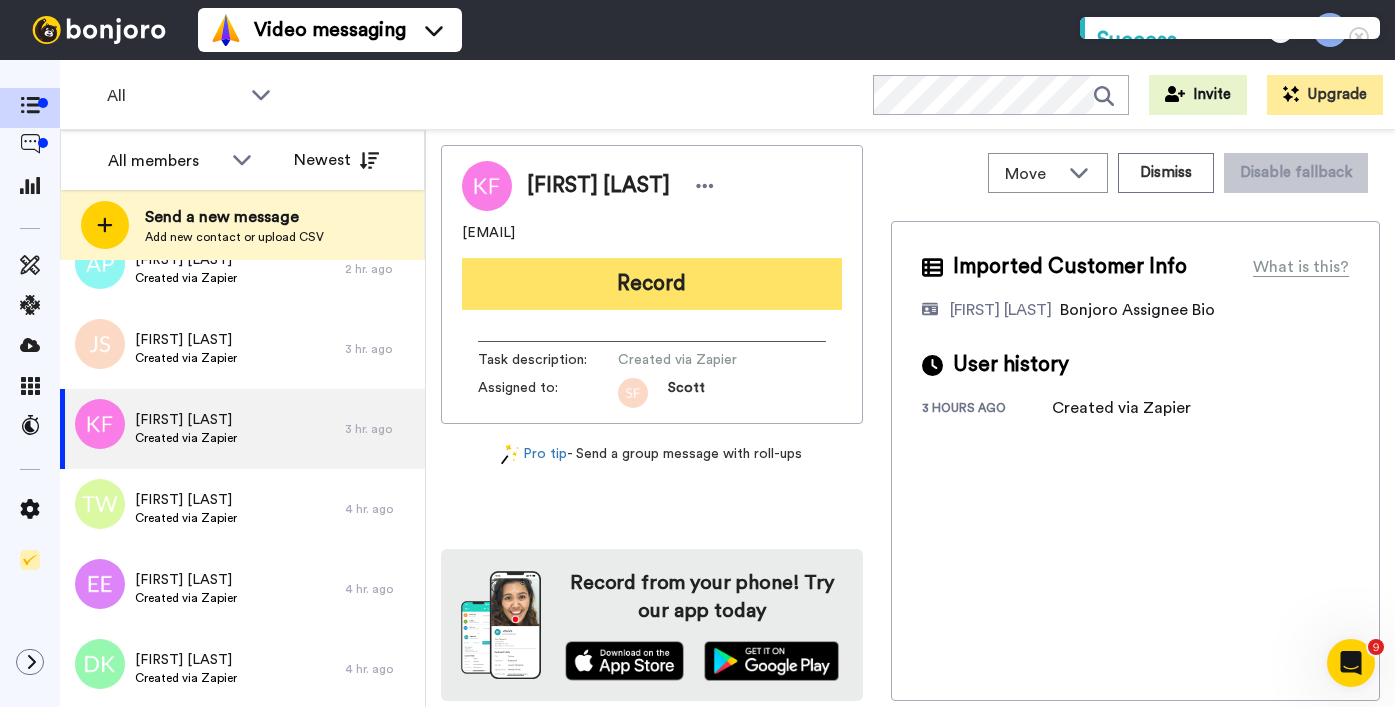 click on "Record" at bounding box center (652, 284) 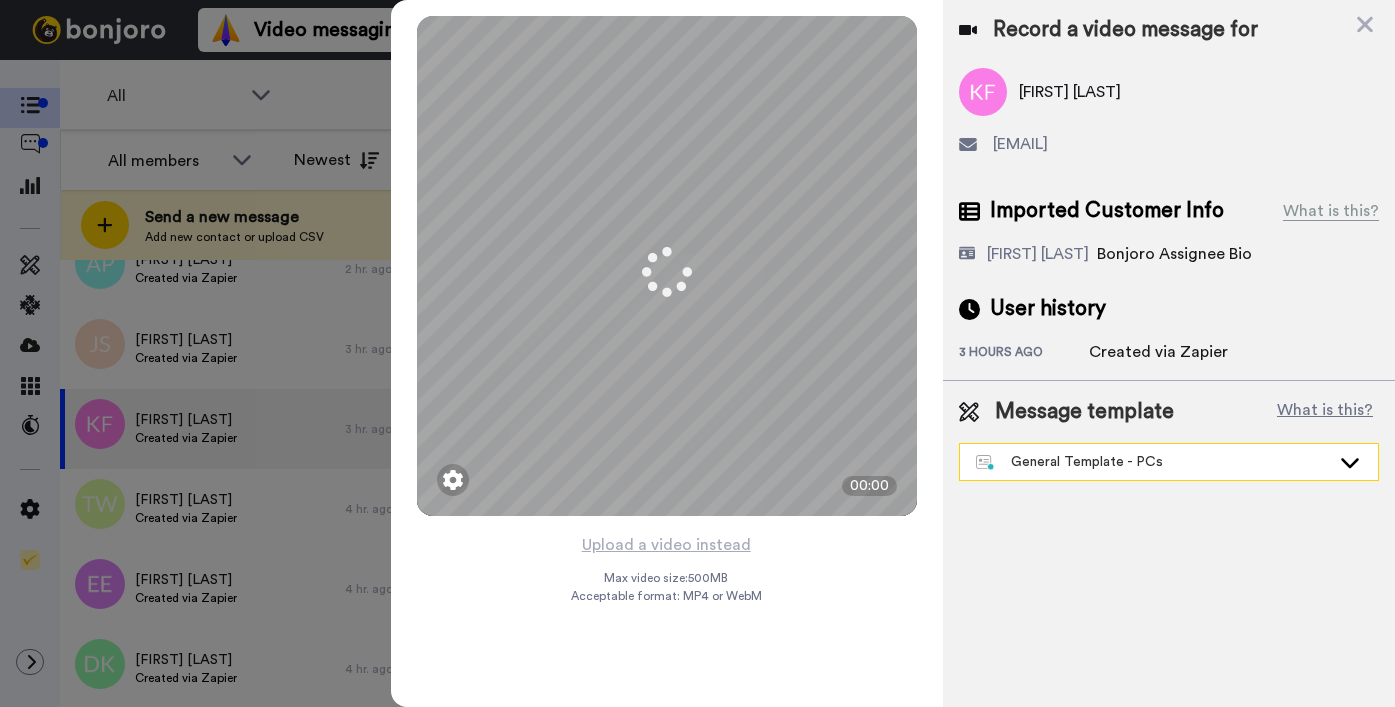 click on "General Template - PCs" at bounding box center (1153, 462) 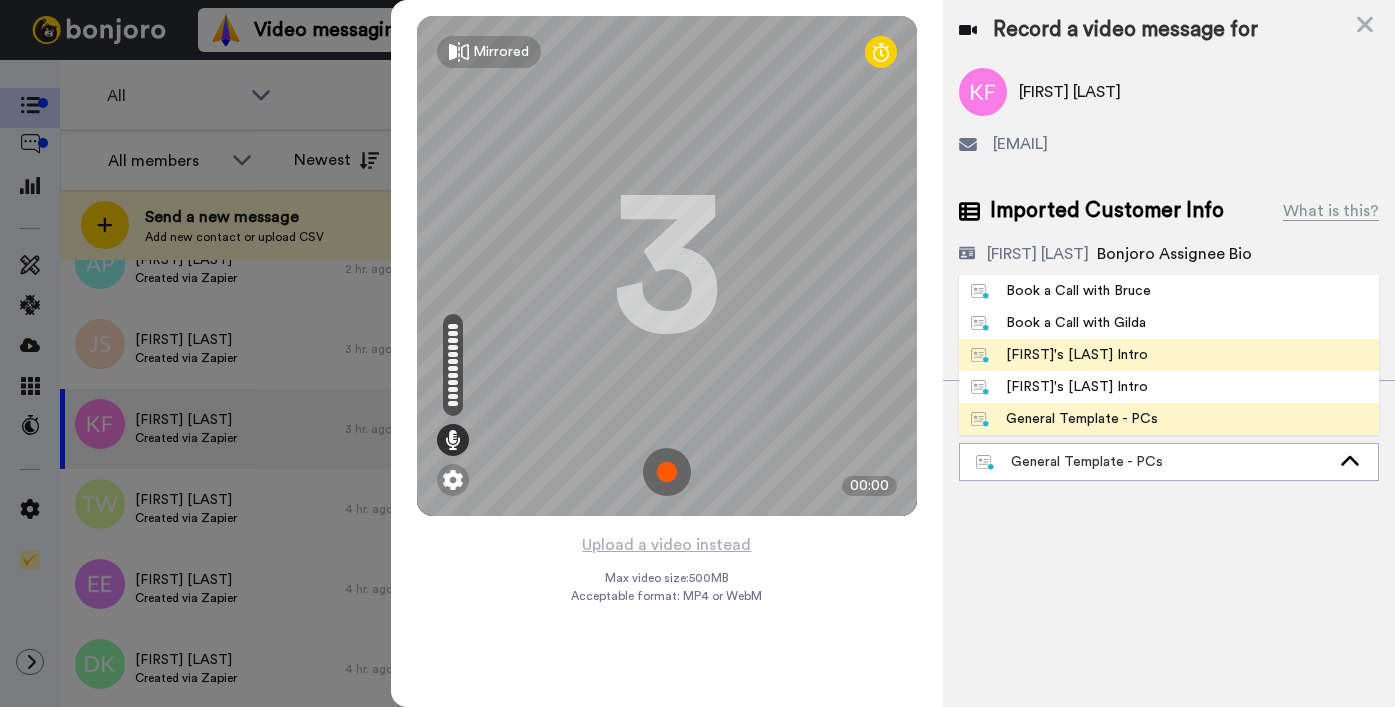 click on "[FIRST] Bonjoro Intro" at bounding box center (1059, 355) 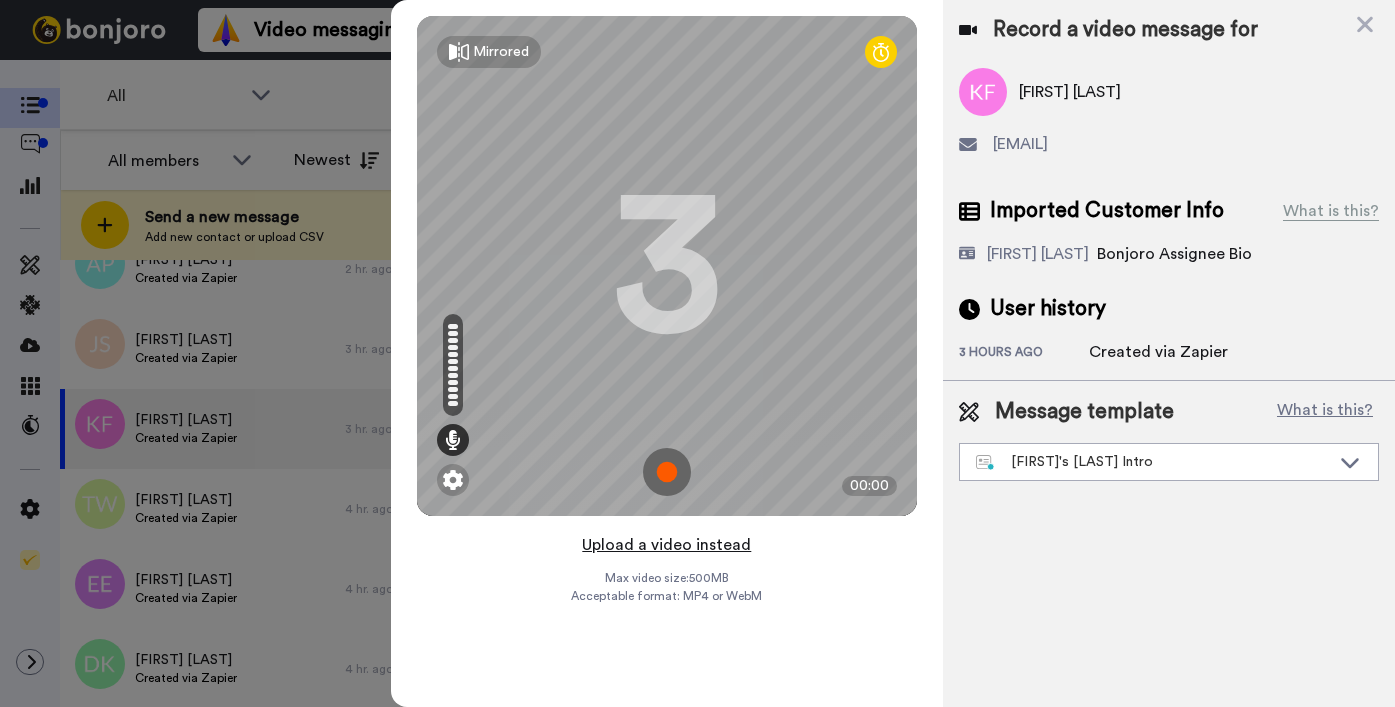 click on "Upload a video instead" at bounding box center [666, 545] 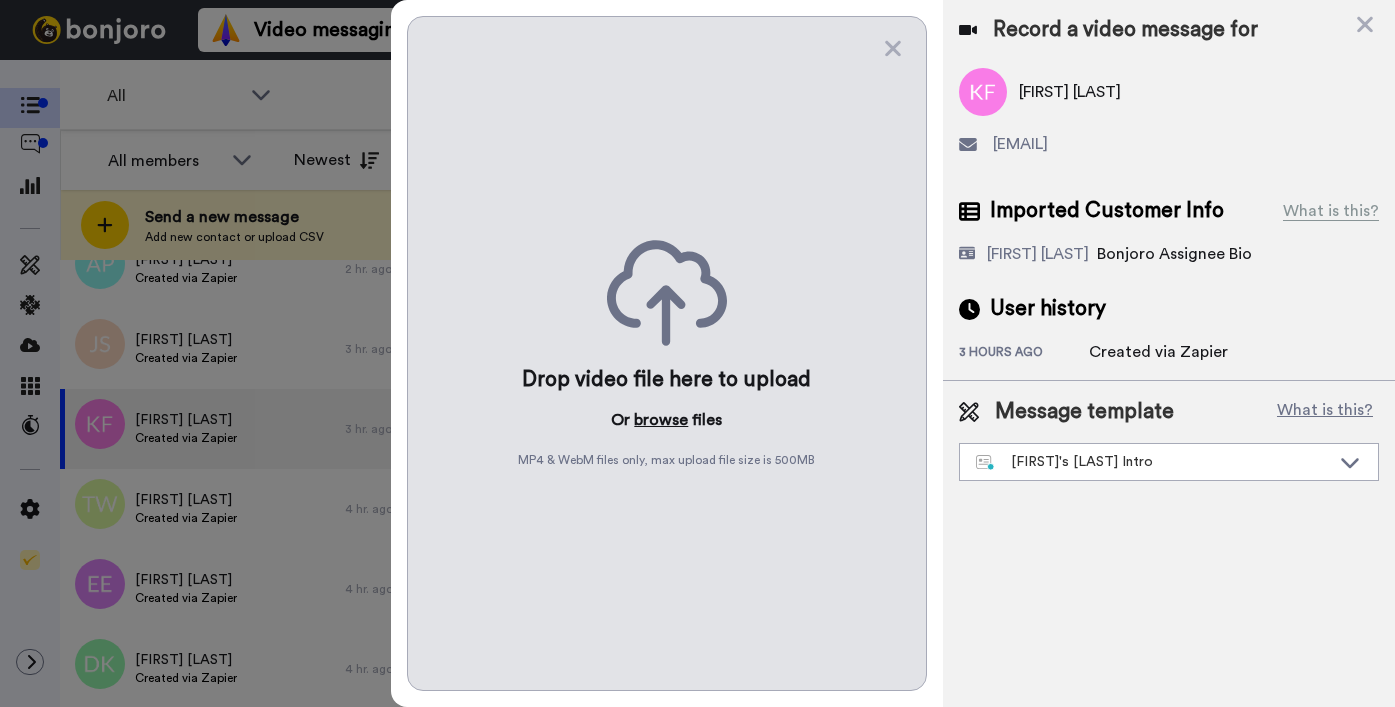 click on "browse" at bounding box center (661, 420) 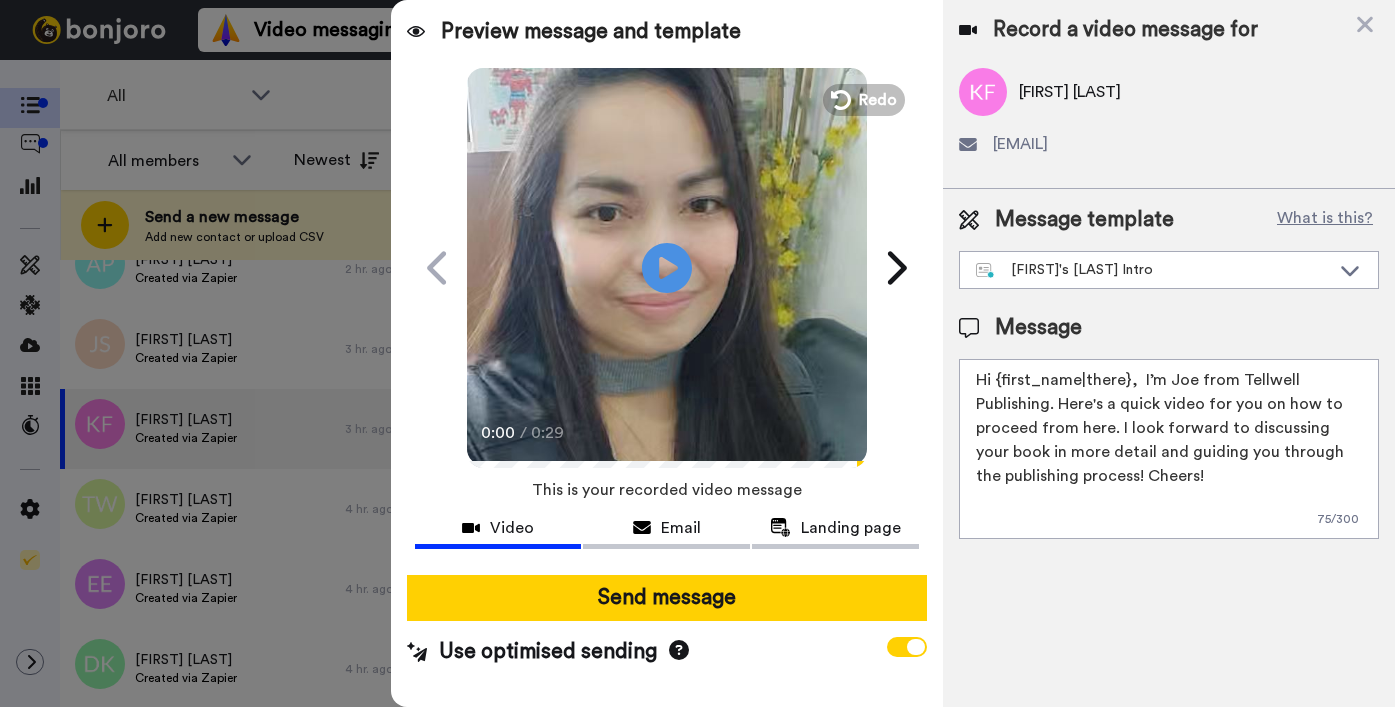 drag, startPoint x: 995, startPoint y: 380, endPoint x: 1125, endPoint y: 380, distance: 130 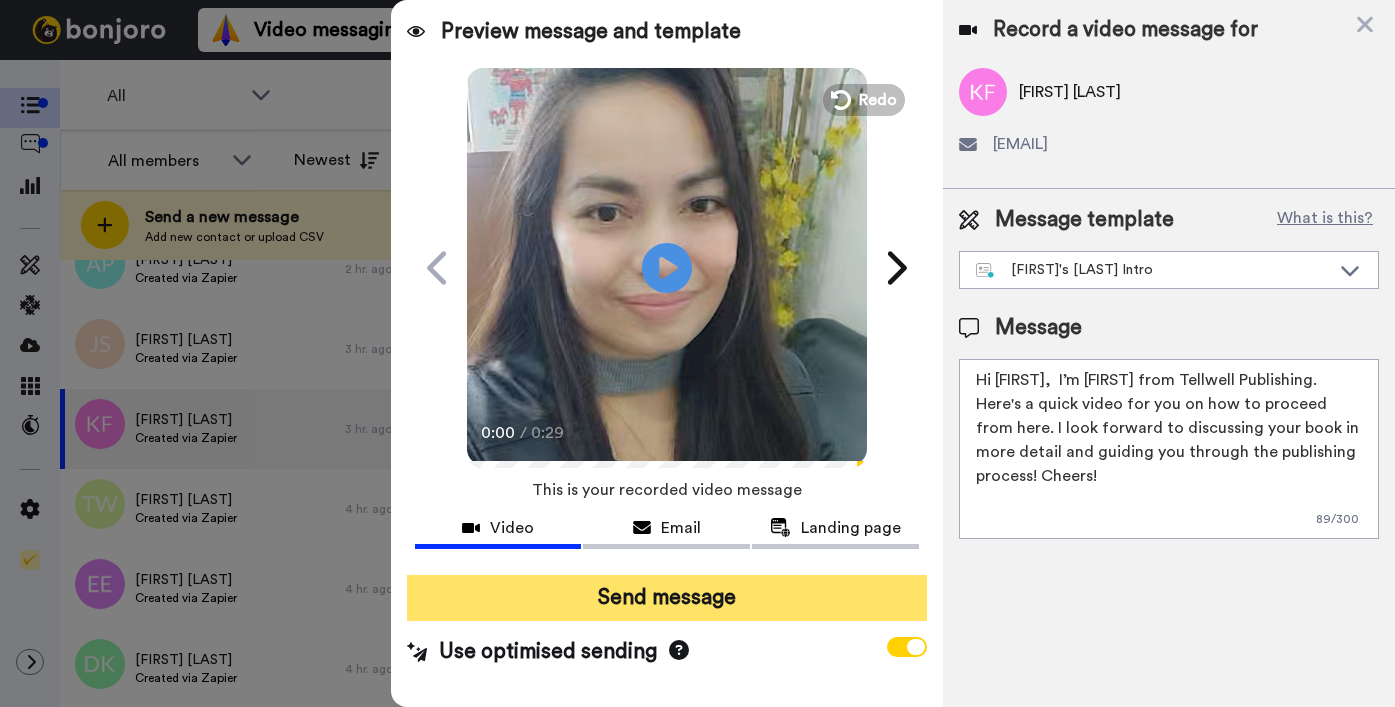 type on "Hi Kate,  I’m Joe from Tellwell Publishing. Here's a quick video for you on how to proceed from here. I look forward to discussing your book in more detail and guiding you through the publishing process! Cheers!" 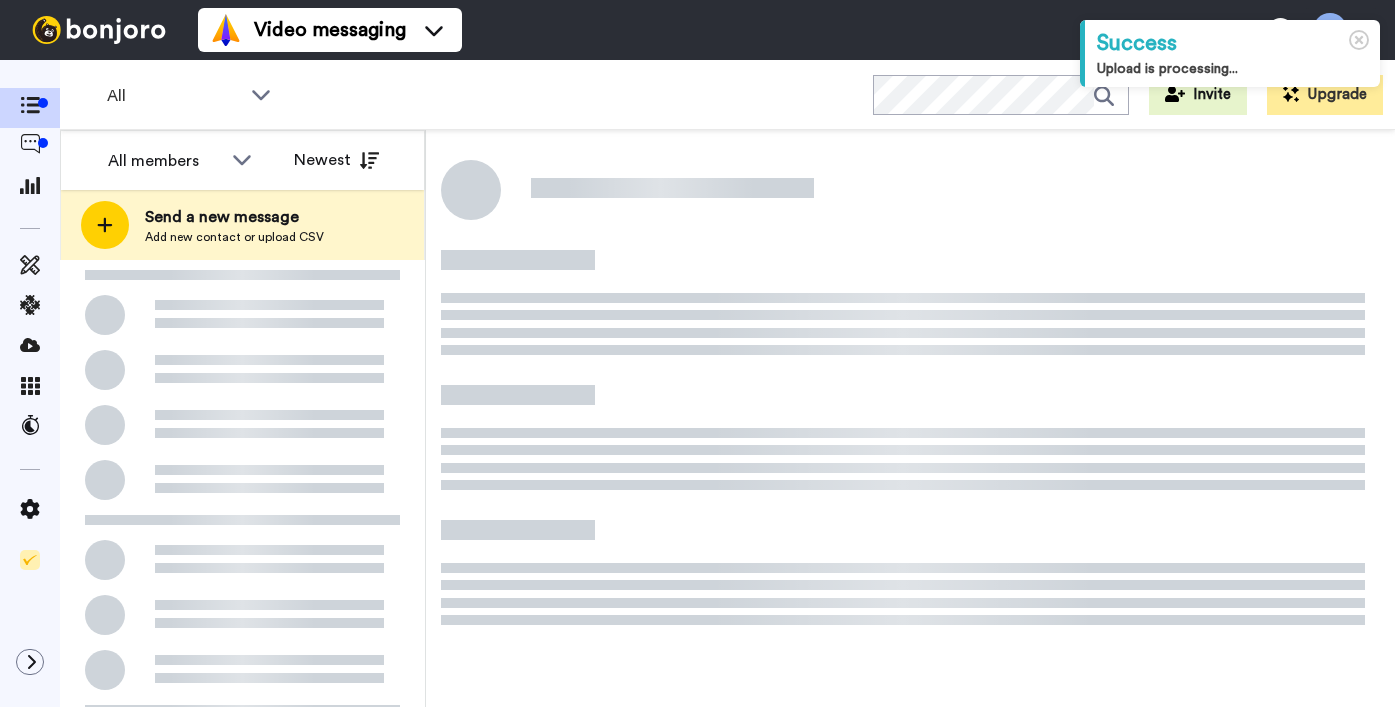 scroll, scrollTop: 0, scrollLeft: 0, axis: both 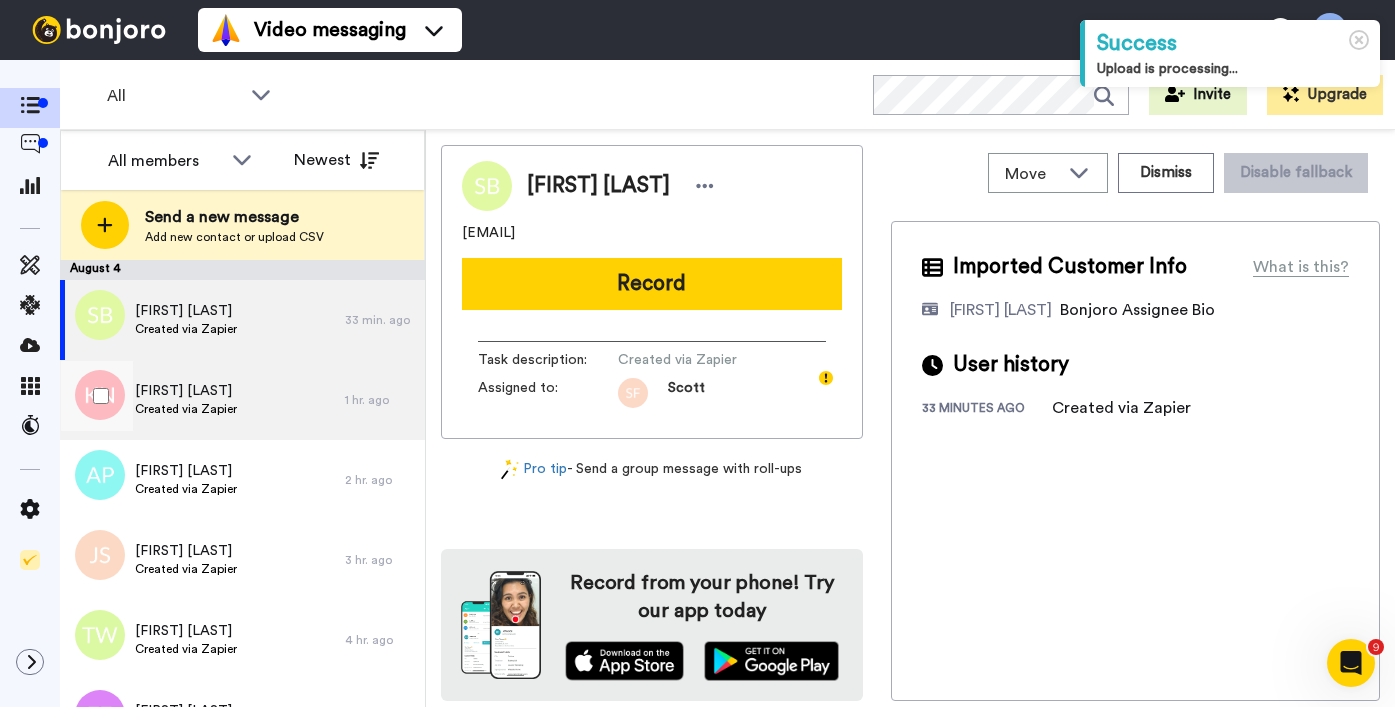 click on "[PERSON] [PERSON]" at bounding box center [186, 391] 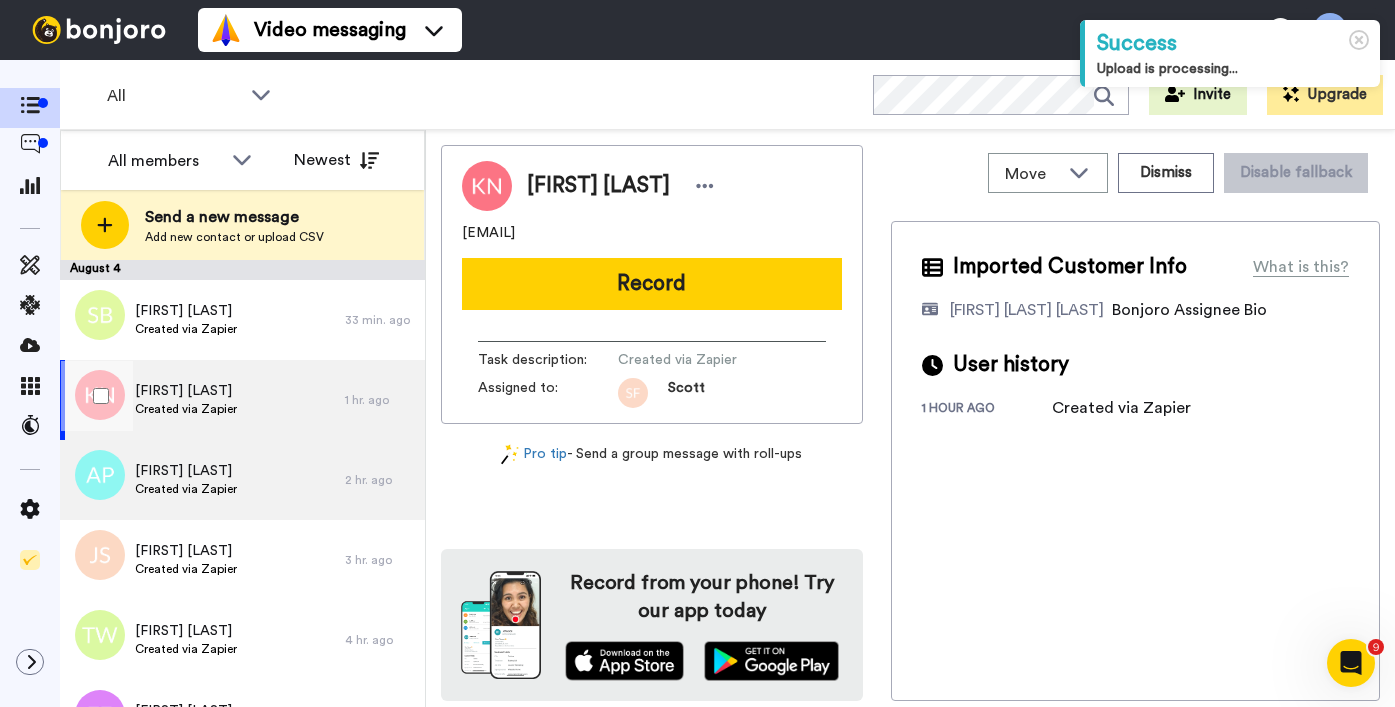 click on "[PERSON] [PERSON]" at bounding box center (186, 471) 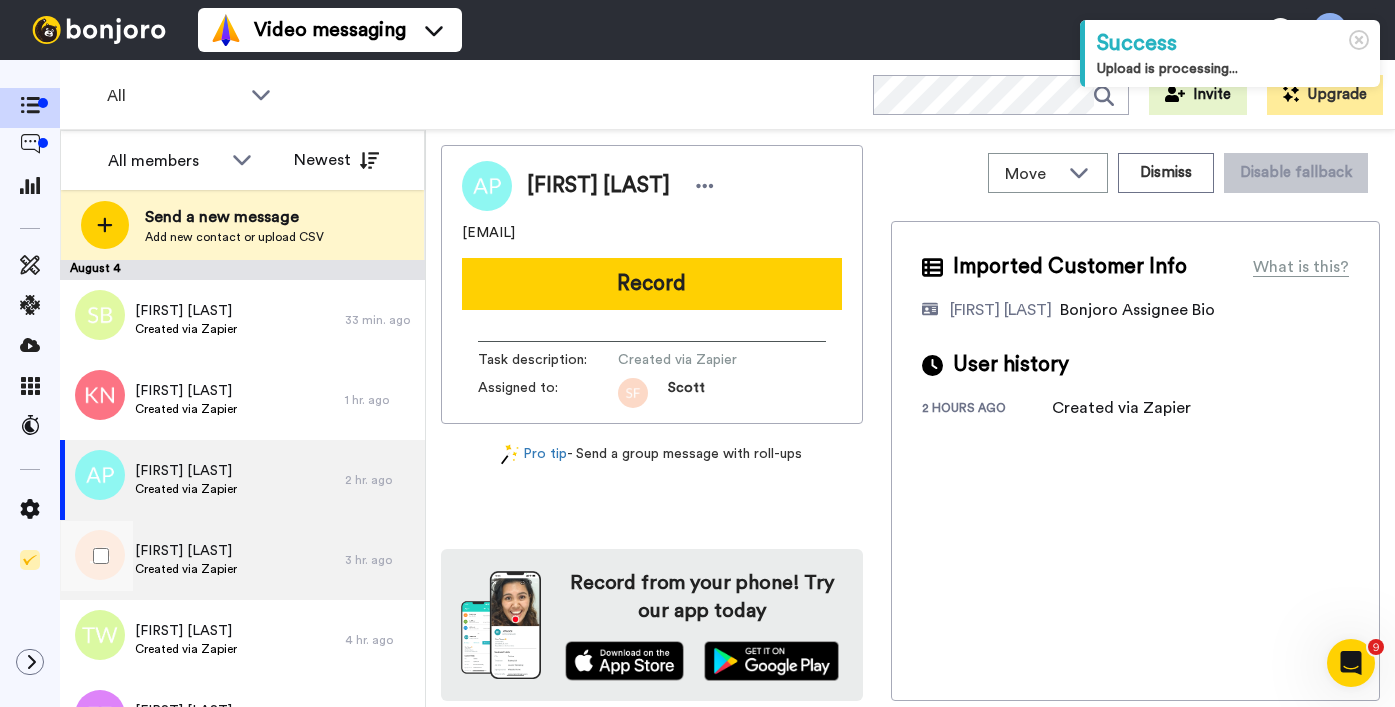 click on "[PERSON] [PERSON]" at bounding box center [186, 551] 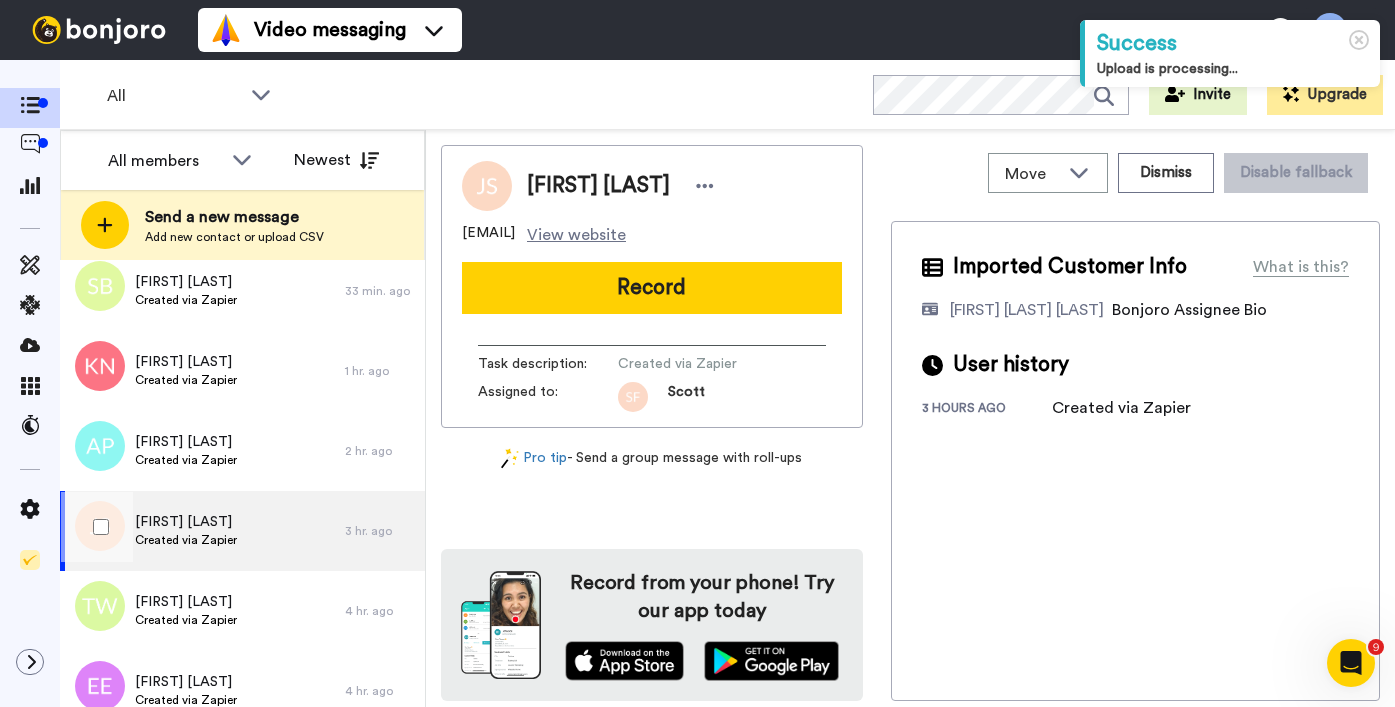 scroll, scrollTop: 109, scrollLeft: 0, axis: vertical 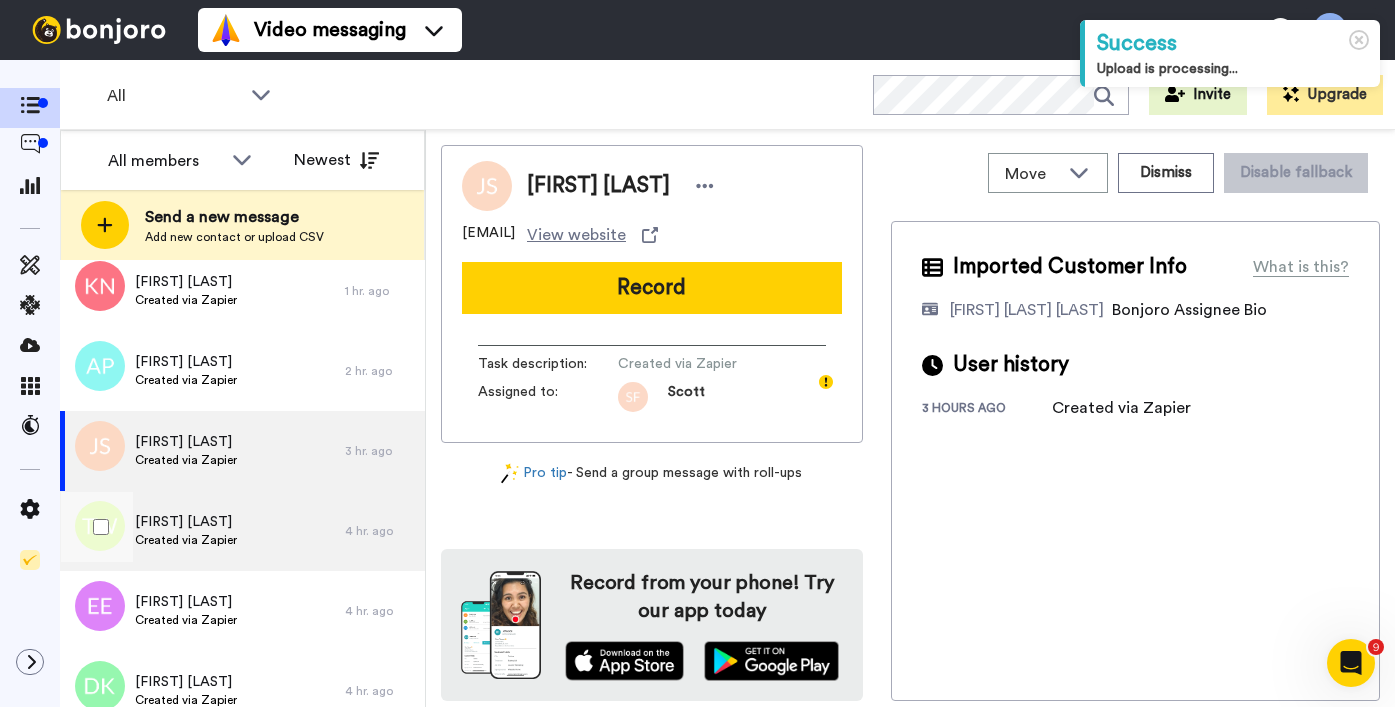 click on "[PERSON] Created via Zapier" at bounding box center (202, 531) 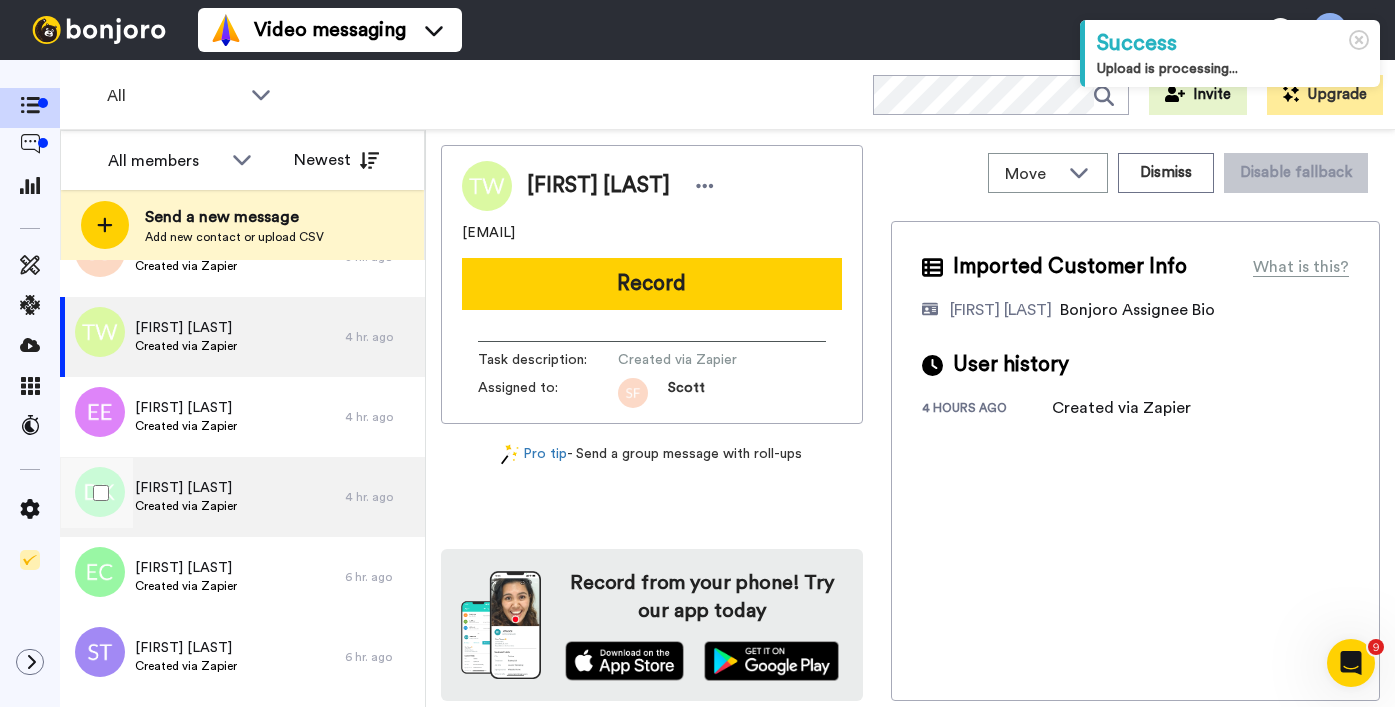 scroll, scrollTop: 307, scrollLeft: 0, axis: vertical 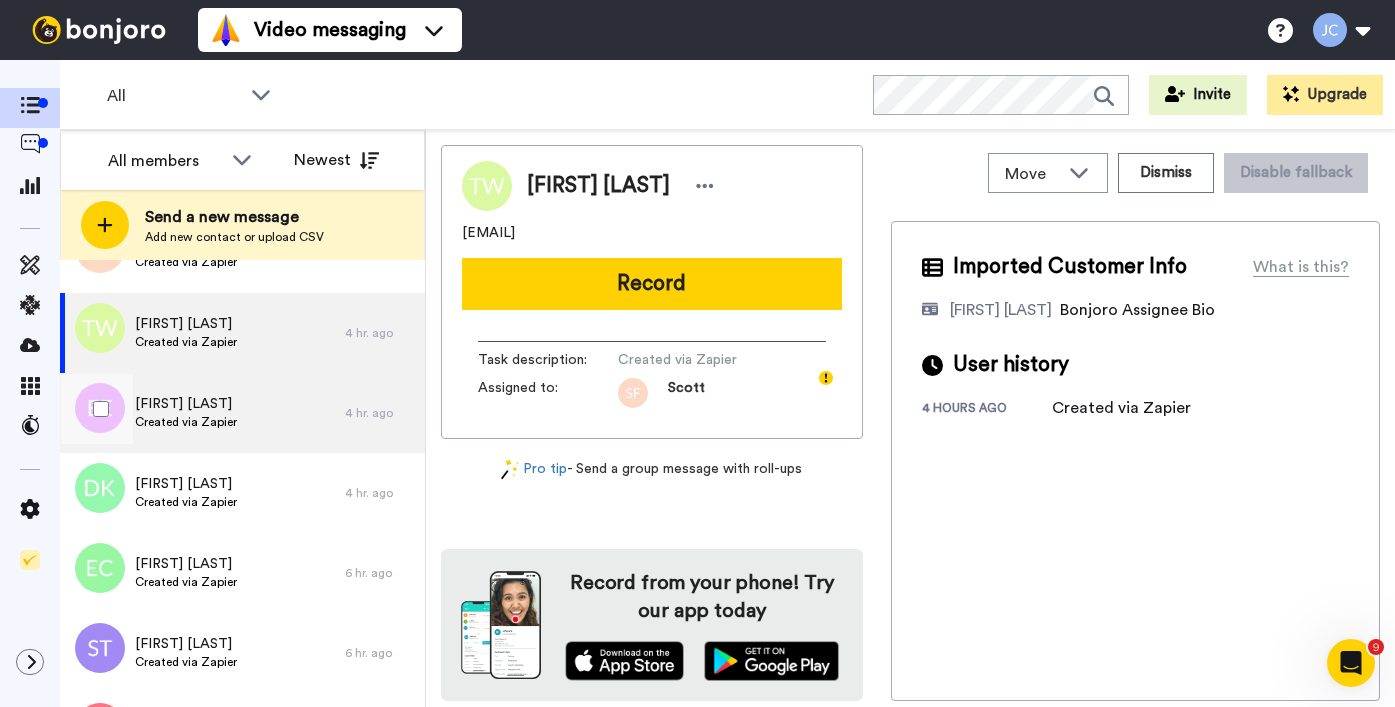 click on "Elizabeth Ervin Created via Zapier" at bounding box center [186, 413] 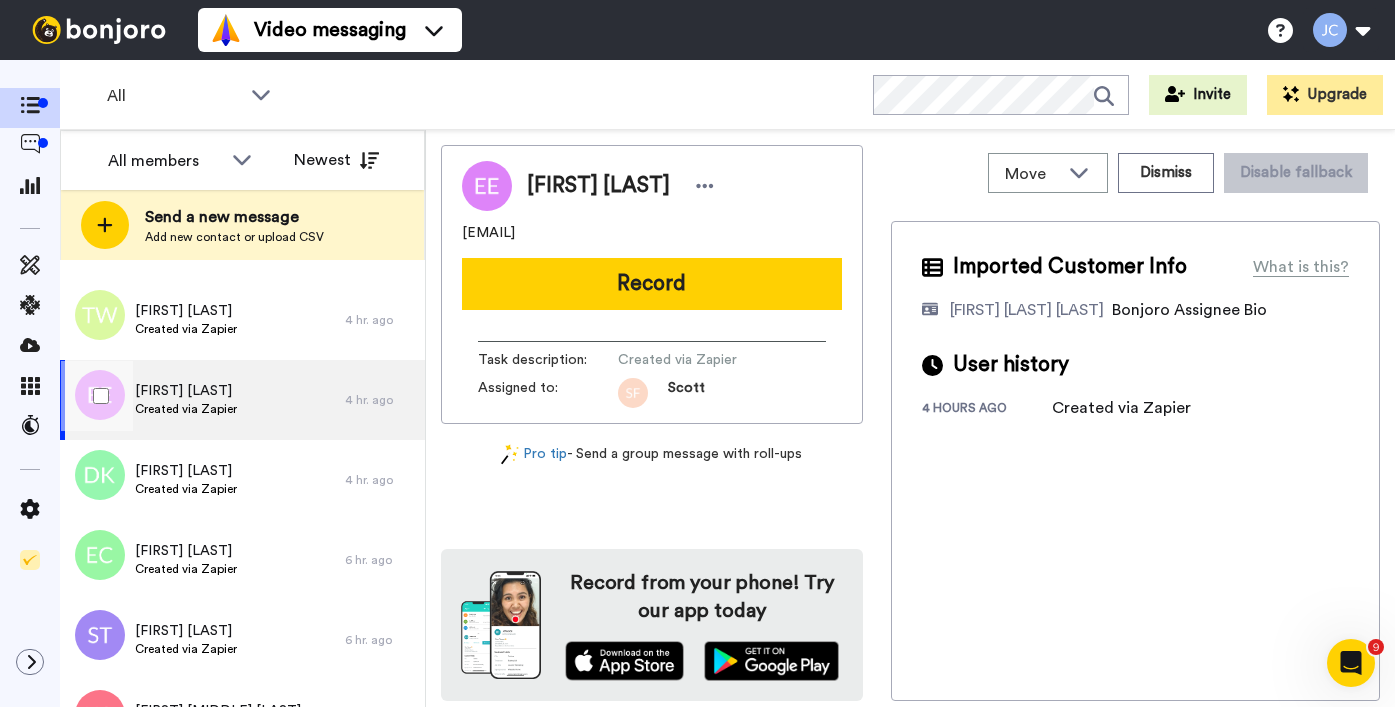 scroll, scrollTop: 381, scrollLeft: 0, axis: vertical 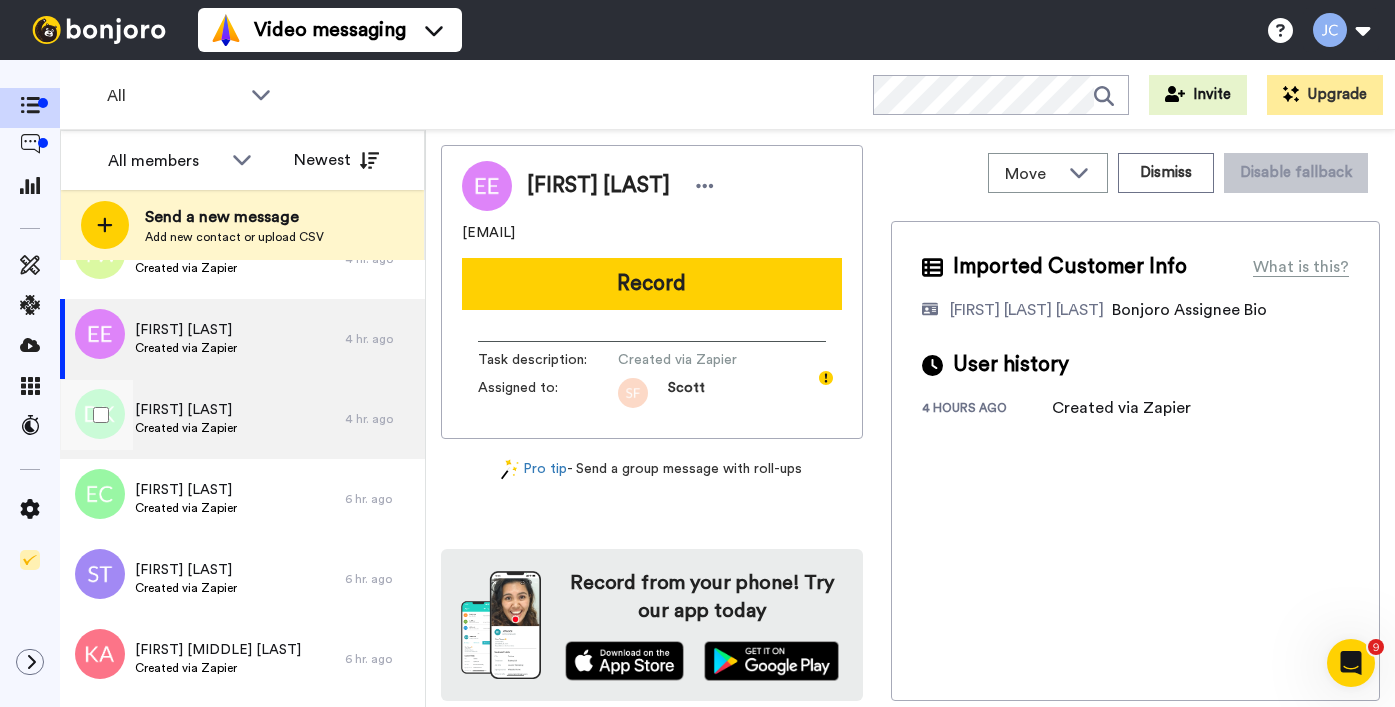 click on "Created via Zapier" at bounding box center [186, 428] 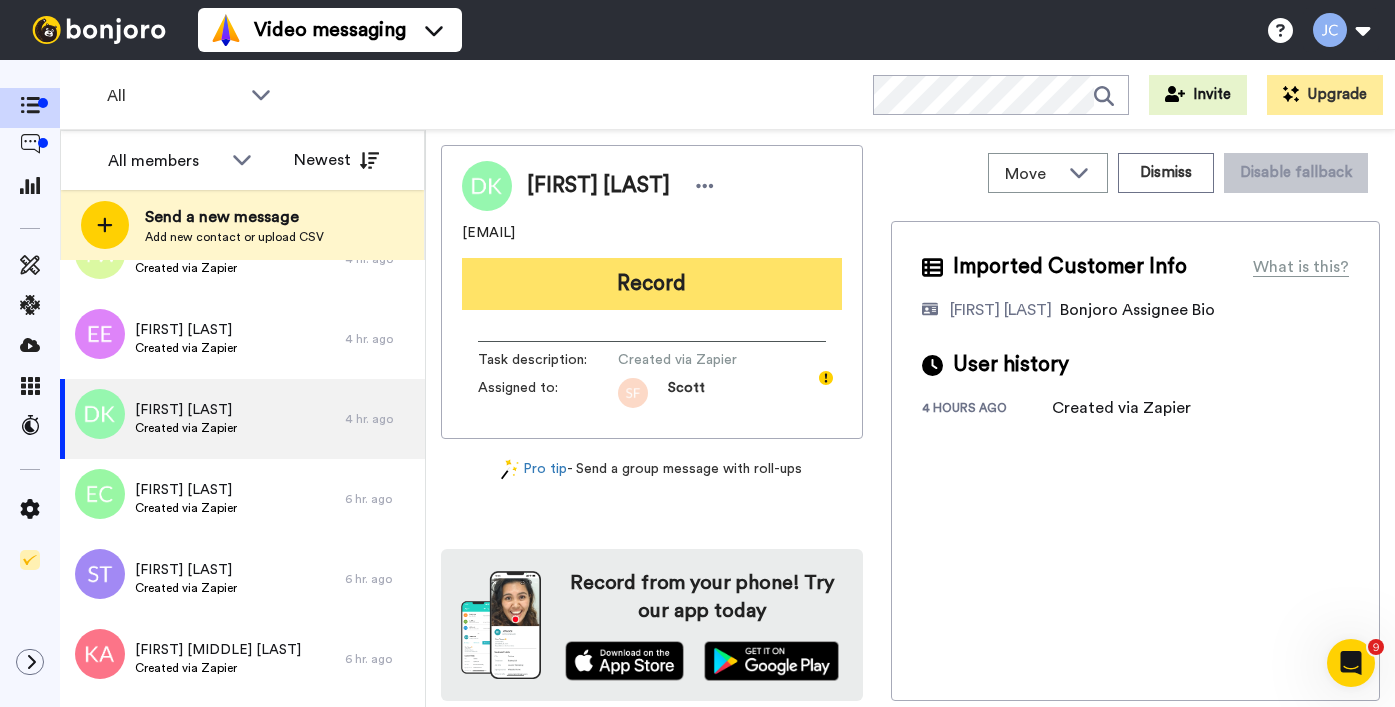 click on "Record" at bounding box center (652, 284) 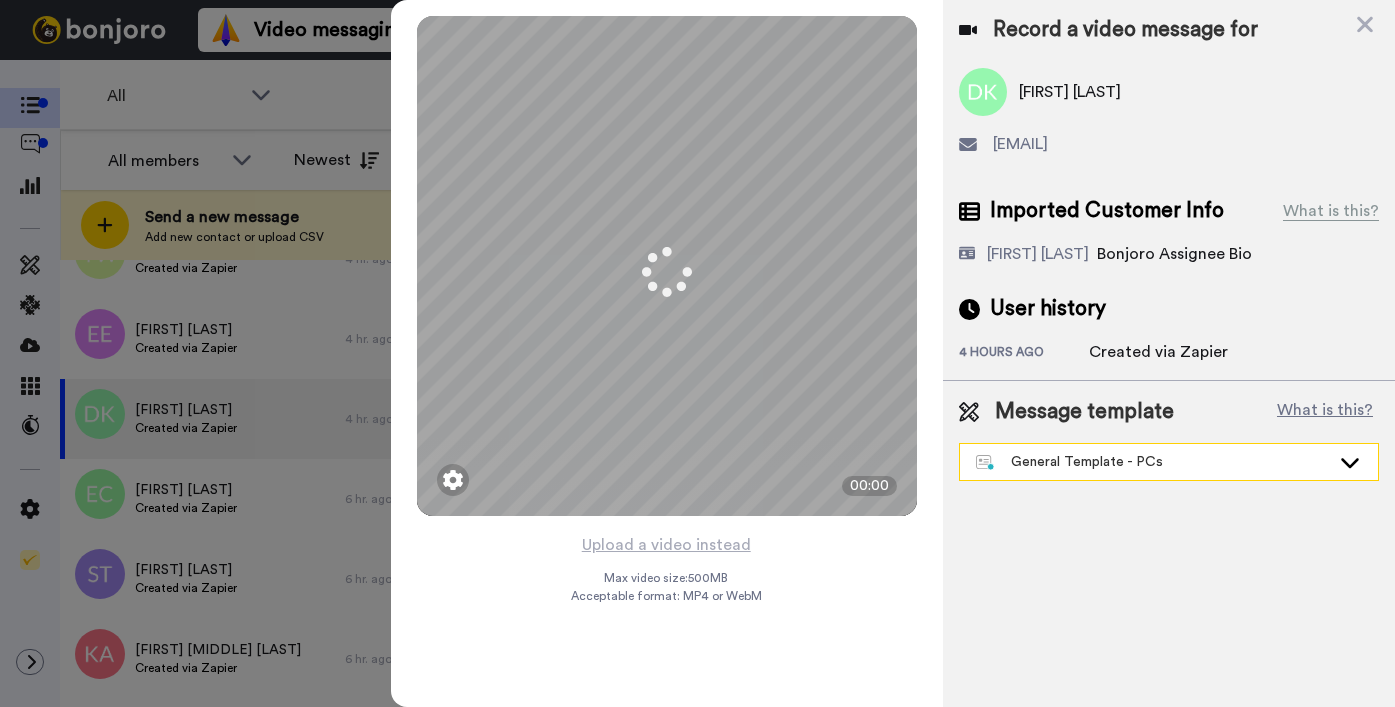 click on "General Template - PCs" at bounding box center (1153, 462) 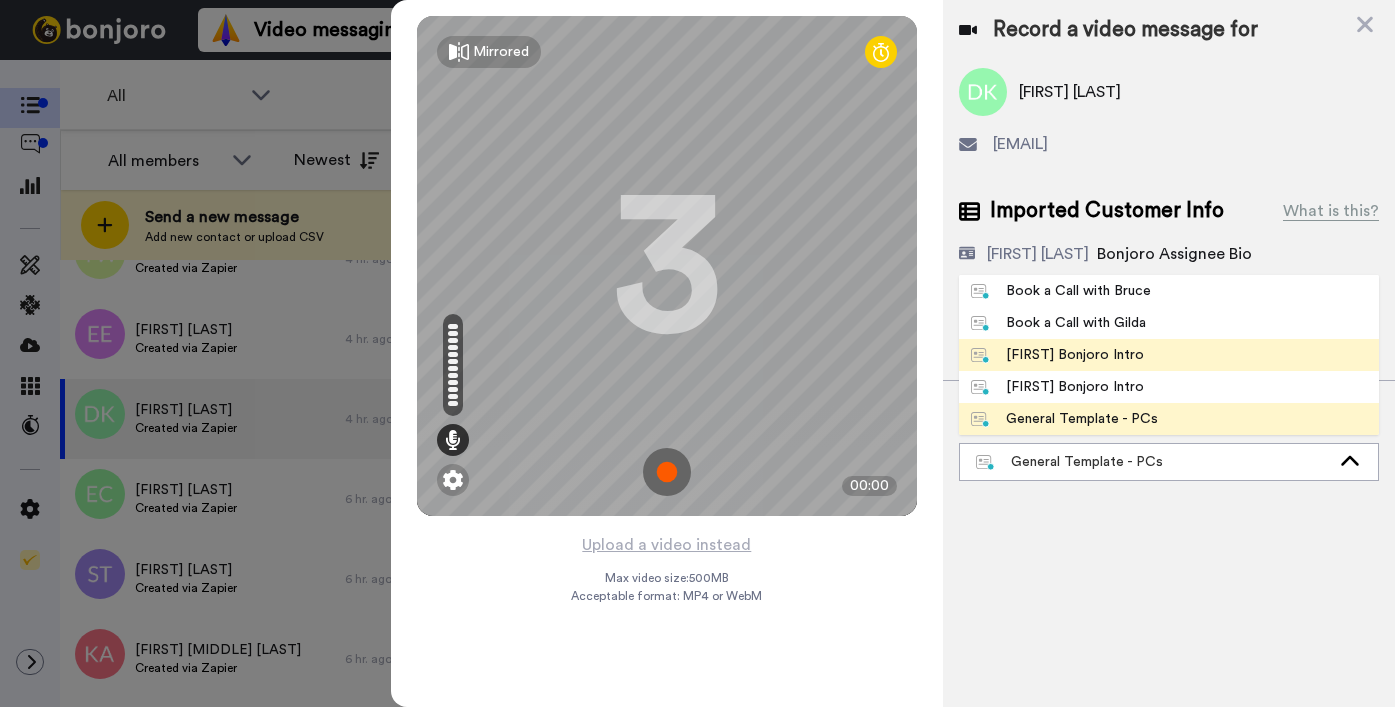 click on "Josephine Bonjoro Intro" at bounding box center (1169, 355) 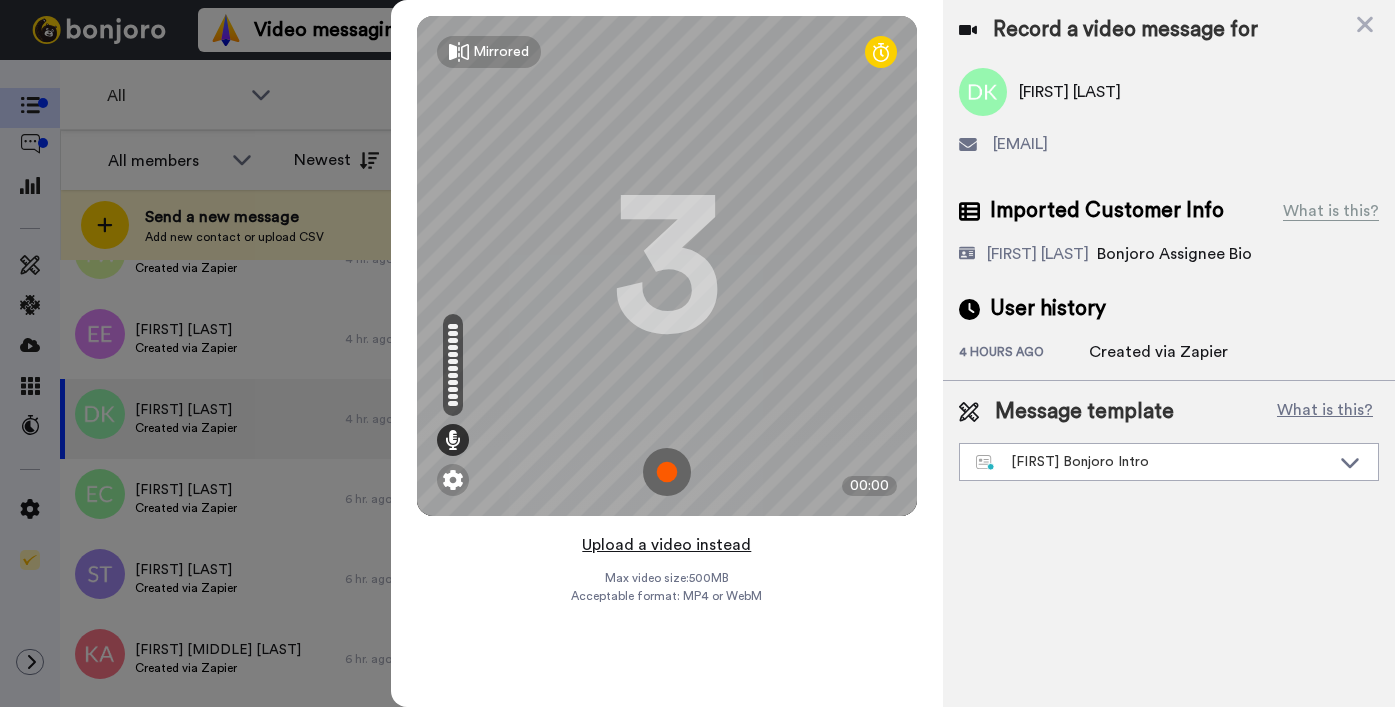 click on "Upload a video instead" at bounding box center [666, 545] 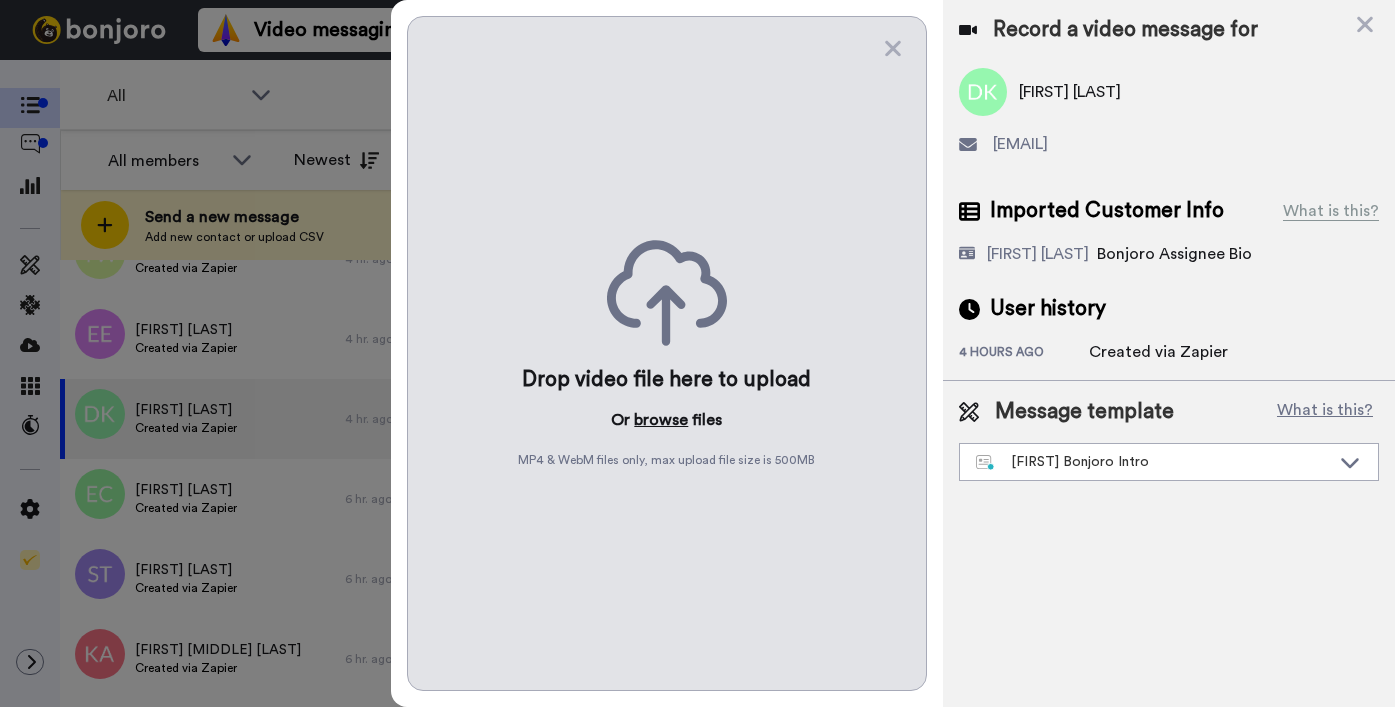 click on "browse" at bounding box center (661, 420) 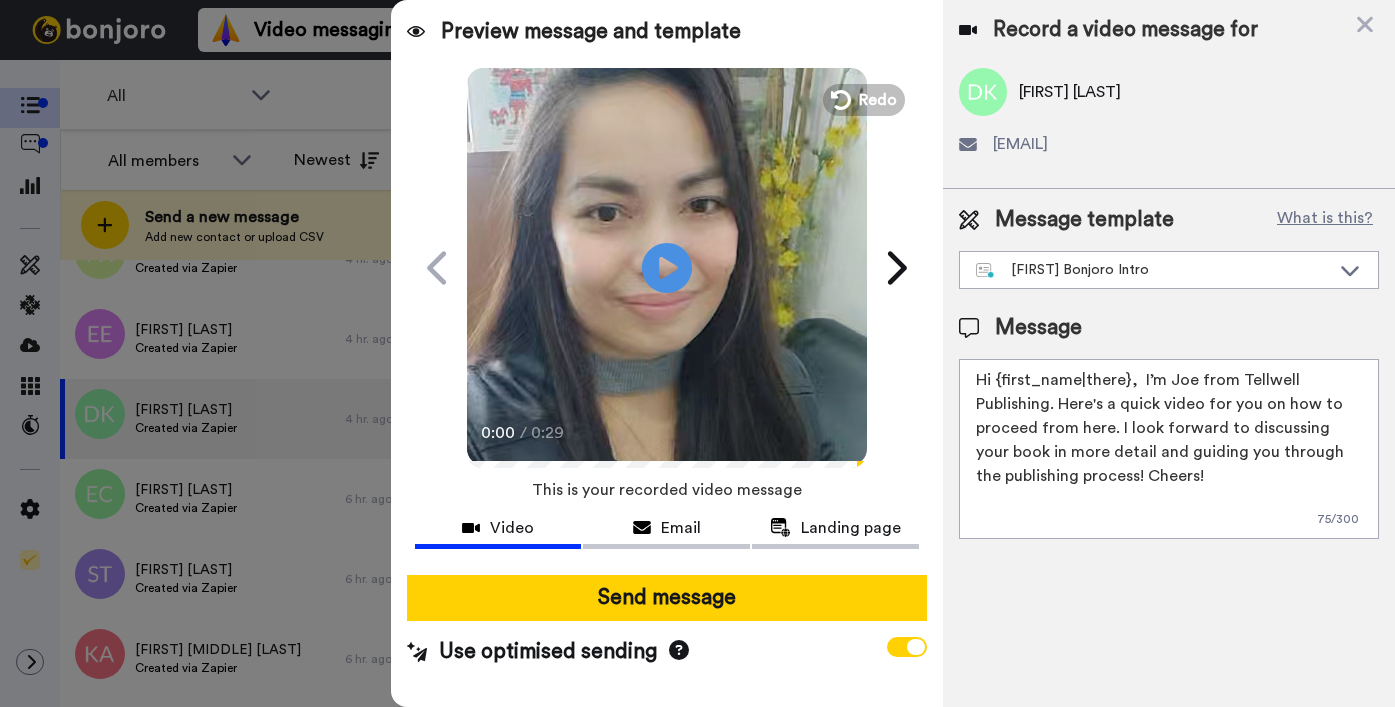drag, startPoint x: 997, startPoint y: 380, endPoint x: 1125, endPoint y: 377, distance: 128.03516 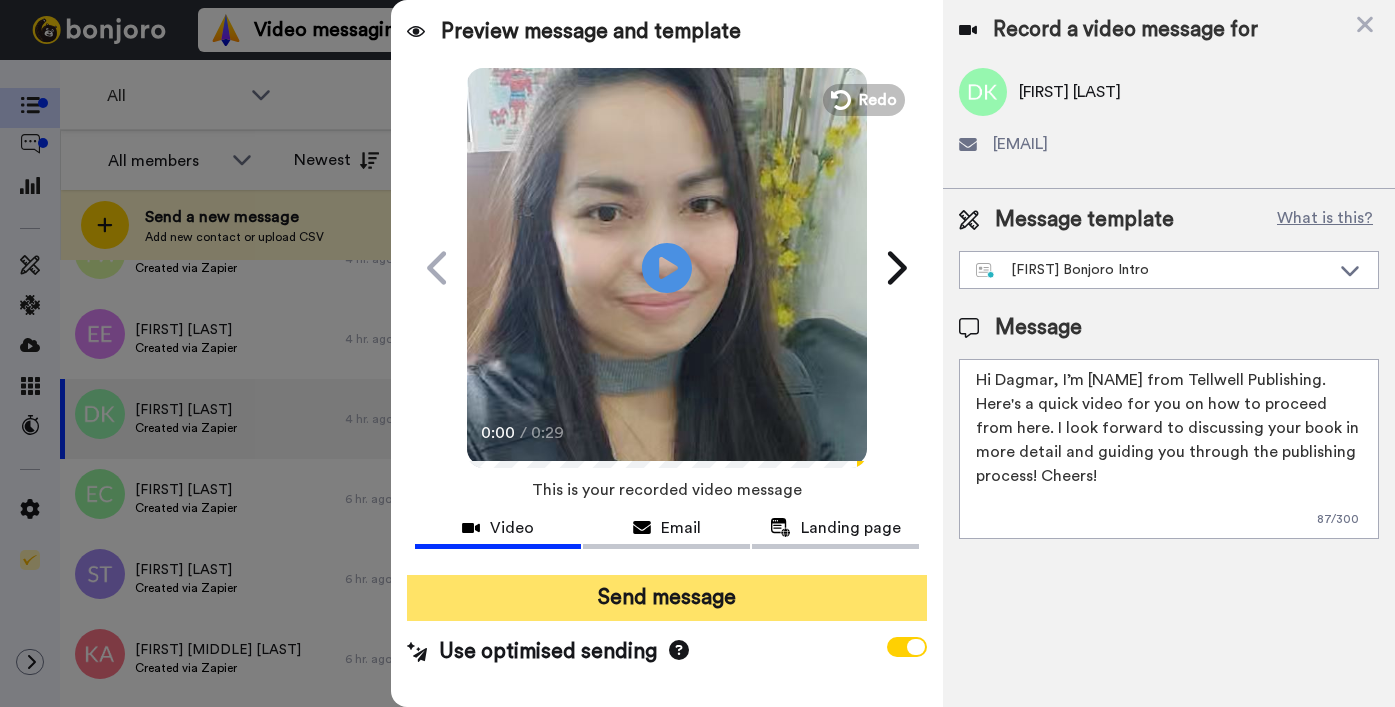 type on "Hi Dagmar,  I’m Joe from Tellwell Publishing. Here's a quick video for you on how to proceed from here. I look forward to discussing your book in more detail and guiding you through the publishing process! Cheers!" 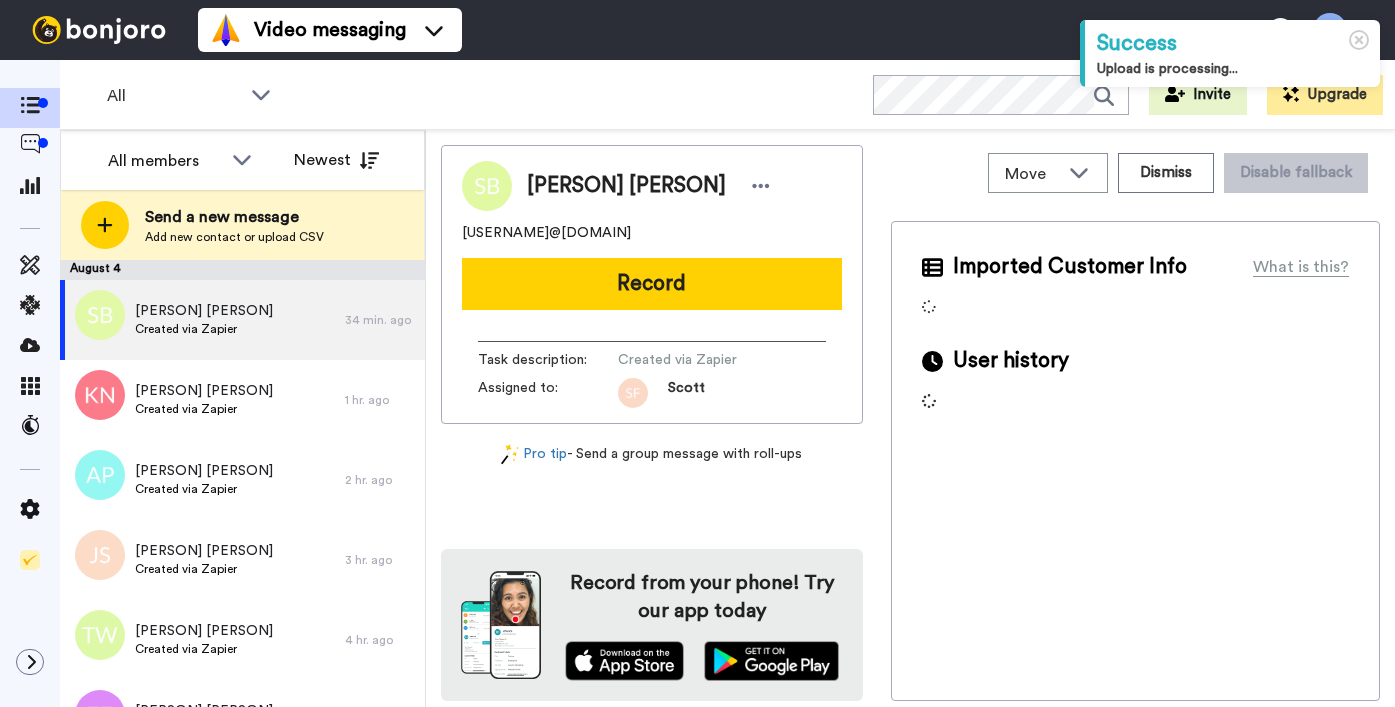 scroll, scrollTop: 0, scrollLeft: 0, axis: both 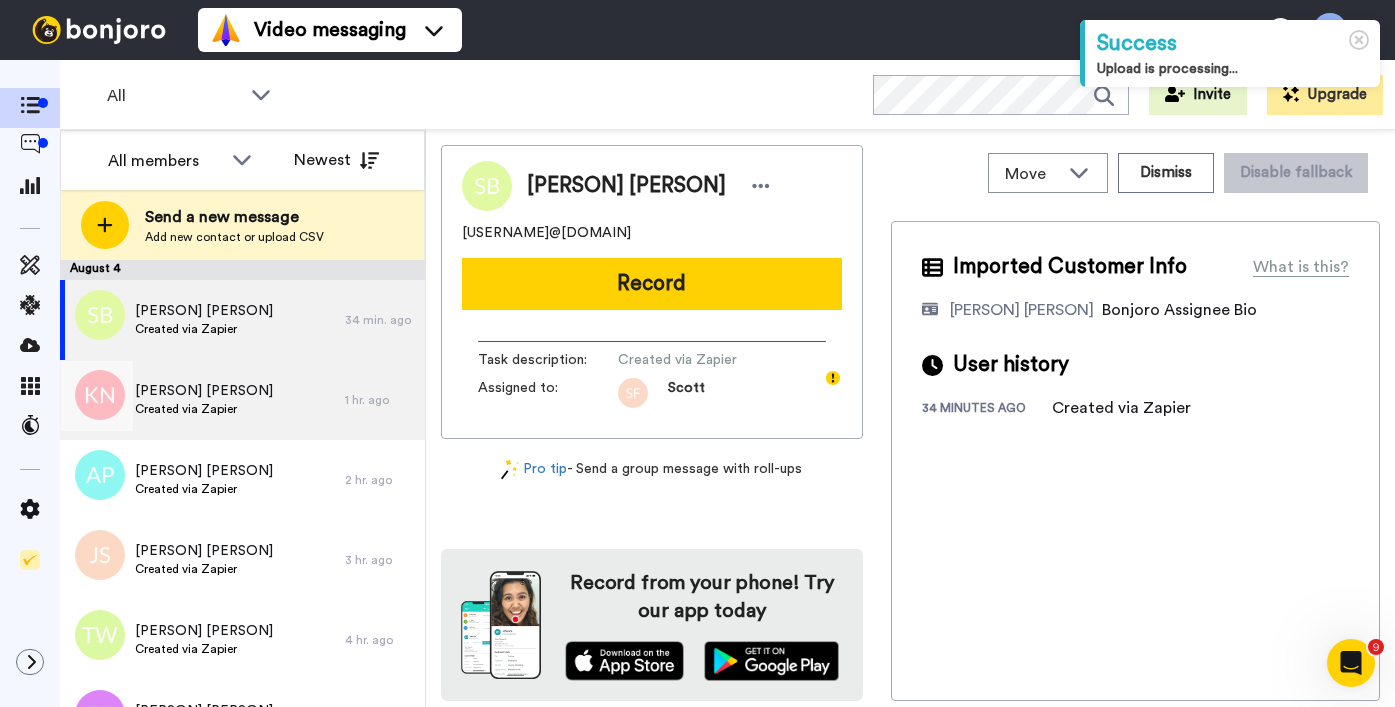 click on "Created via Zapier" at bounding box center [204, 409] 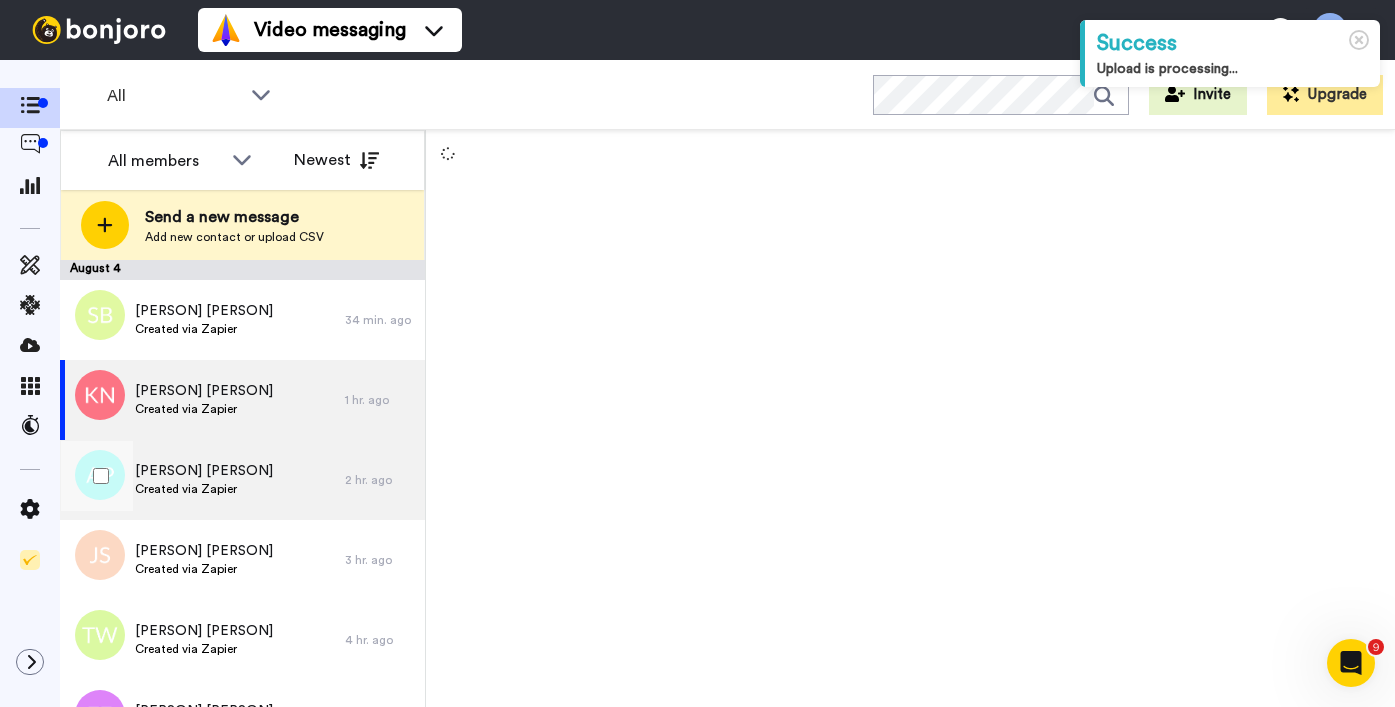 click on "[PERSON] [PERSON]" at bounding box center (204, 471) 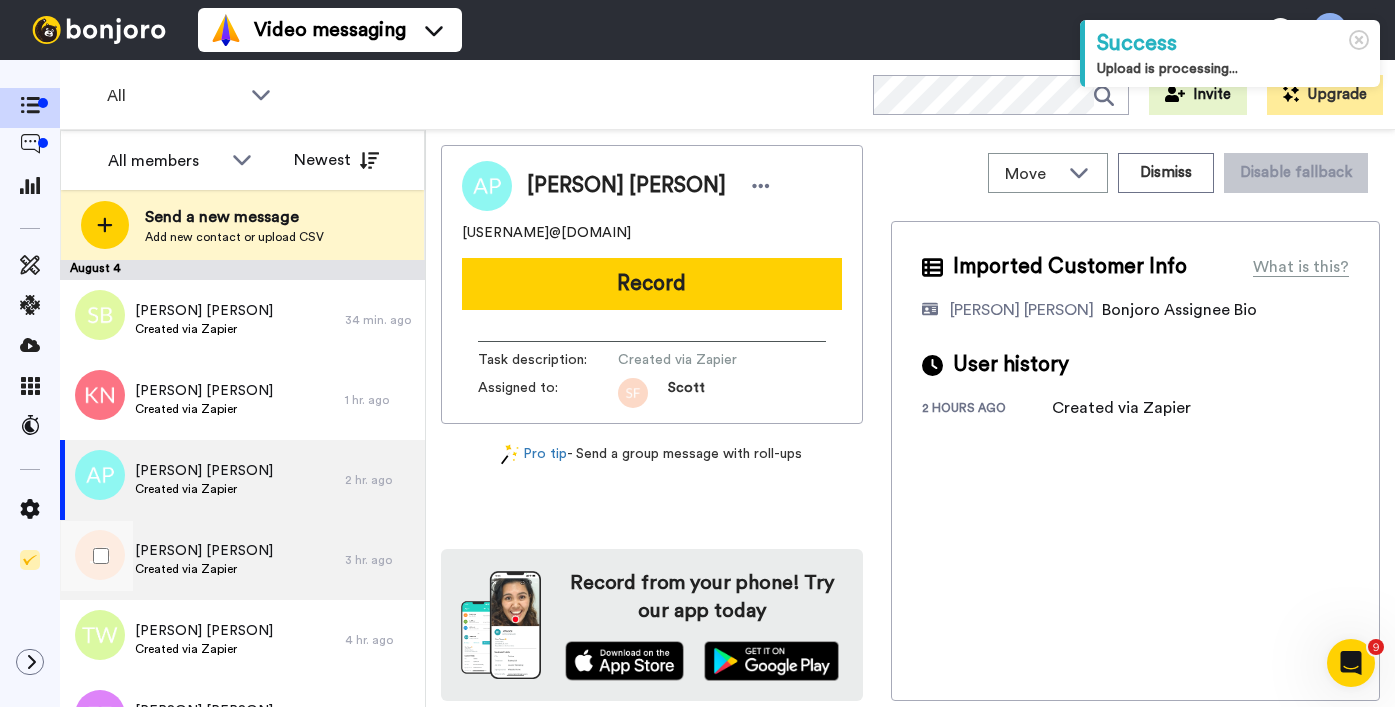 click on "[PERSON] [PERSON]" at bounding box center (204, 551) 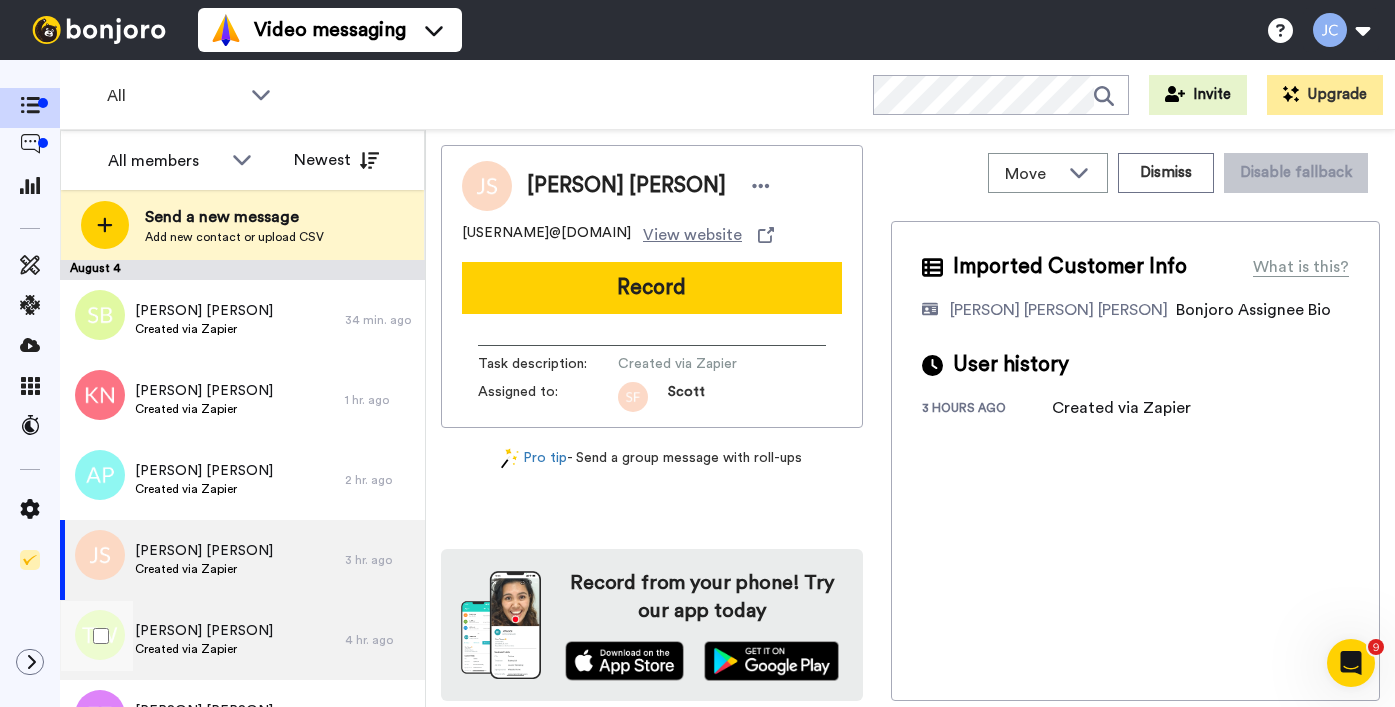 click on "[PERSON] Created via Zapier" at bounding box center [202, 640] 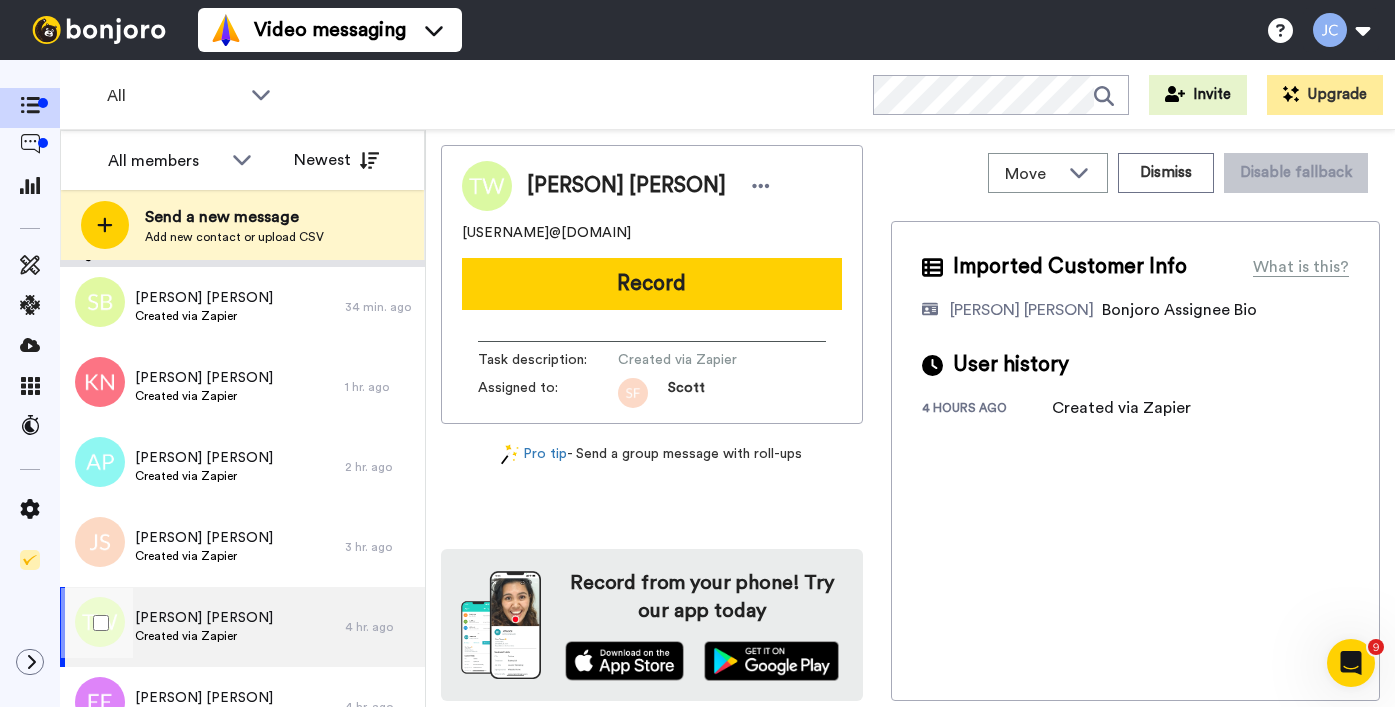 scroll, scrollTop: 94, scrollLeft: 0, axis: vertical 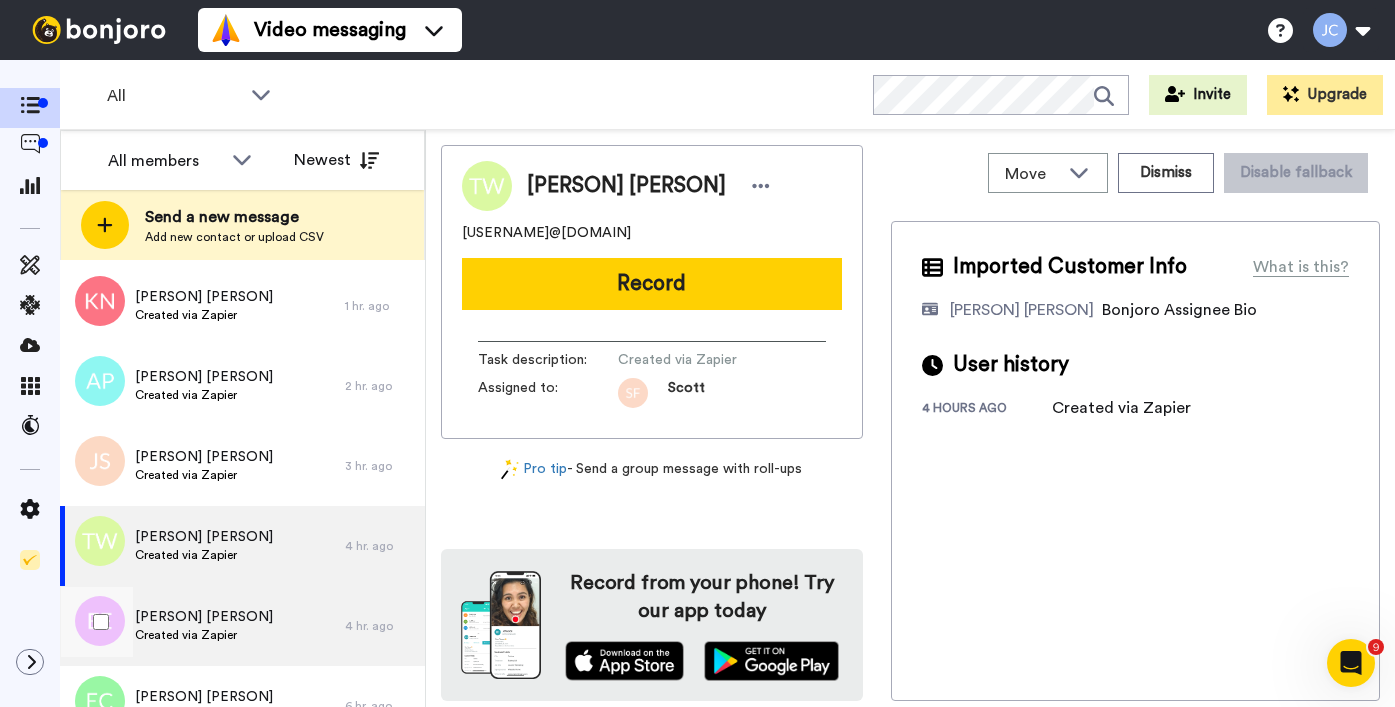 click on "[PERSON] [PERSON]" at bounding box center (204, 617) 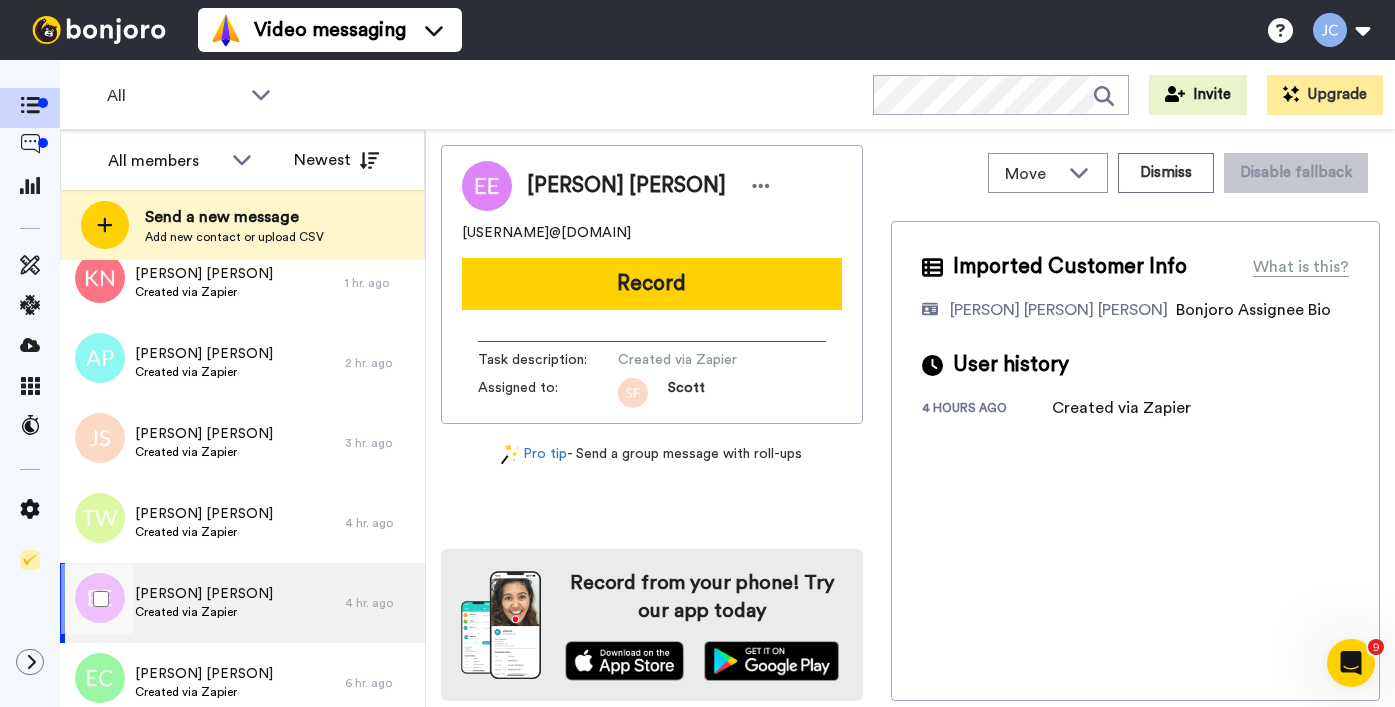 scroll, scrollTop: 147, scrollLeft: 0, axis: vertical 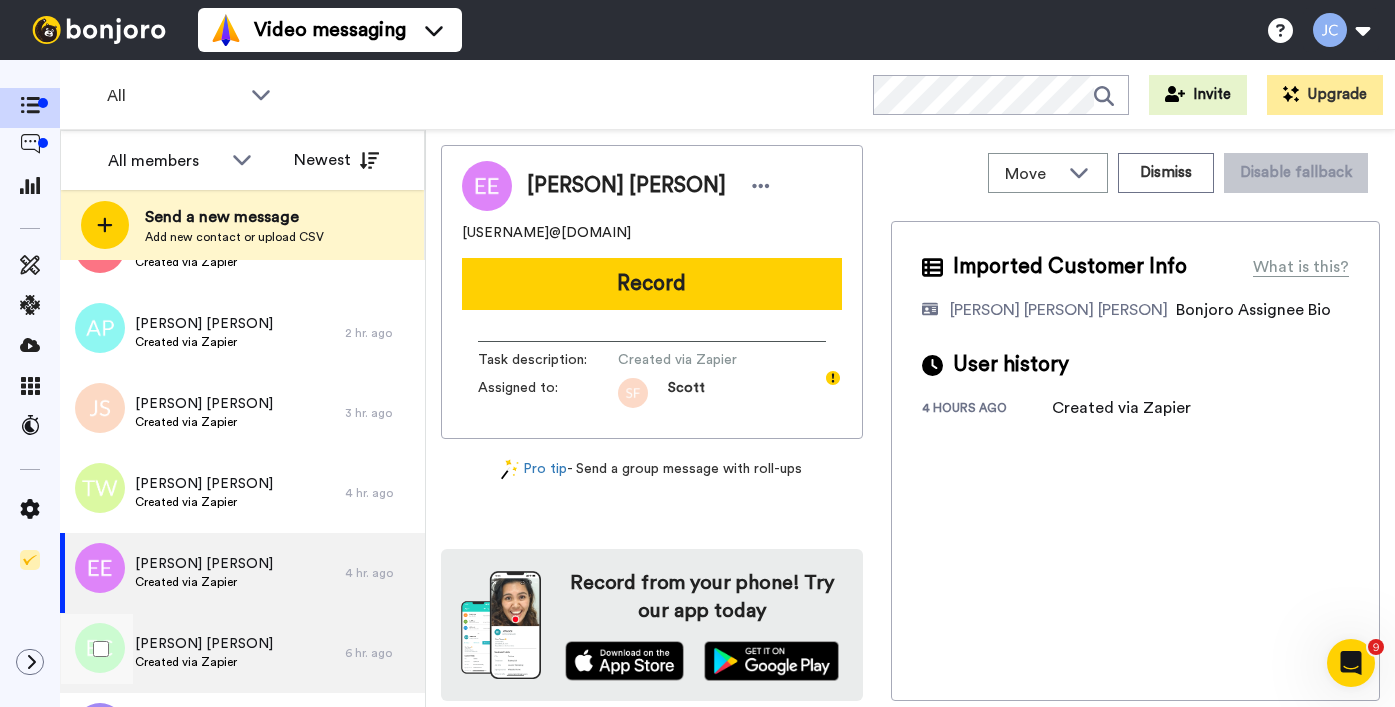 click on "[PERSON] [PERSON]" at bounding box center [204, 644] 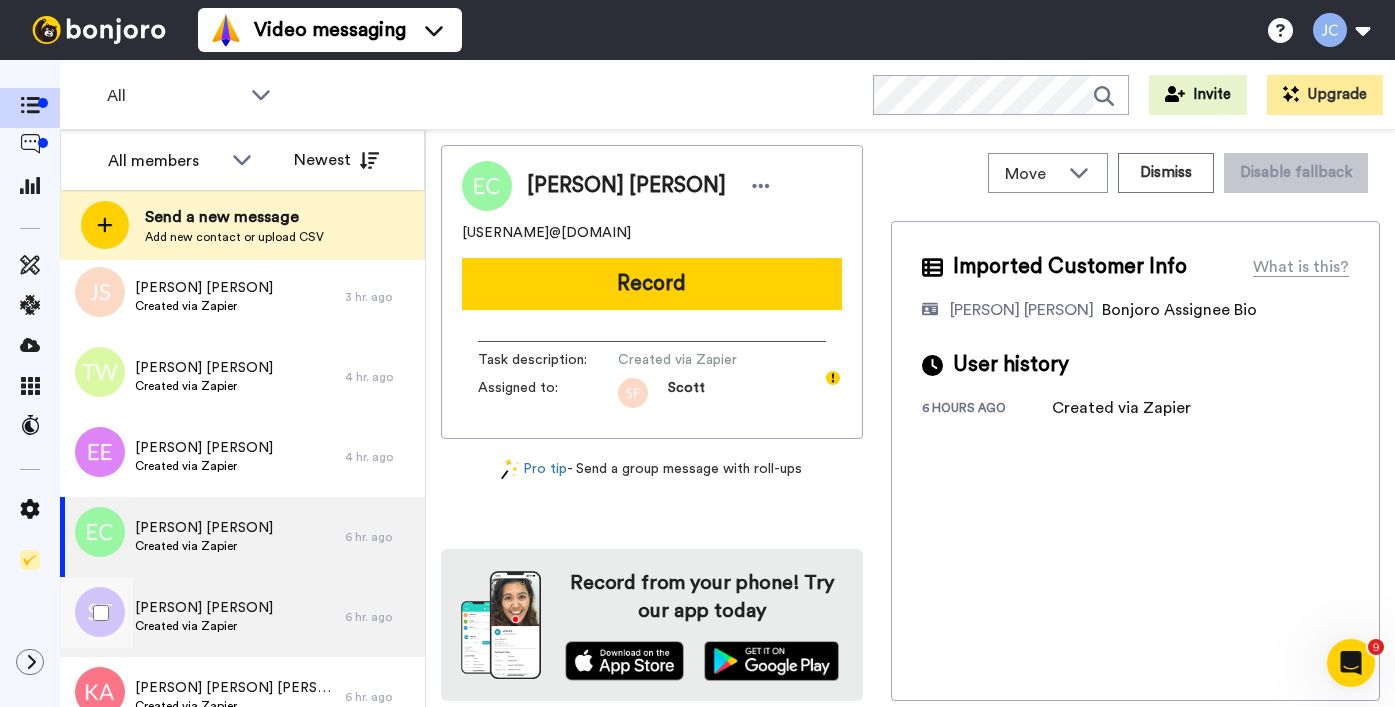 scroll, scrollTop: 285, scrollLeft: 0, axis: vertical 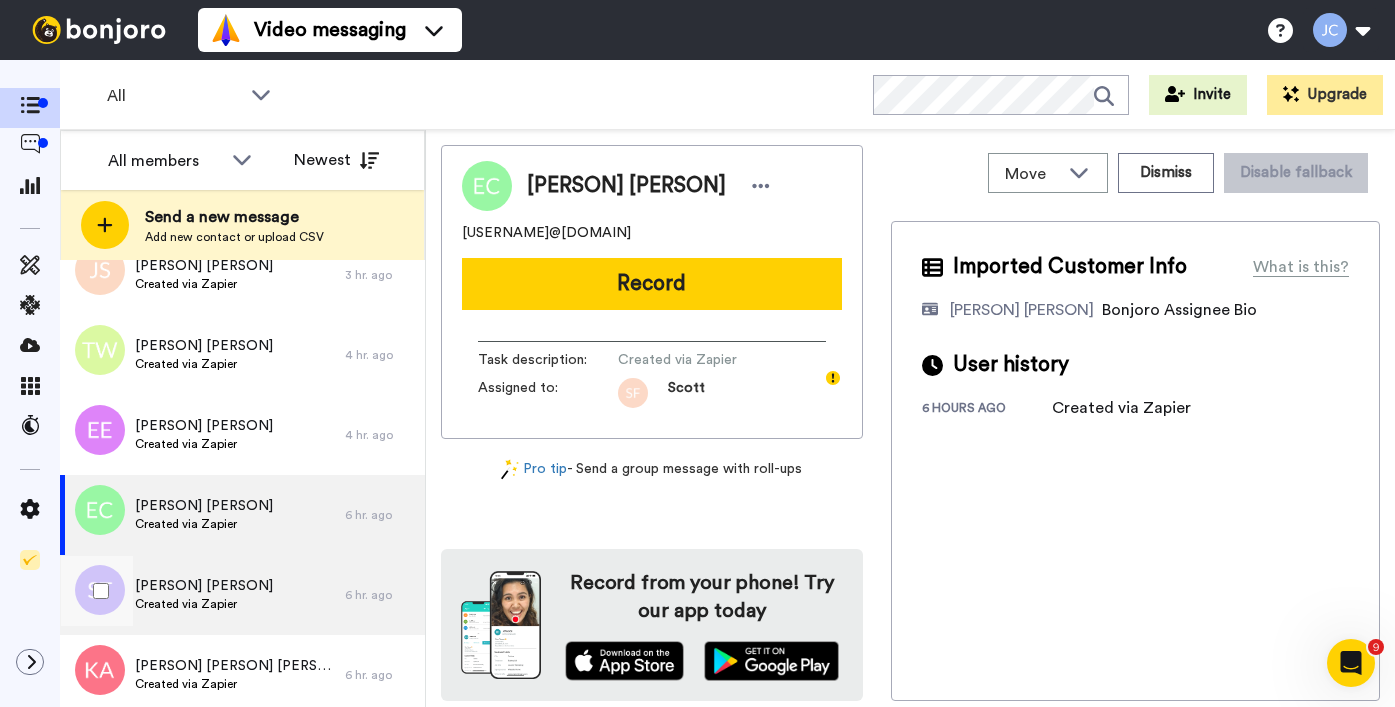 click on "[PERSON] [PERSON]" at bounding box center (204, 586) 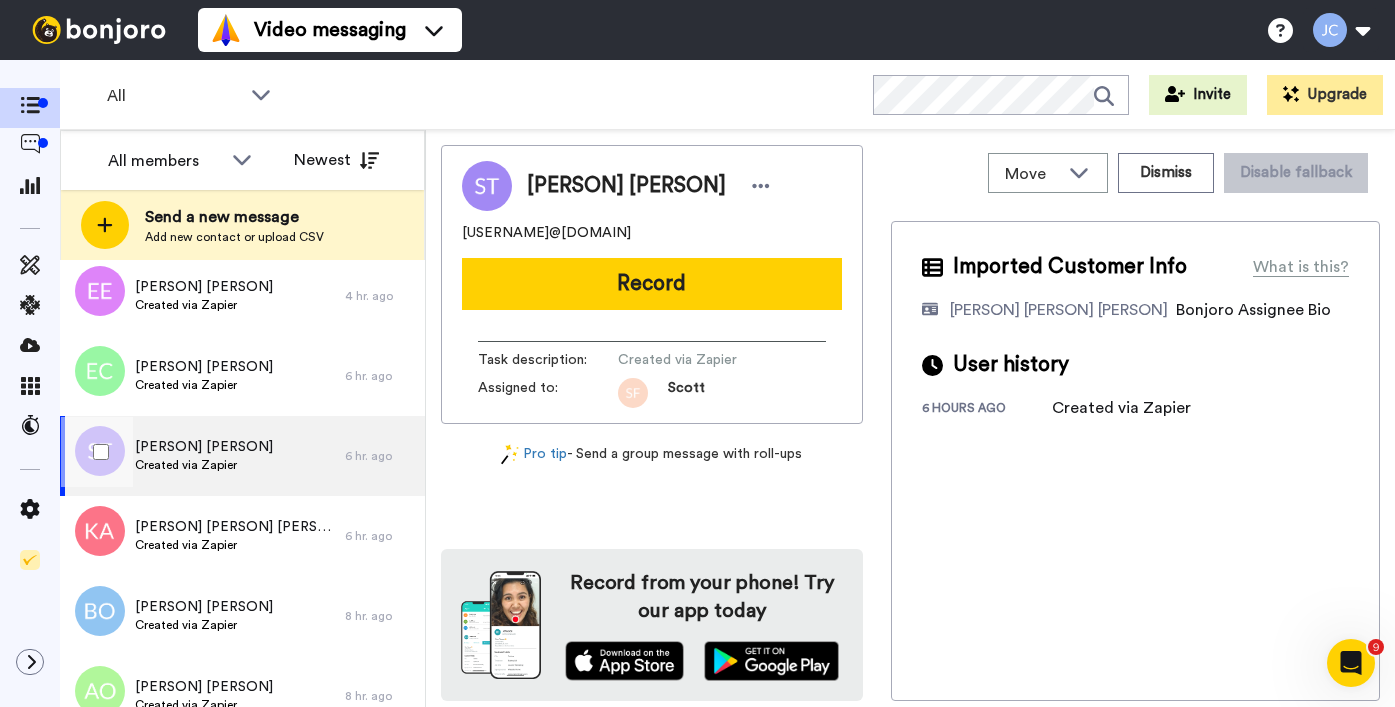 scroll, scrollTop: 428, scrollLeft: 0, axis: vertical 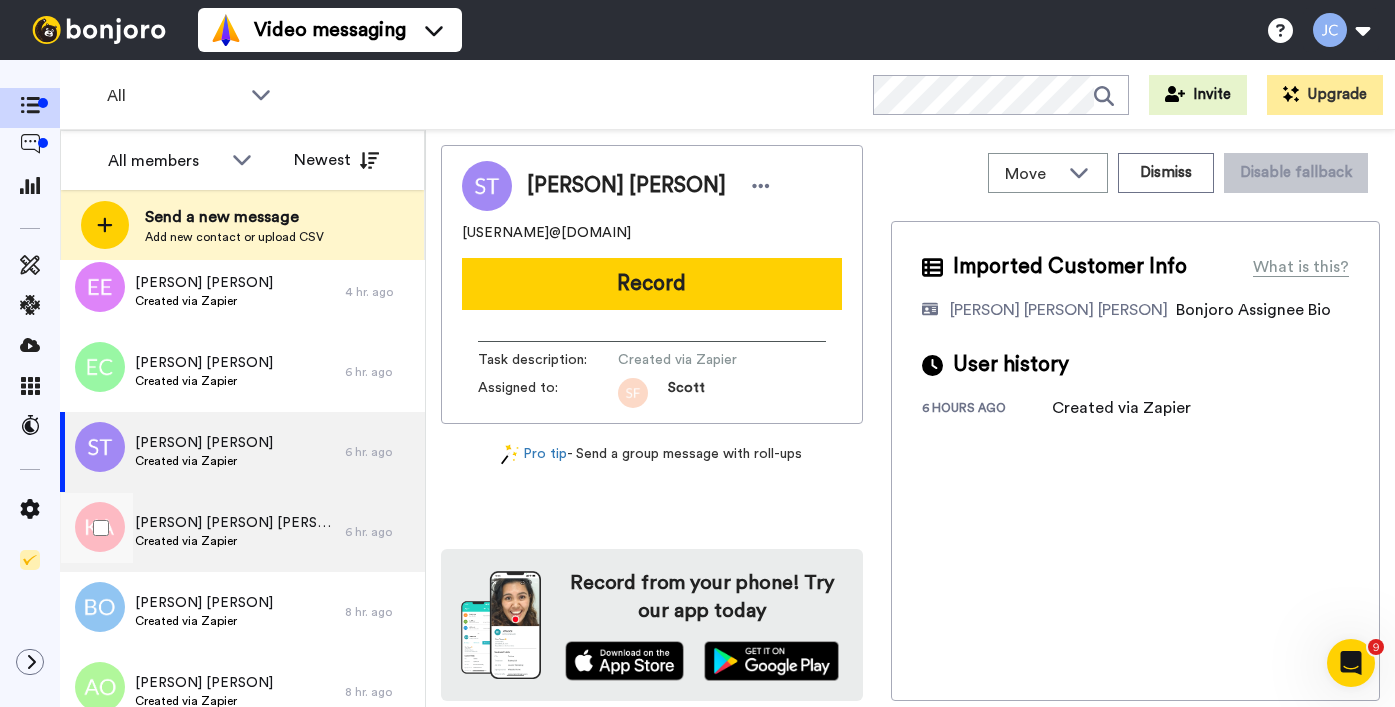 click on "Created via Zapier" at bounding box center [235, 541] 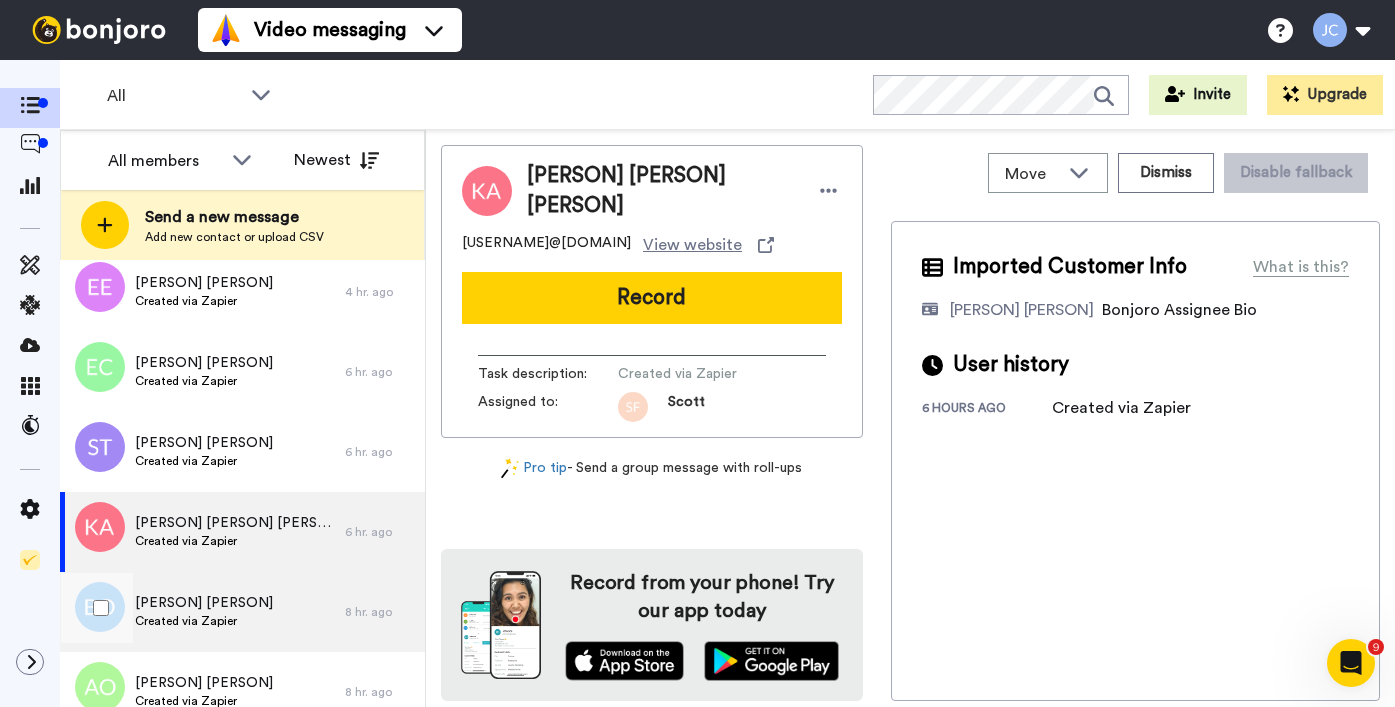 click on "Created via Zapier" at bounding box center (204, 621) 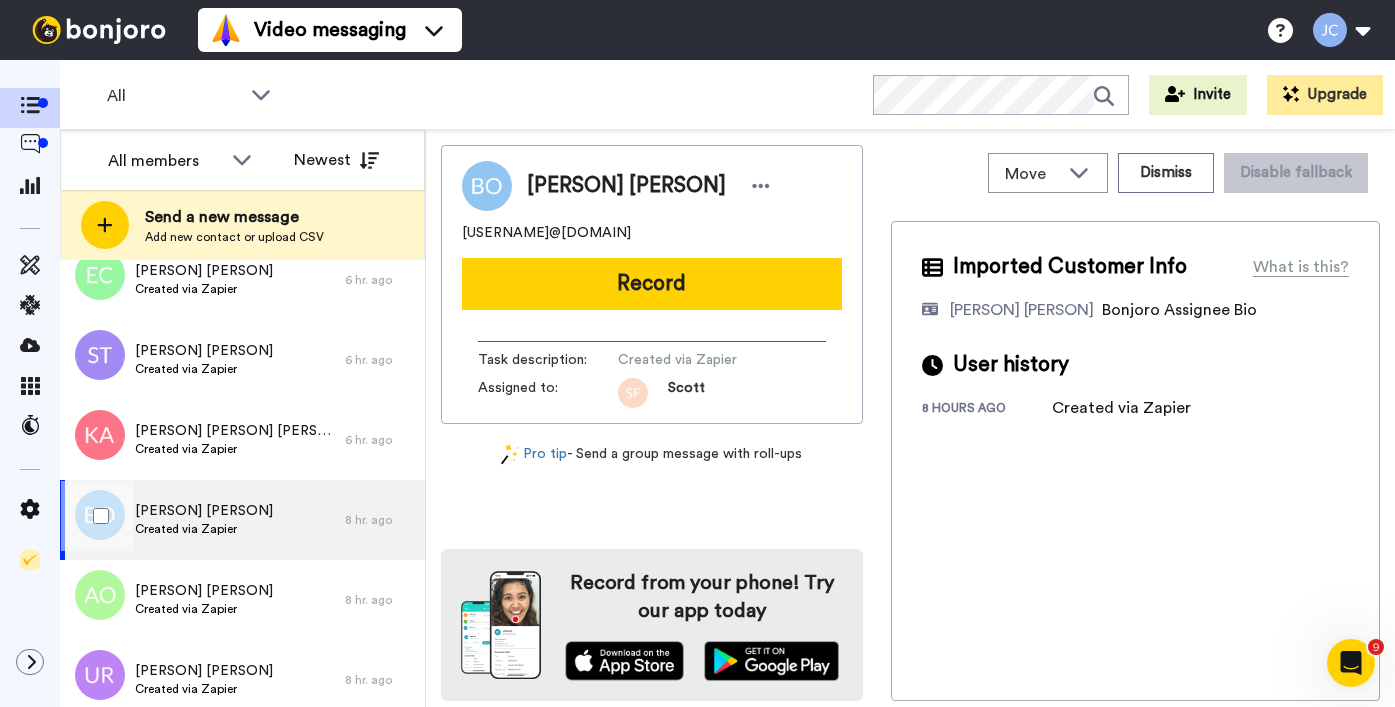 scroll, scrollTop: 583, scrollLeft: 0, axis: vertical 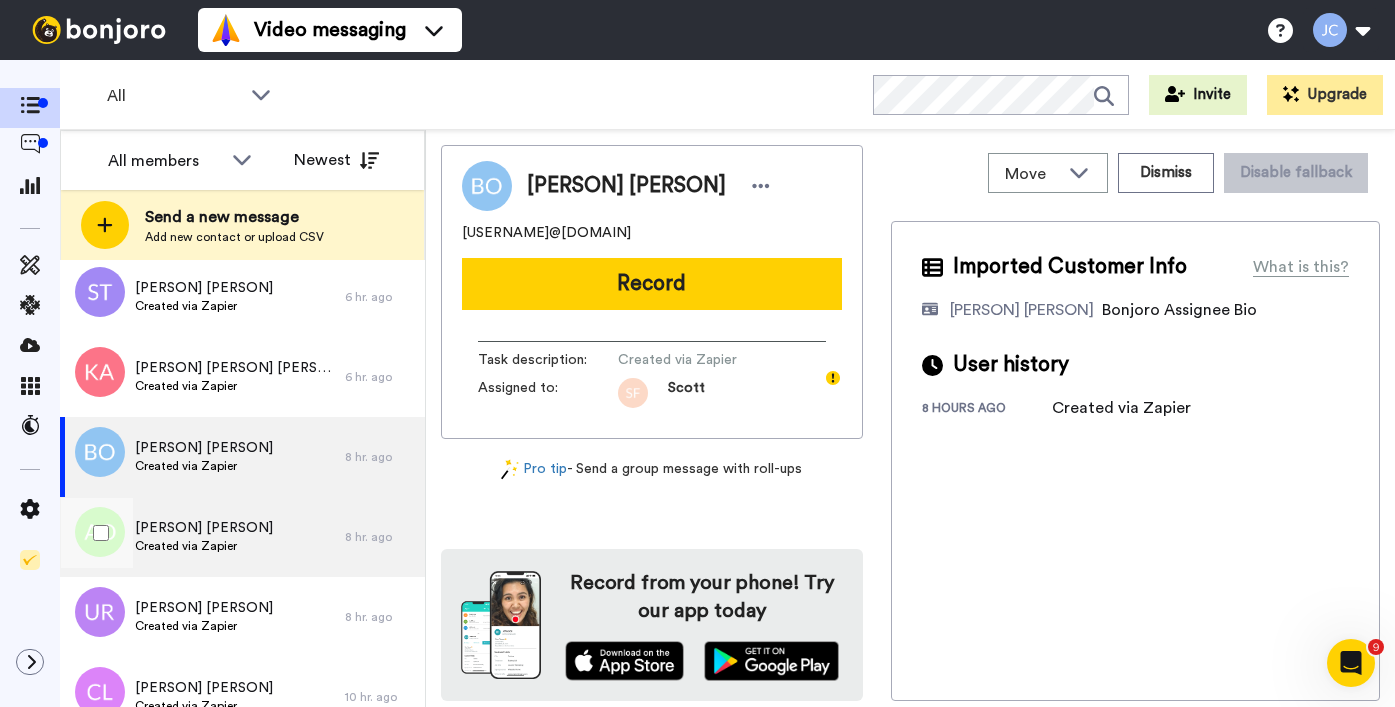 click on "Created via Zapier" at bounding box center [204, 546] 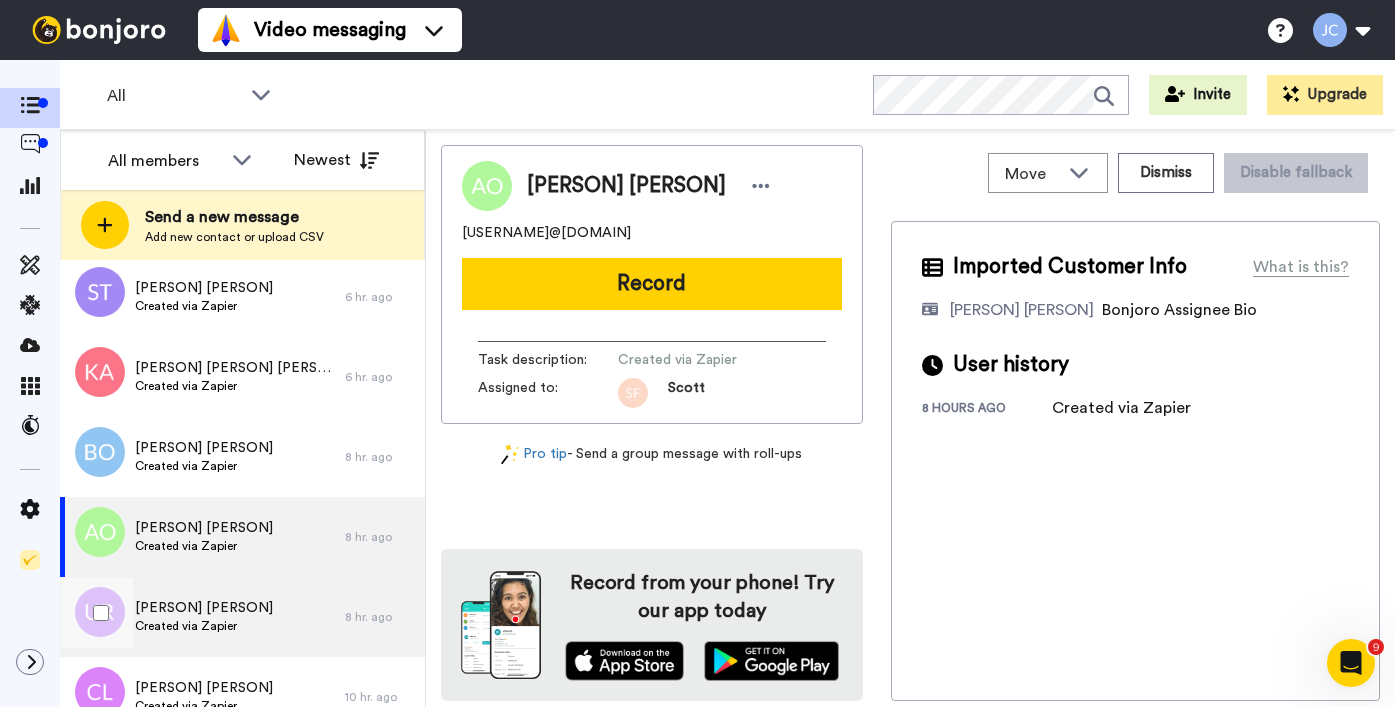 click on "Created via Zapier" at bounding box center [204, 626] 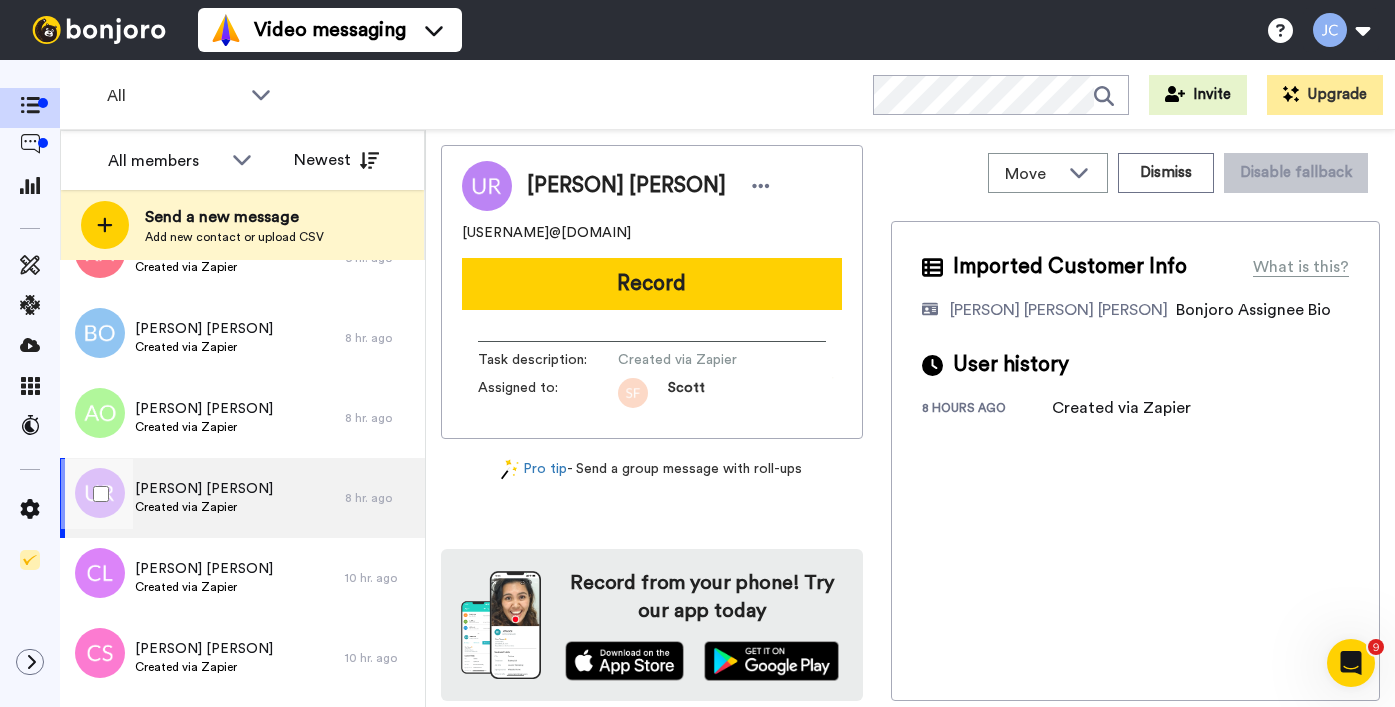 scroll, scrollTop: 706, scrollLeft: 0, axis: vertical 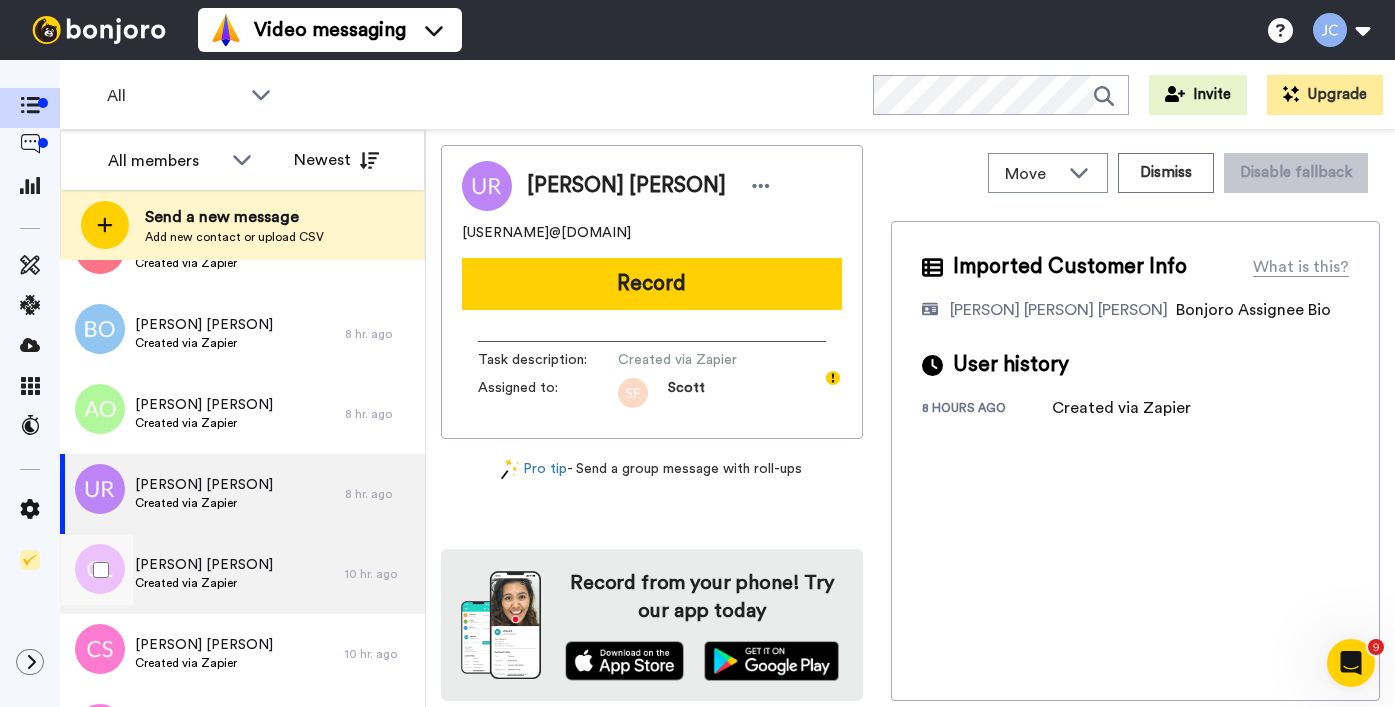 click on "Created via Zapier" at bounding box center (204, 583) 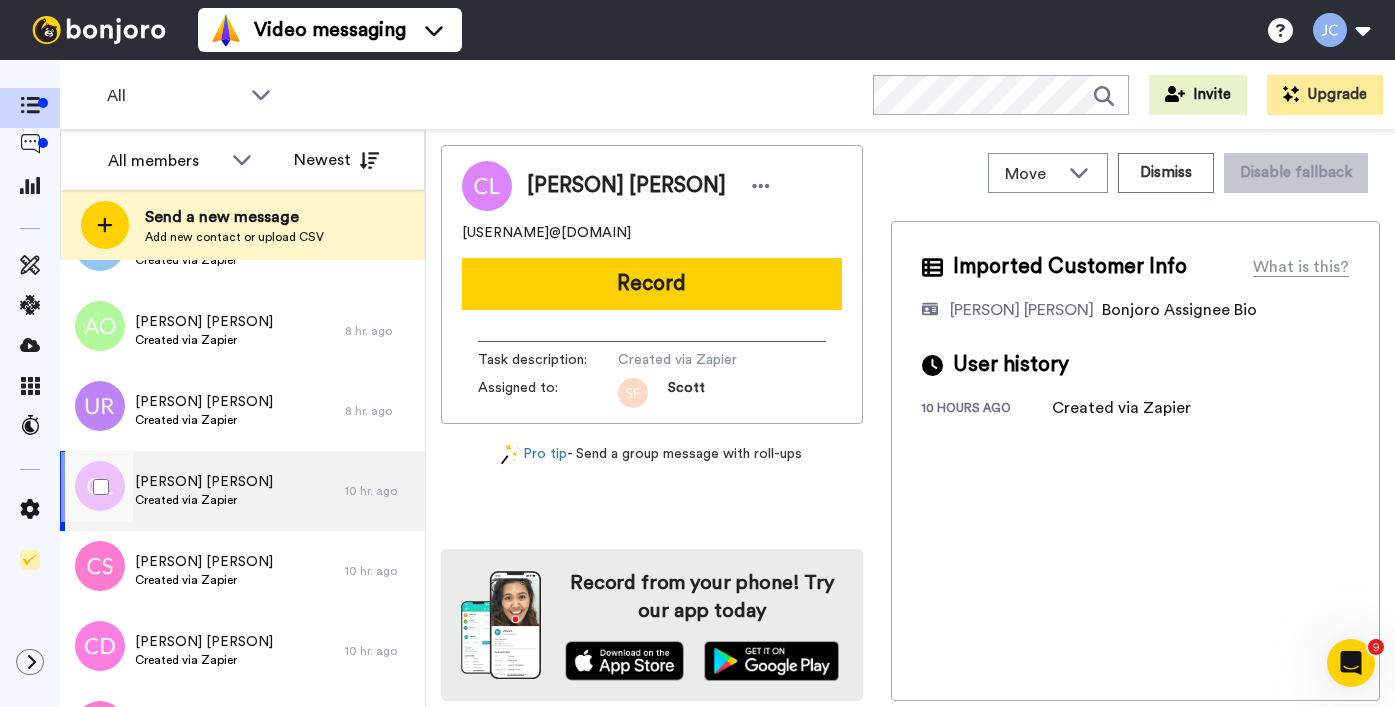 scroll, scrollTop: 827, scrollLeft: 0, axis: vertical 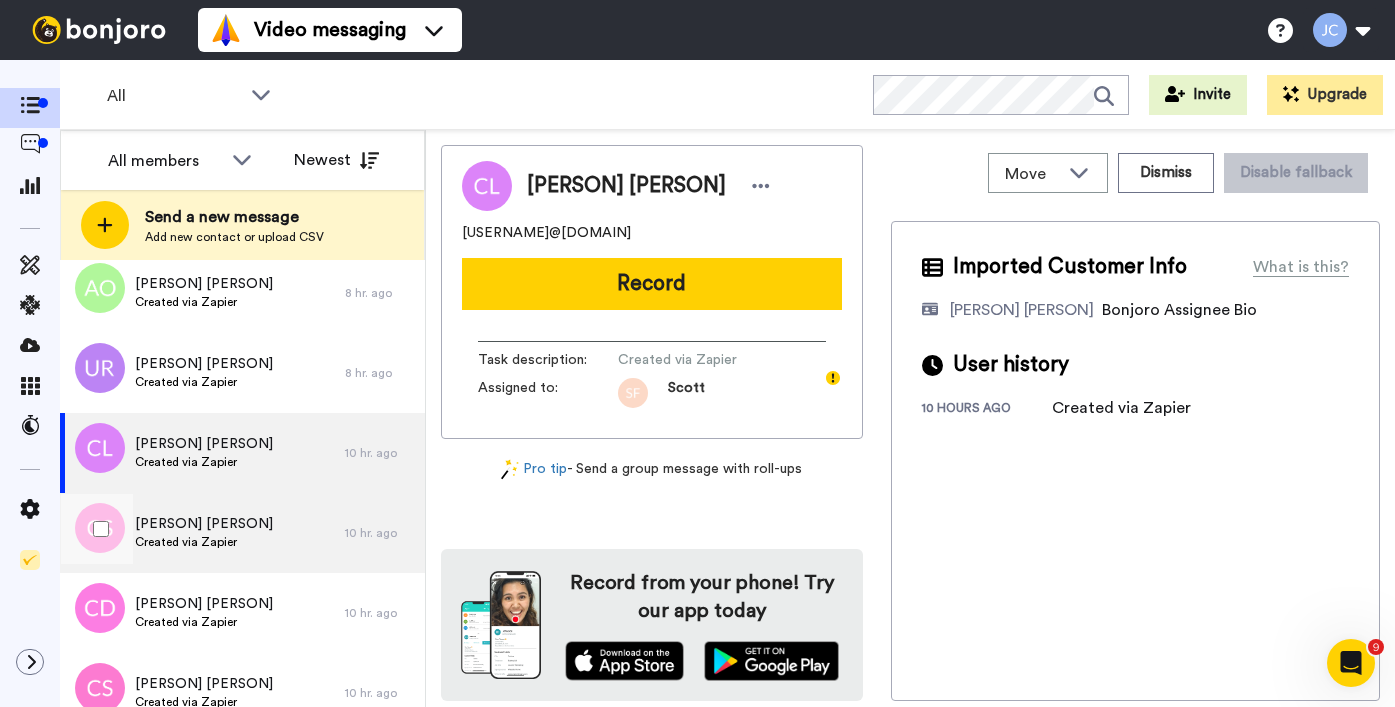 click on "Carlie Sturdivant Created via Zapier" at bounding box center (202, 533) 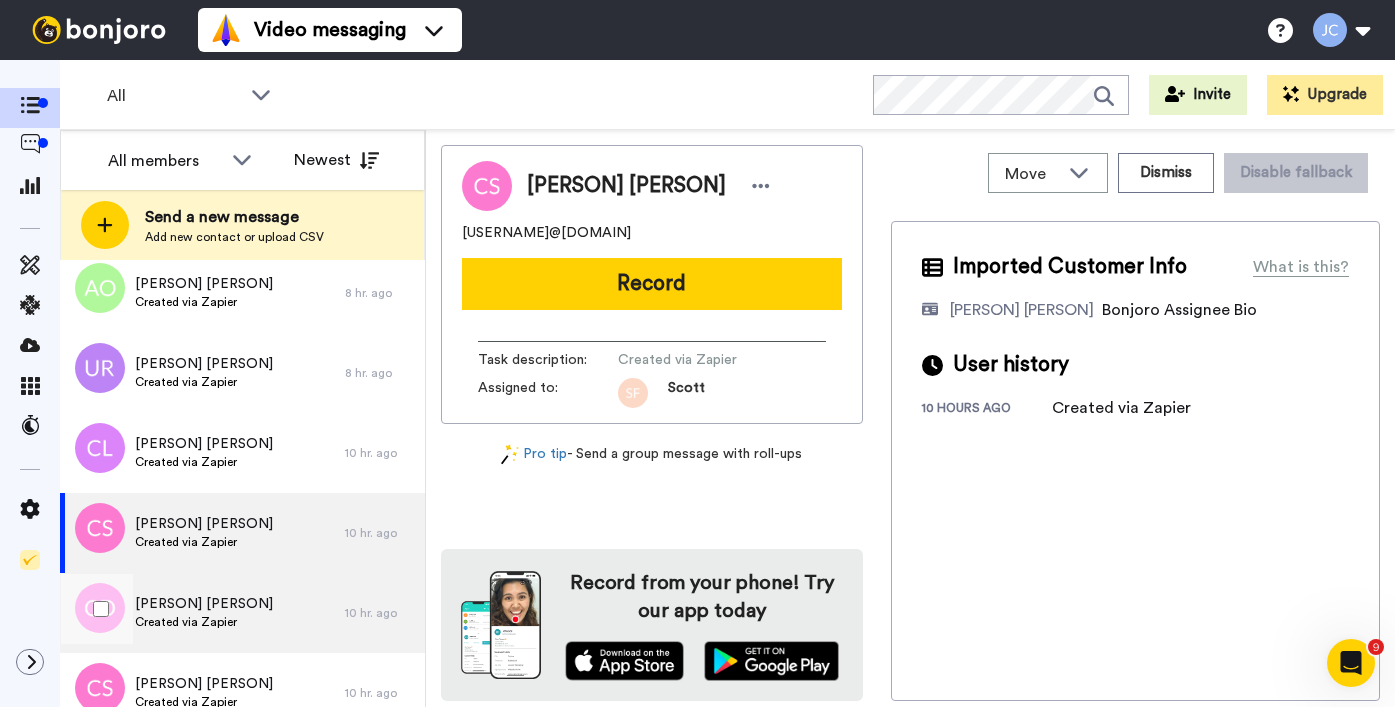 click on "[FIRST] [LAST]" at bounding box center [204, 604] 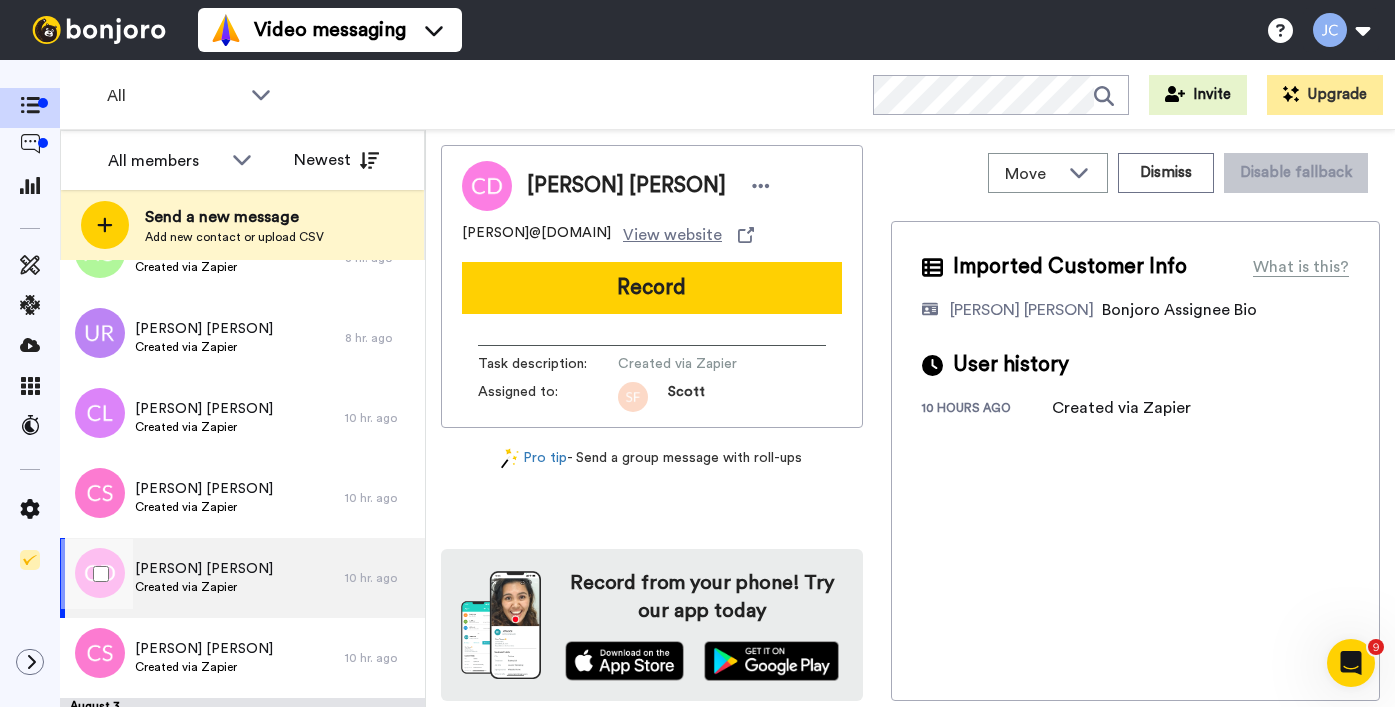 scroll, scrollTop: 915, scrollLeft: 0, axis: vertical 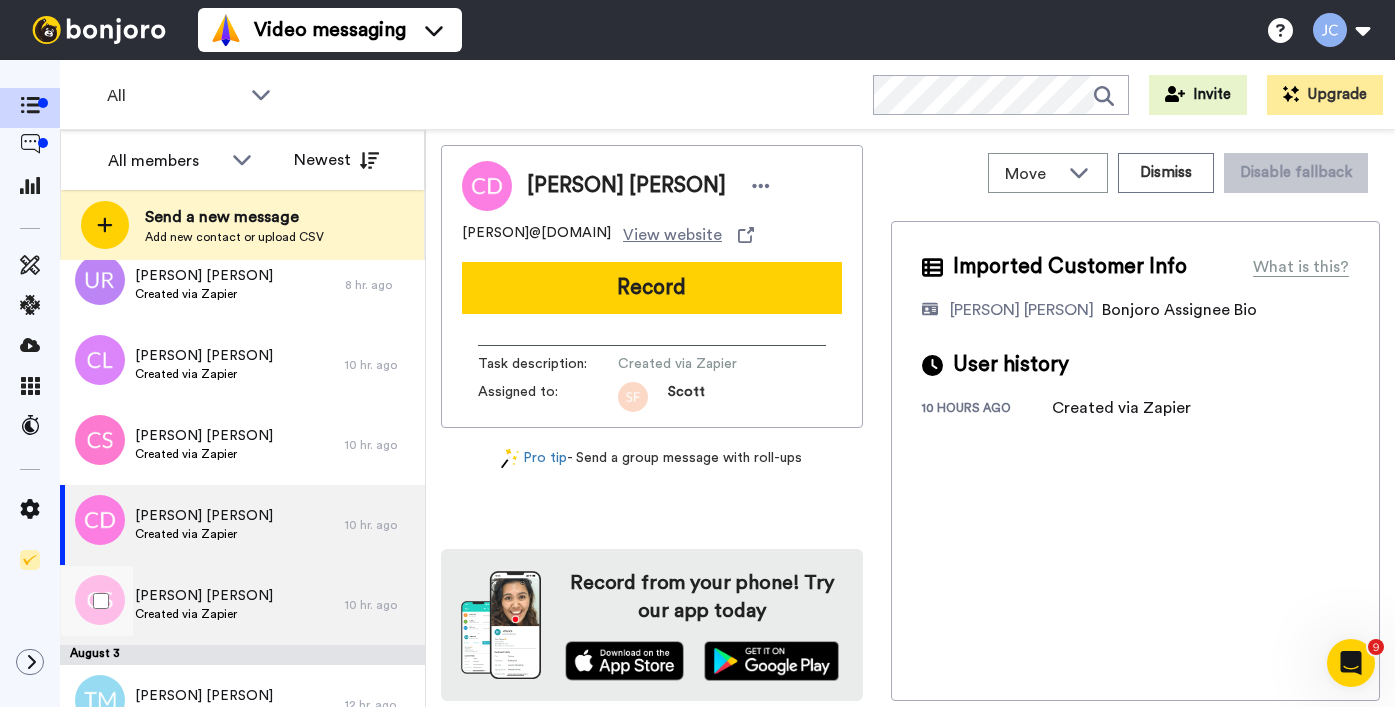 click on "[FIRST] [LAST]" at bounding box center (204, 596) 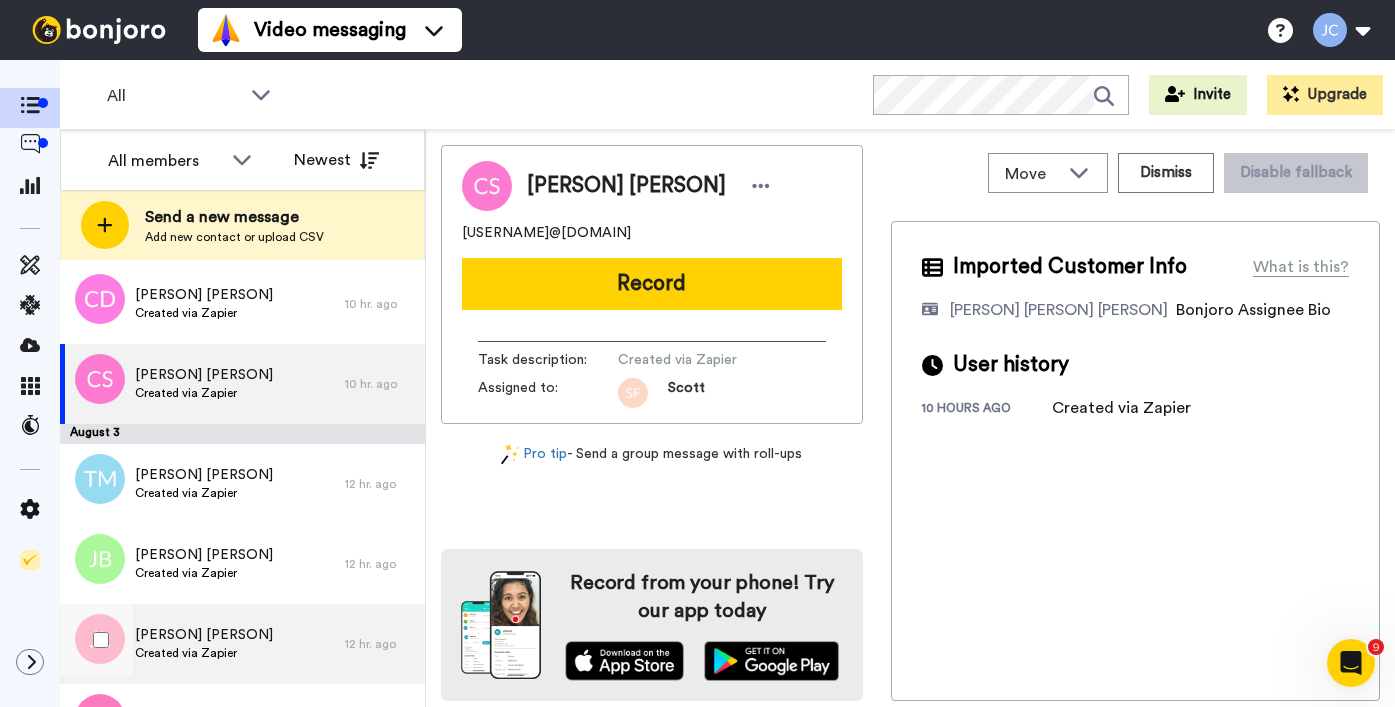 scroll, scrollTop: 1272, scrollLeft: 0, axis: vertical 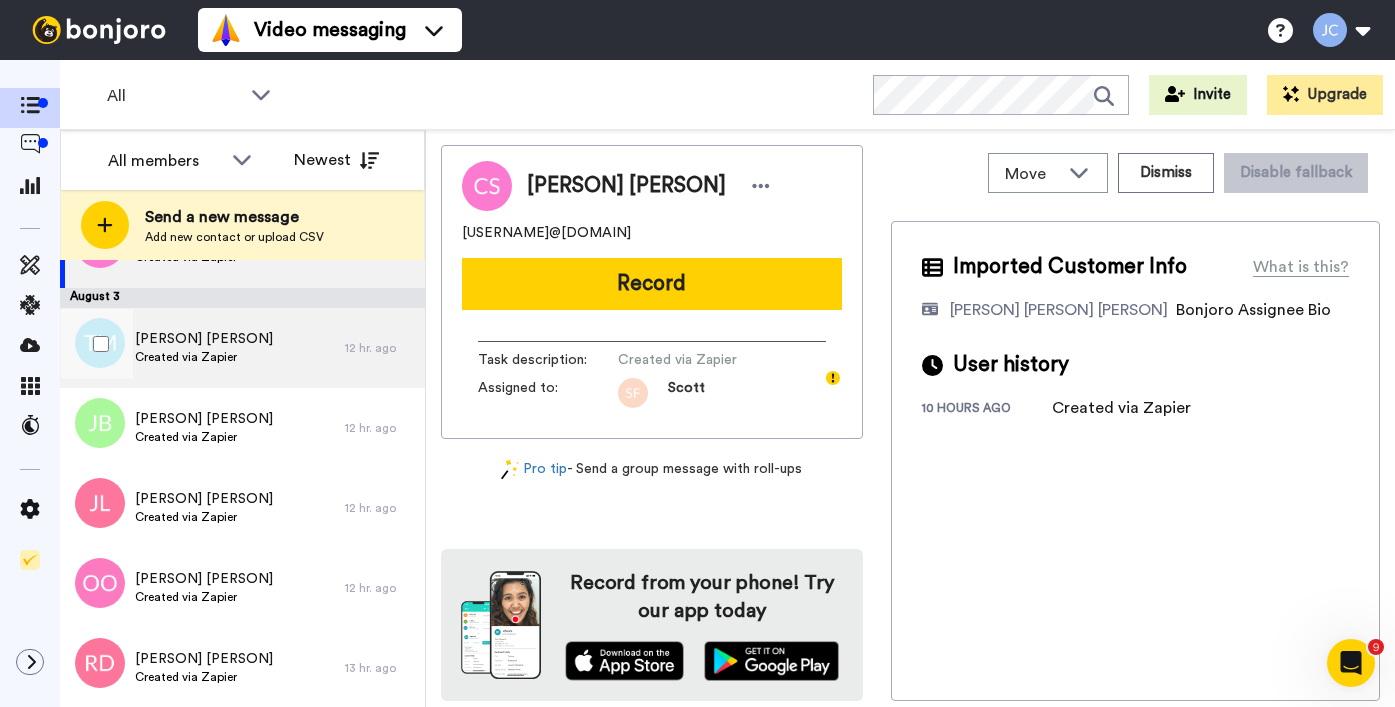 click on "Tiffany Massey Created via Zapier" at bounding box center [202, 348] 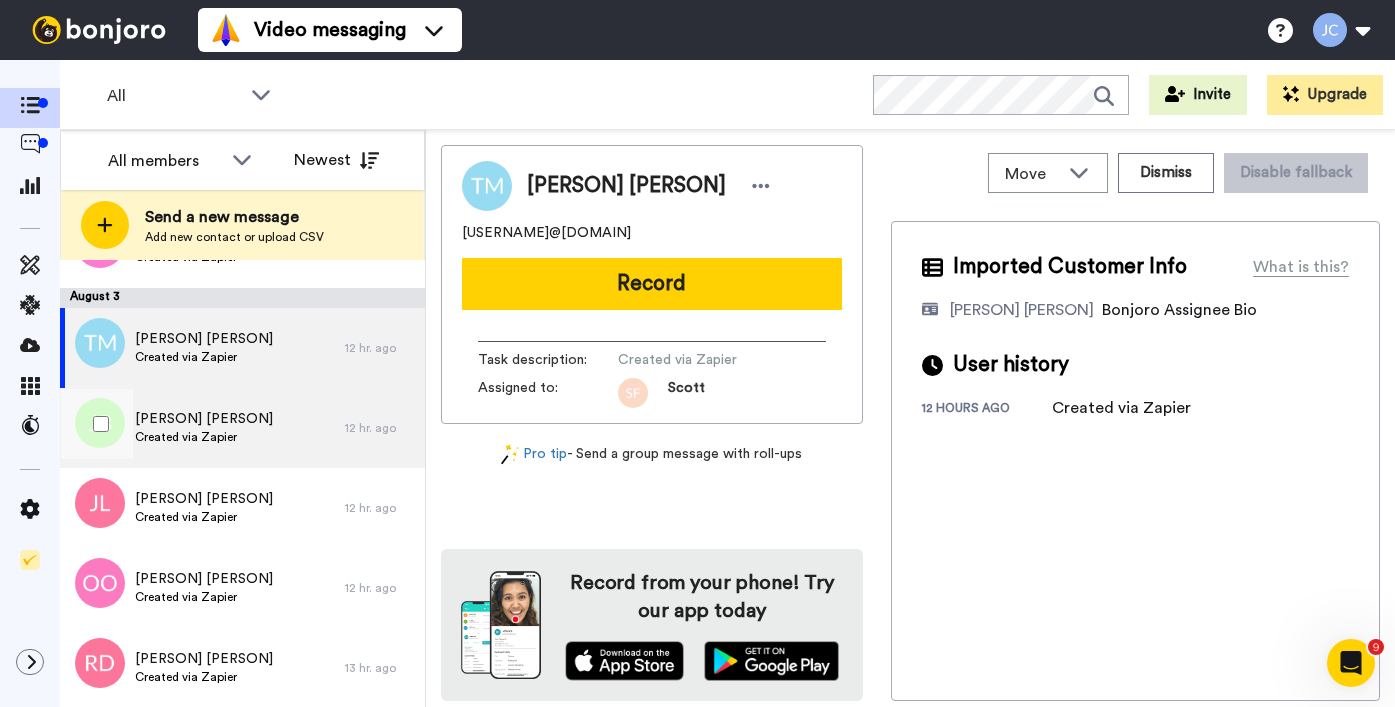 click on "[FIRST] [LAST]" at bounding box center [204, 419] 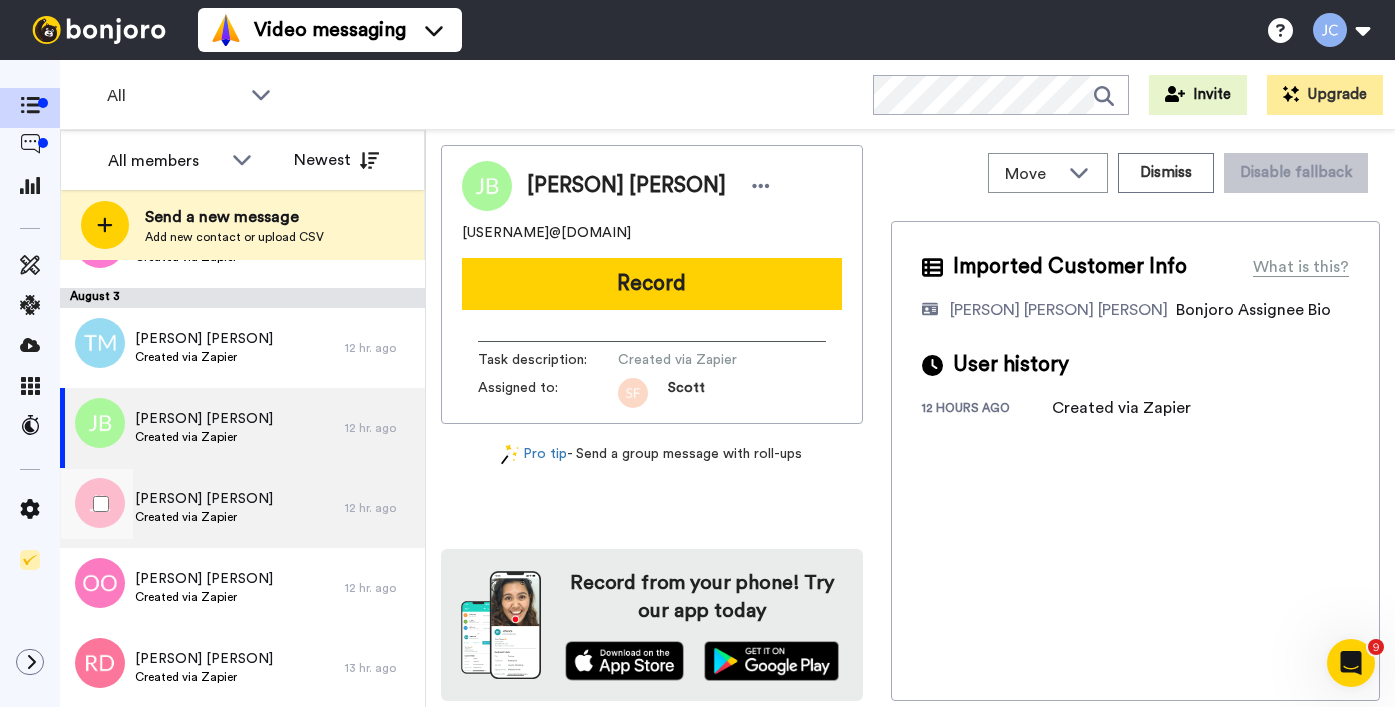 click on "Janet Lawless Created via Zapier" at bounding box center (202, 508) 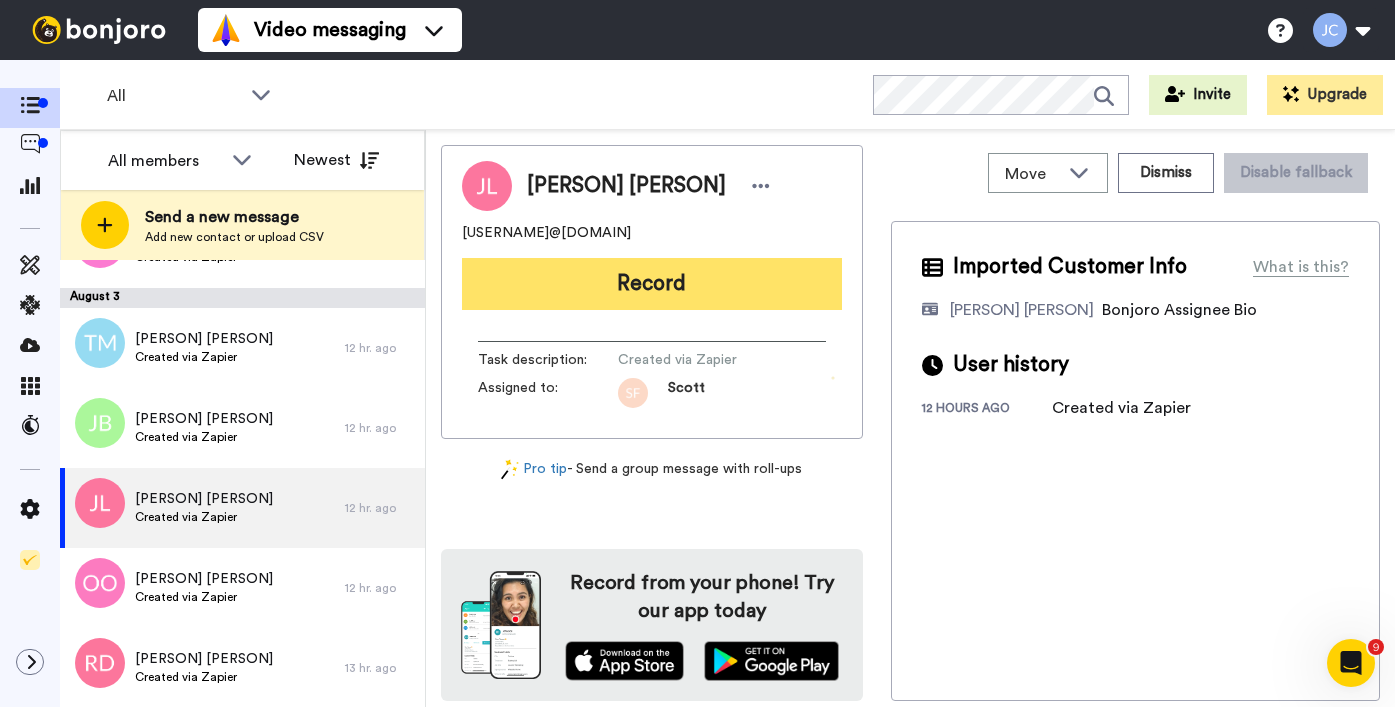 click on "Record" at bounding box center [652, 284] 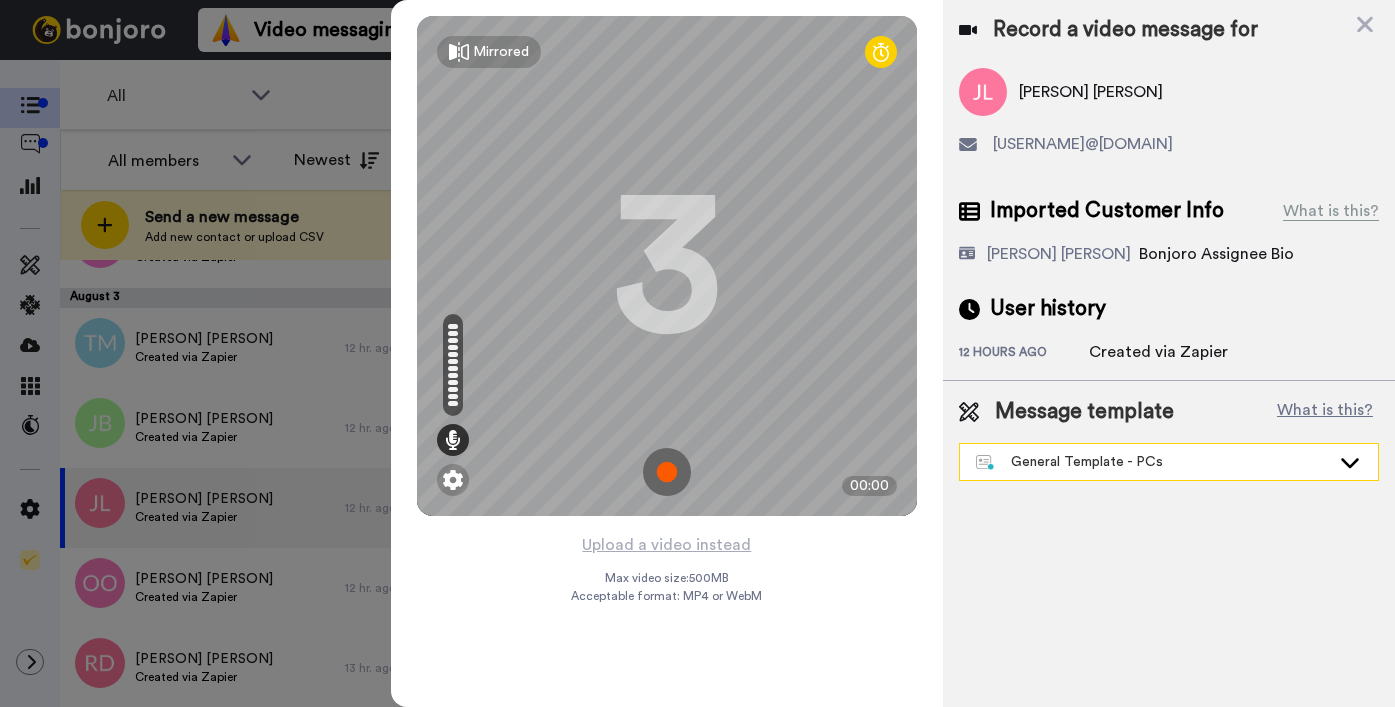 click on "General Template - PCs" at bounding box center [1153, 462] 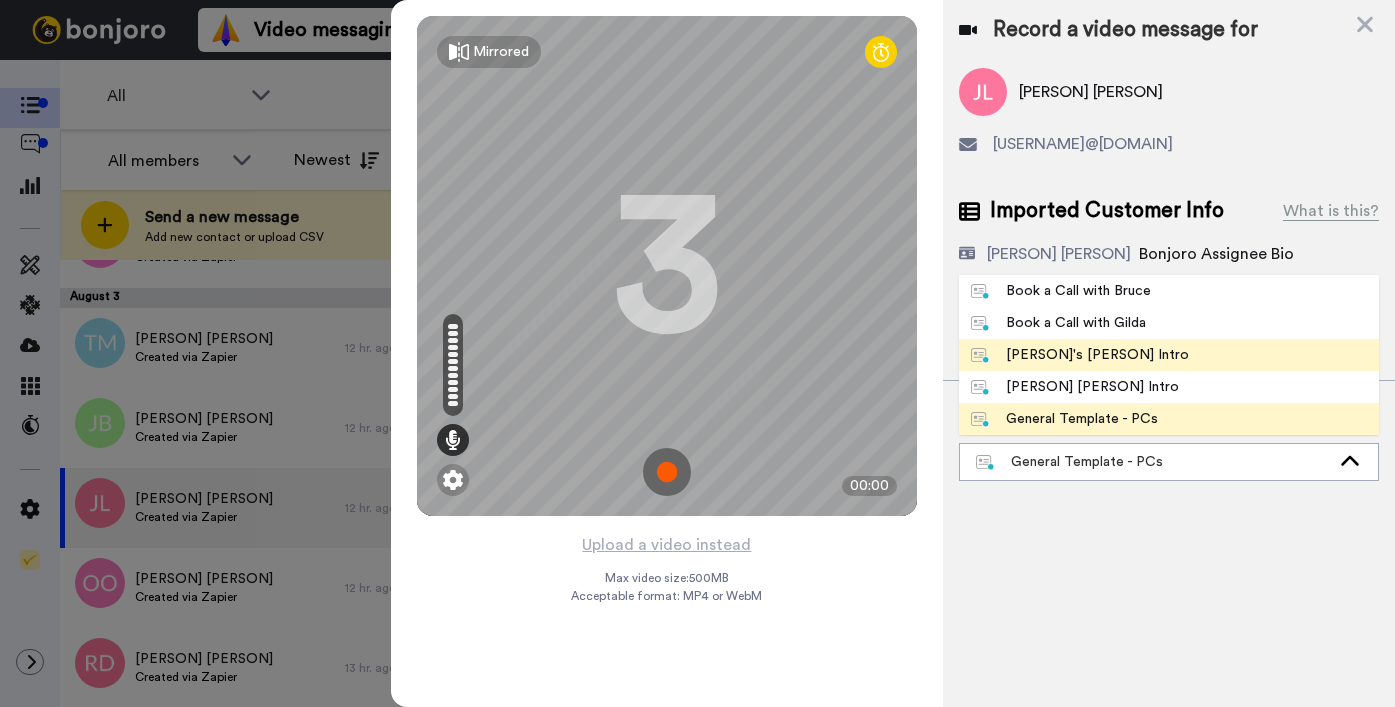 click on "[FIRST] [LAST] Intro" at bounding box center [1080, 355] 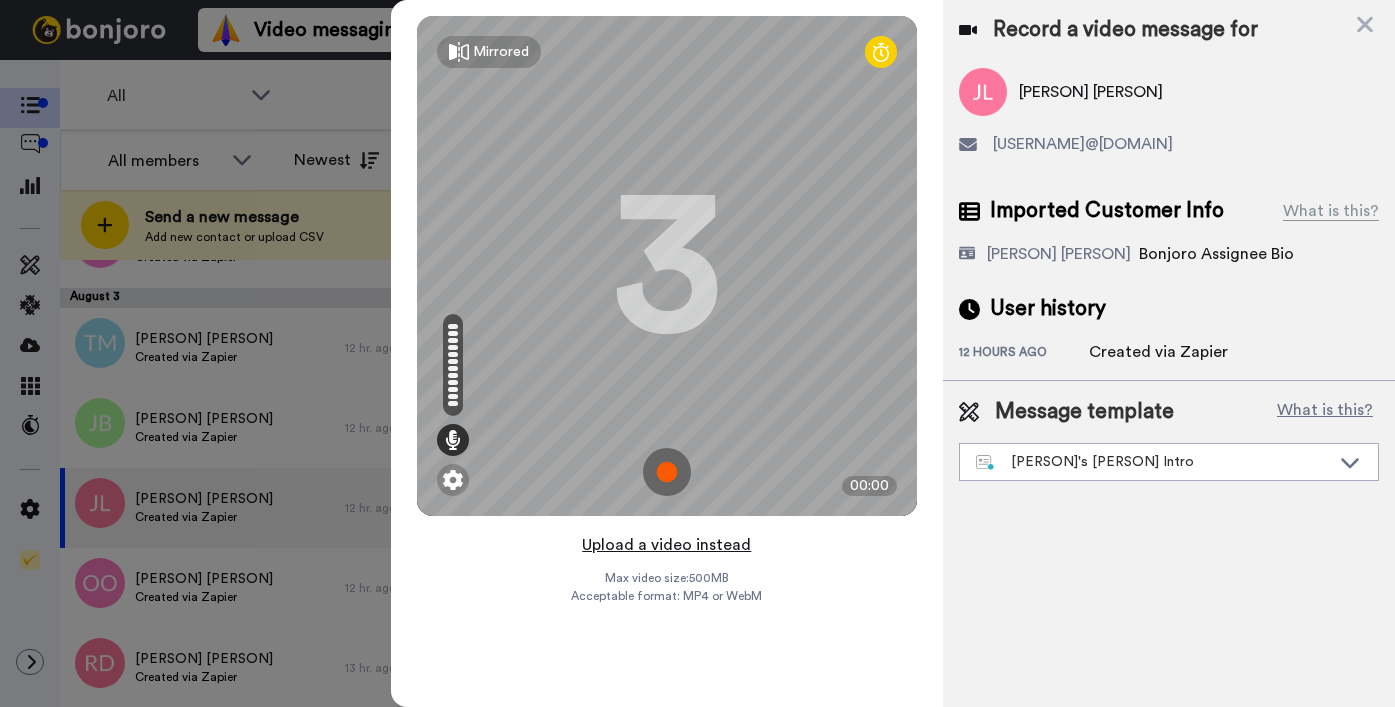 click on "Upload a video instead" at bounding box center (666, 545) 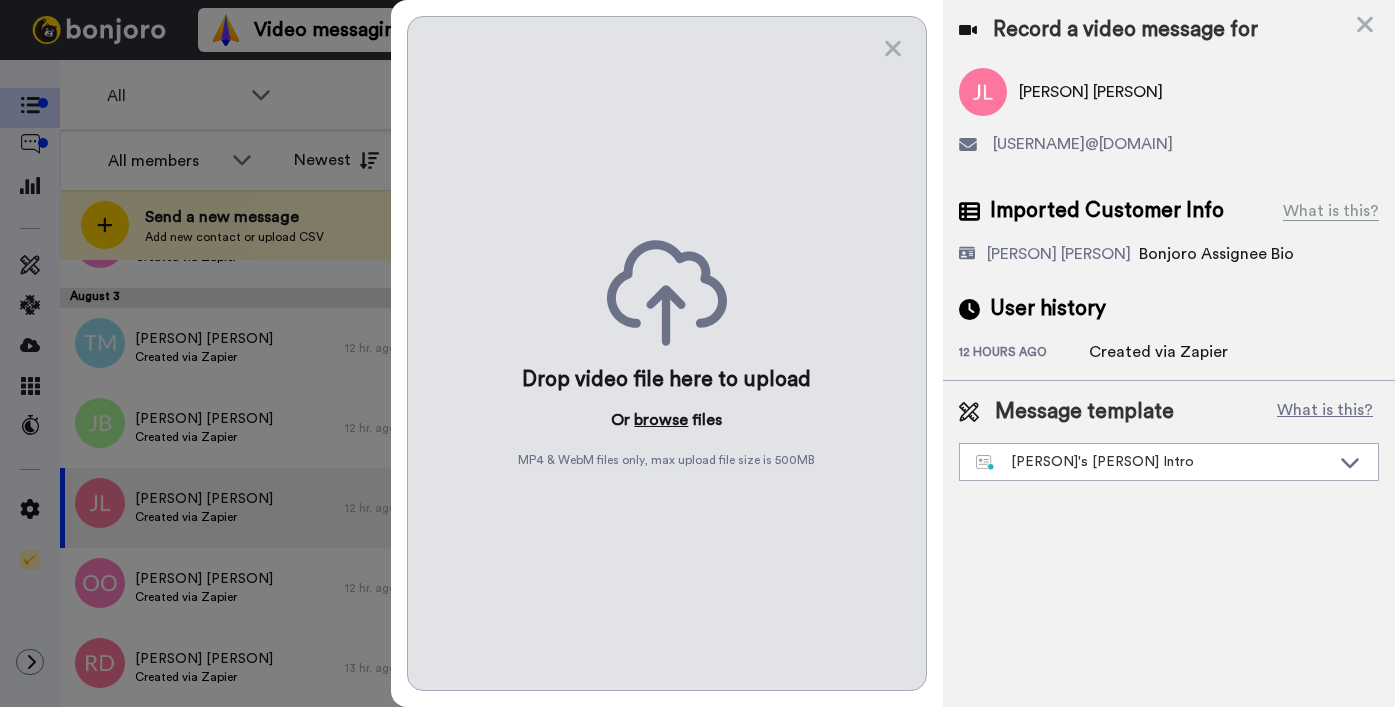 click on "browse" at bounding box center (661, 420) 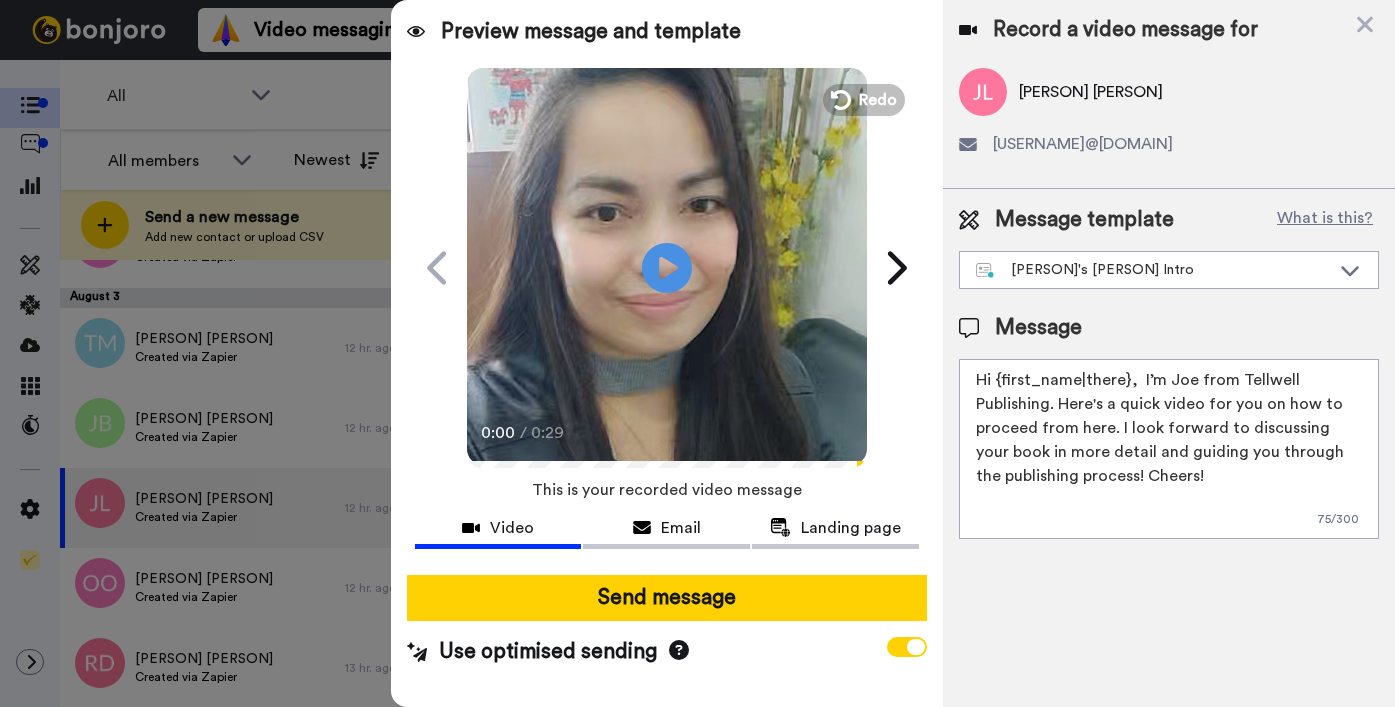 drag, startPoint x: 999, startPoint y: 380, endPoint x: 1126, endPoint y: 385, distance: 127.09839 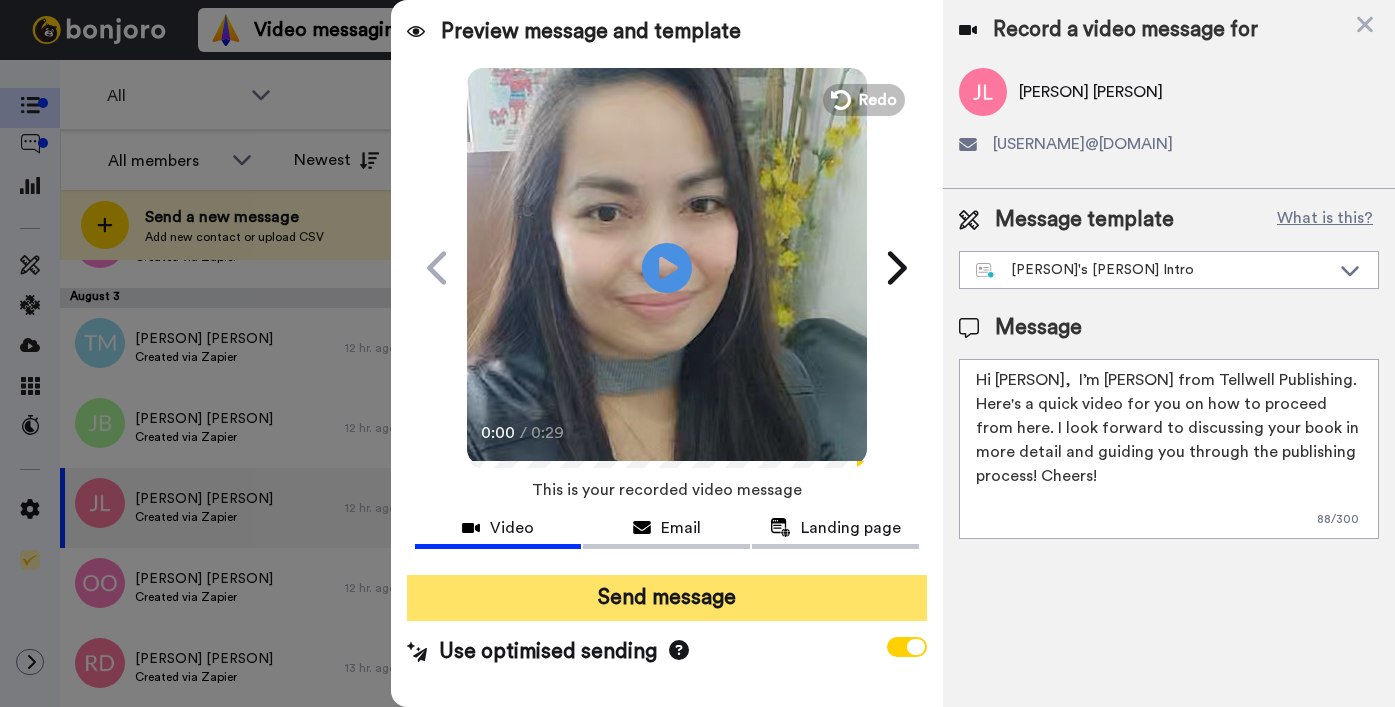 type on "Hi Janet,  I’m Joe from Tellwell Publishing. Here's a quick video for you on how to proceed from here. I look forward to discussing your book in more detail and guiding you through the publishing process! Cheers!" 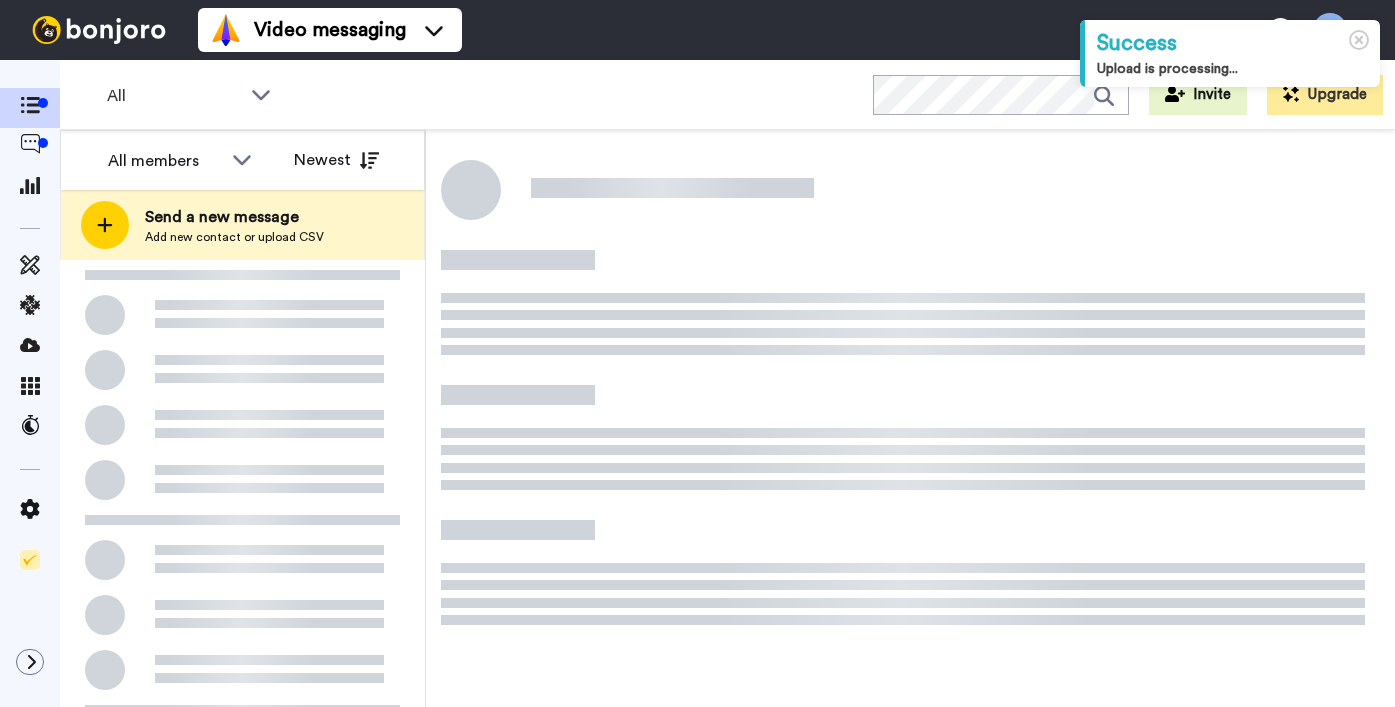 scroll, scrollTop: 0, scrollLeft: 0, axis: both 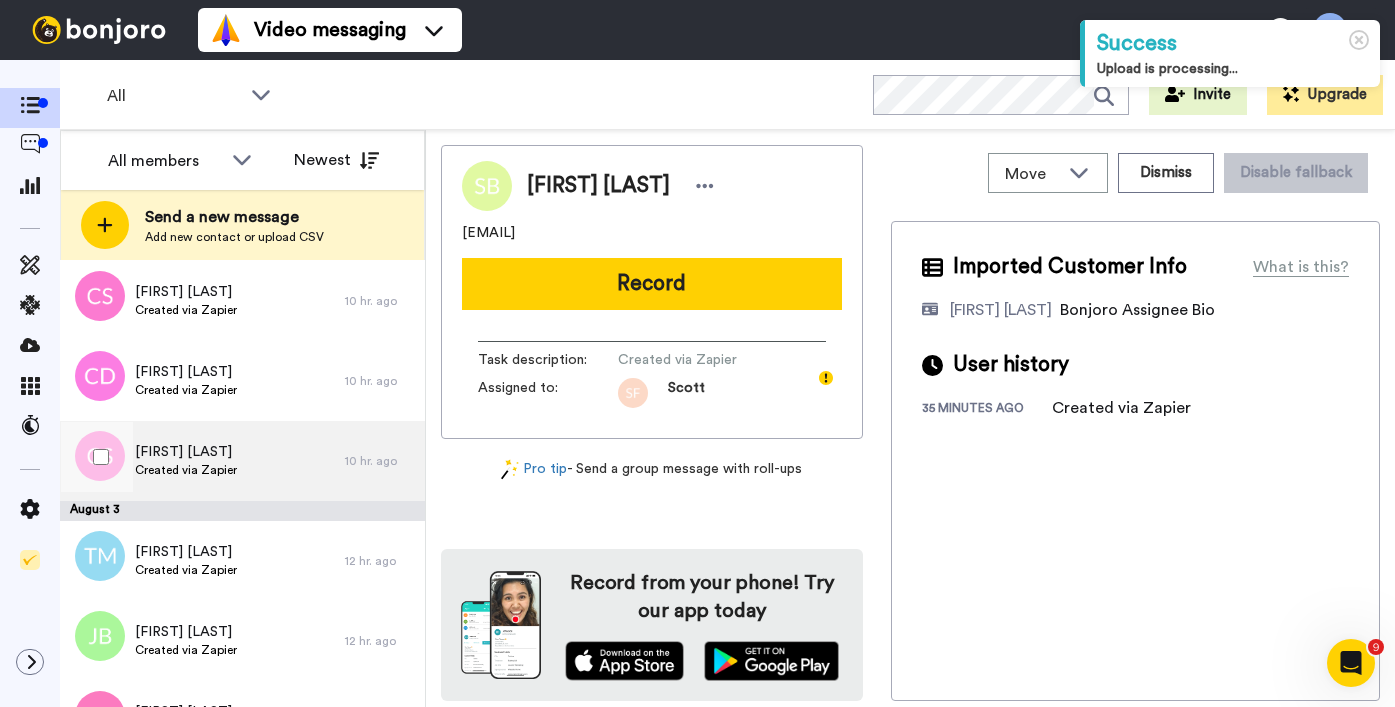 click on "[FIRST] [LAST]" at bounding box center [186, 452] 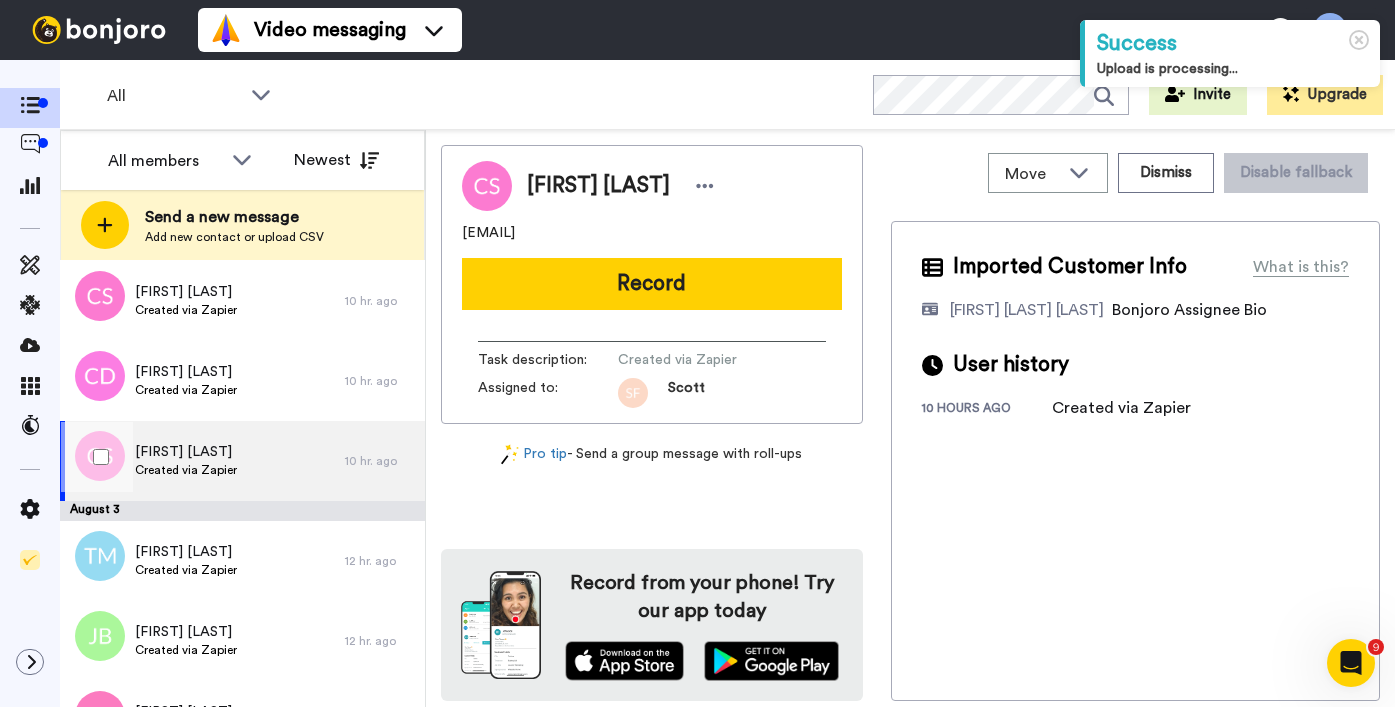 click on "[FIRST] [LAST] Created via Zapier" at bounding box center [202, 461] 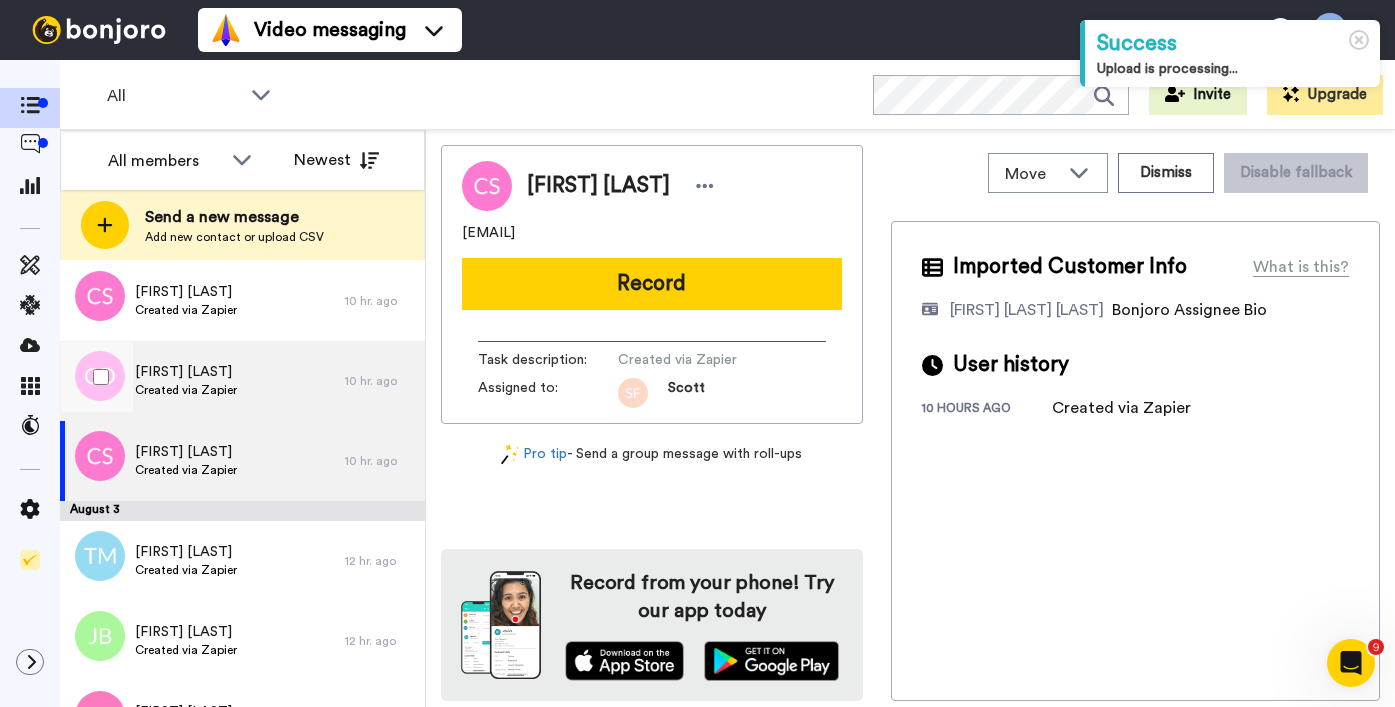 click on "[FIRST] [LAST] Created via Zapier" at bounding box center [202, 381] 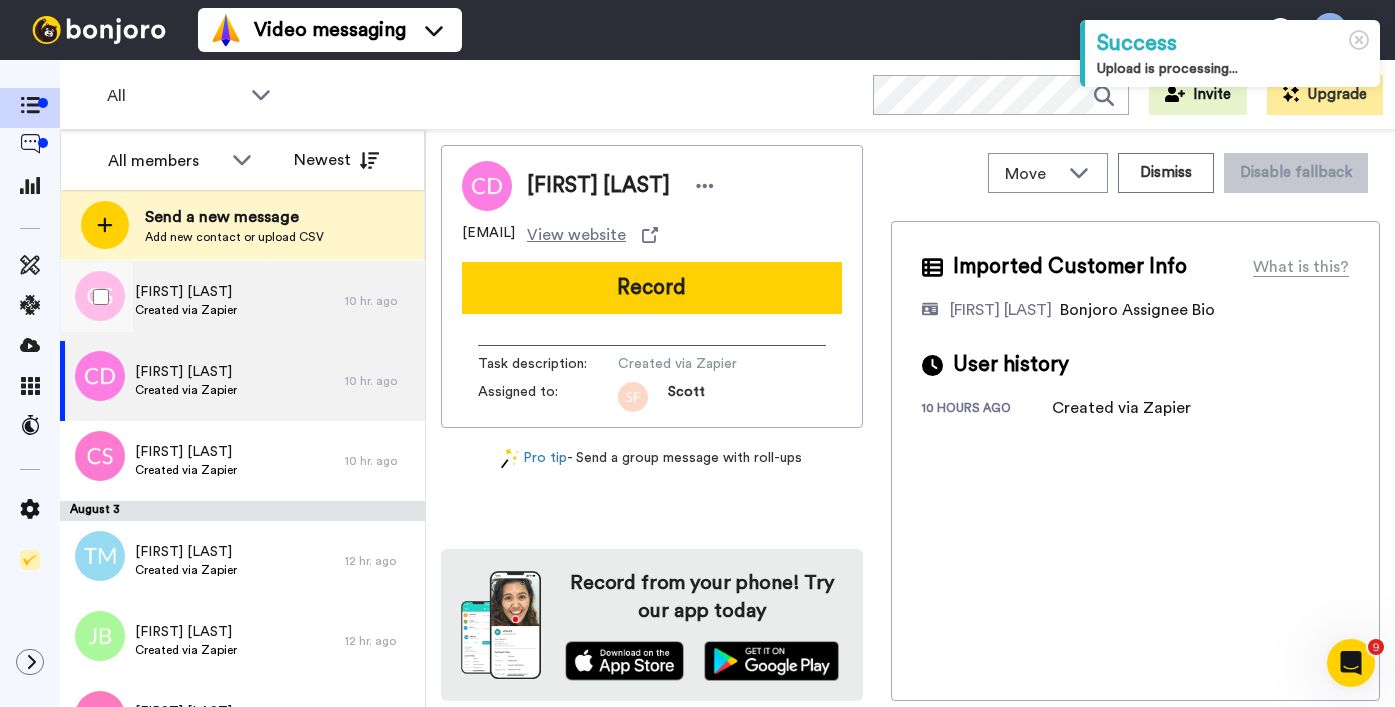 click on "Created via Zapier" at bounding box center [186, 310] 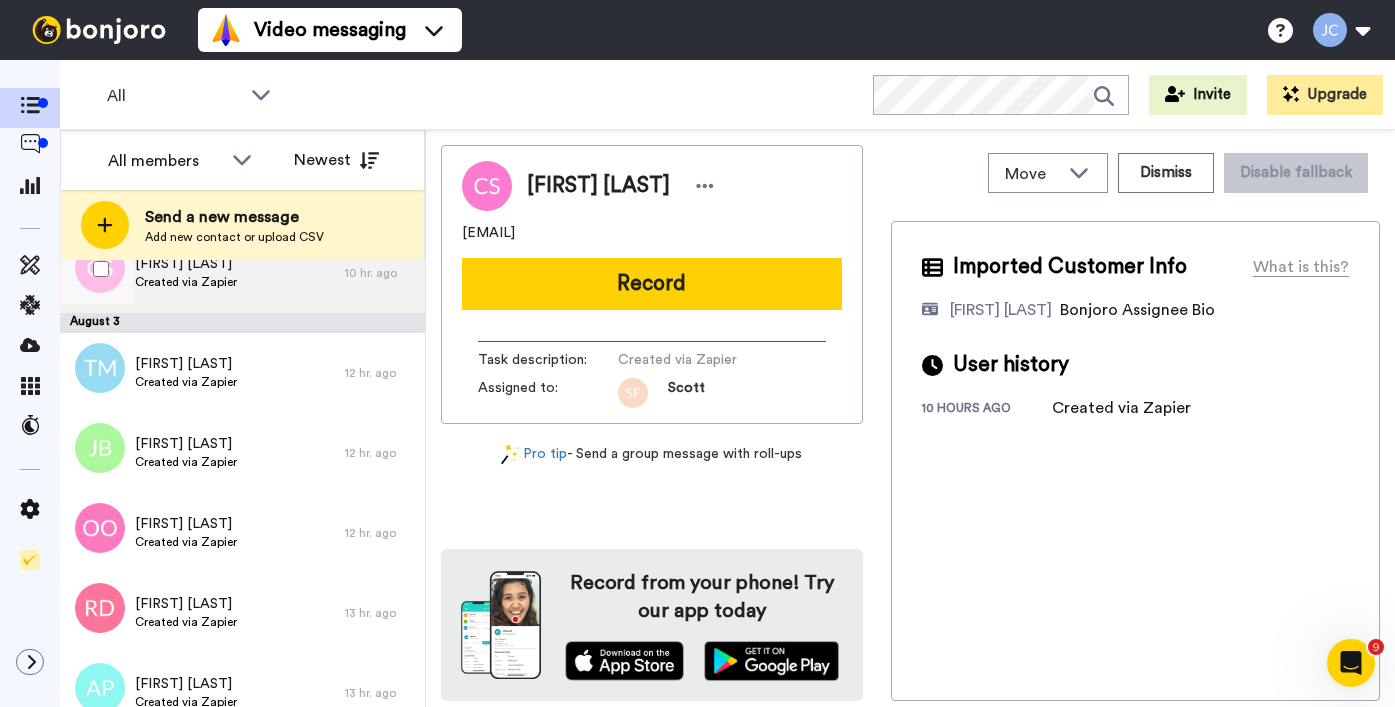 scroll, scrollTop: 1251, scrollLeft: 0, axis: vertical 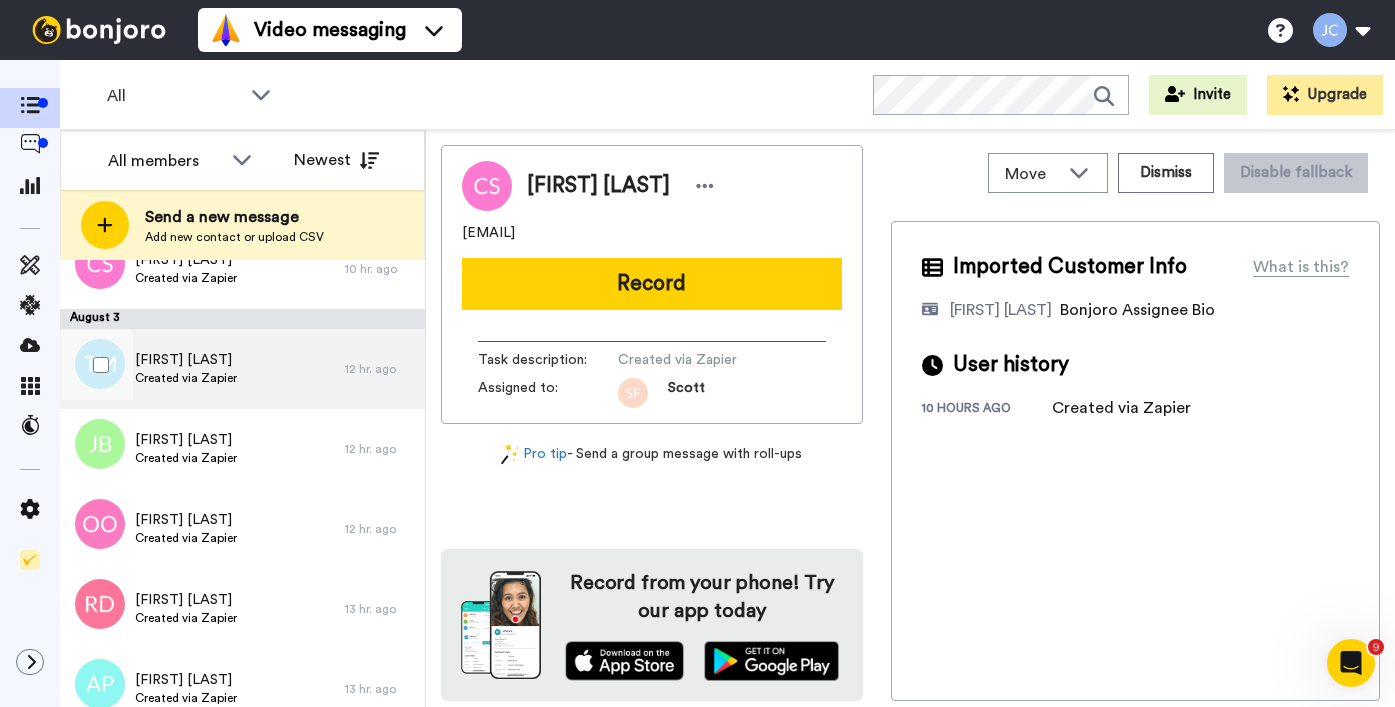 click on "Created via Zapier" at bounding box center (186, 378) 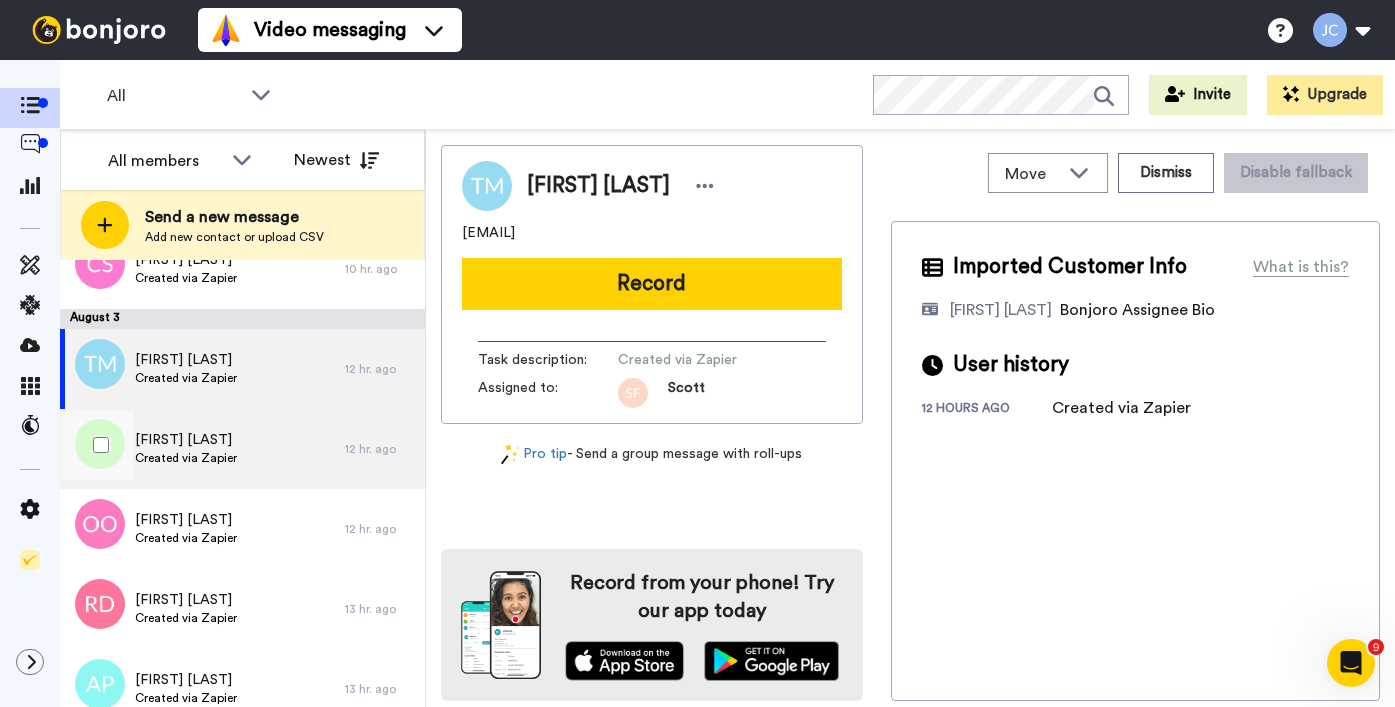 click on "Created via Zapier" at bounding box center (186, 458) 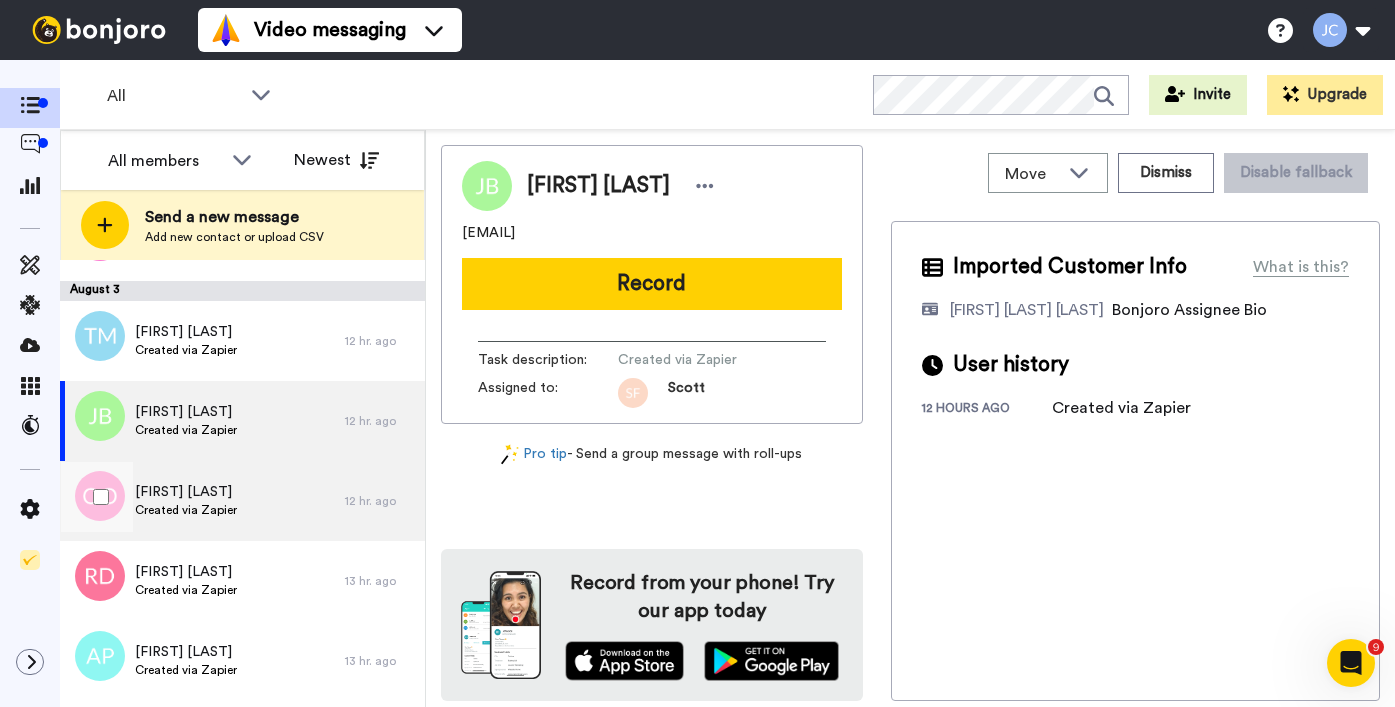 scroll, scrollTop: 1314, scrollLeft: 0, axis: vertical 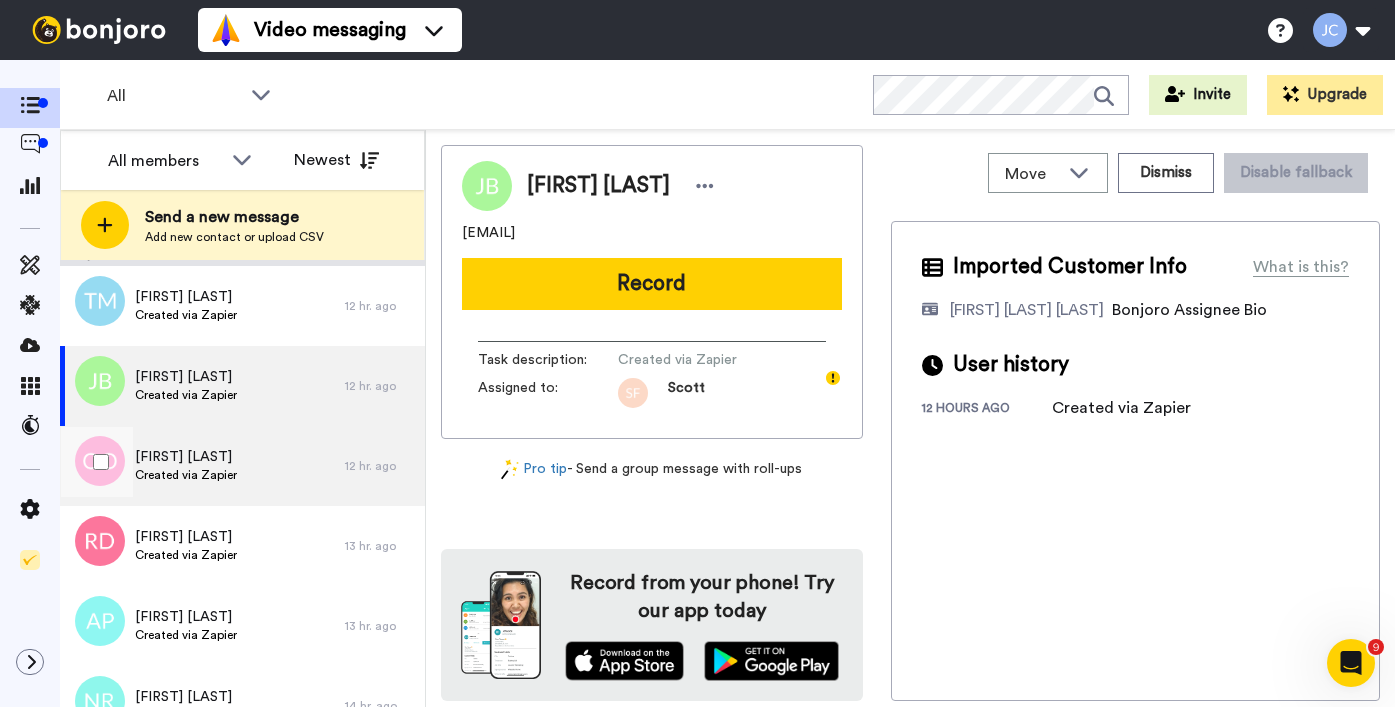 click on "Created via Zapier" at bounding box center (186, 475) 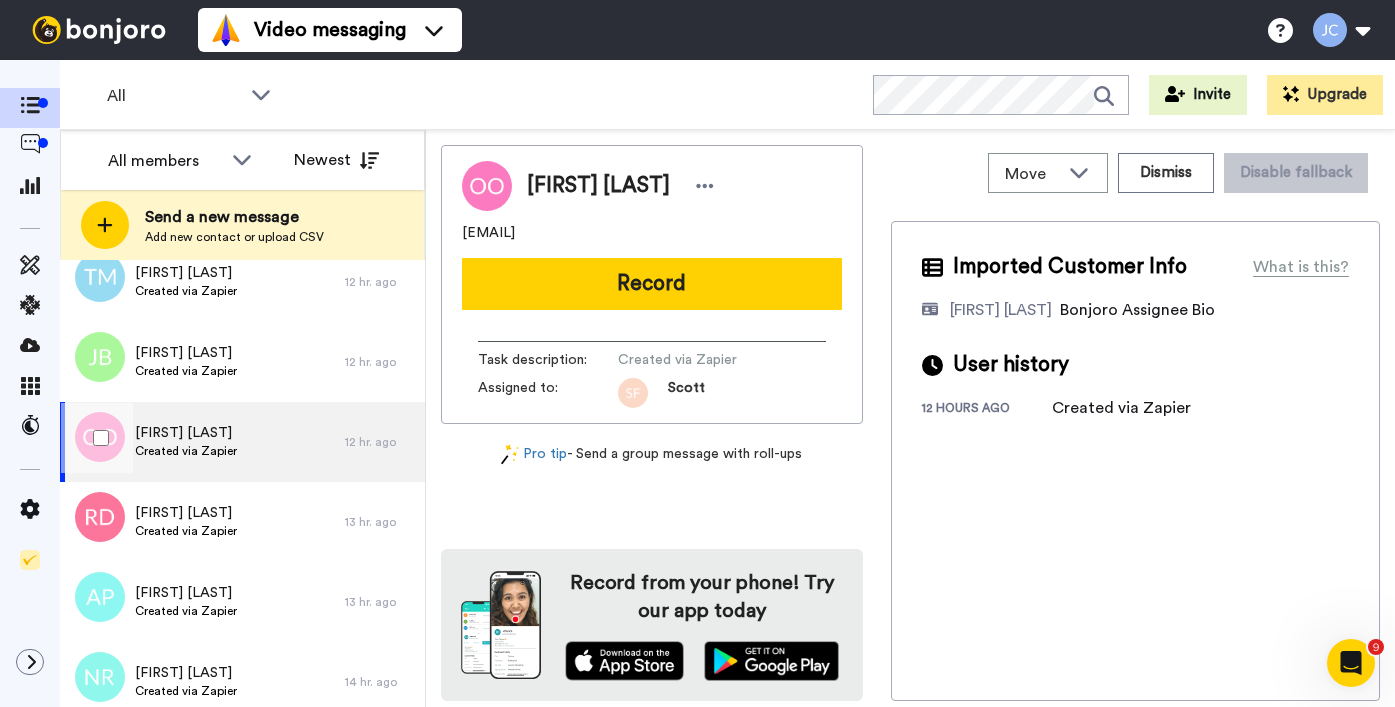 scroll, scrollTop: 1393, scrollLeft: 0, axis: vertical 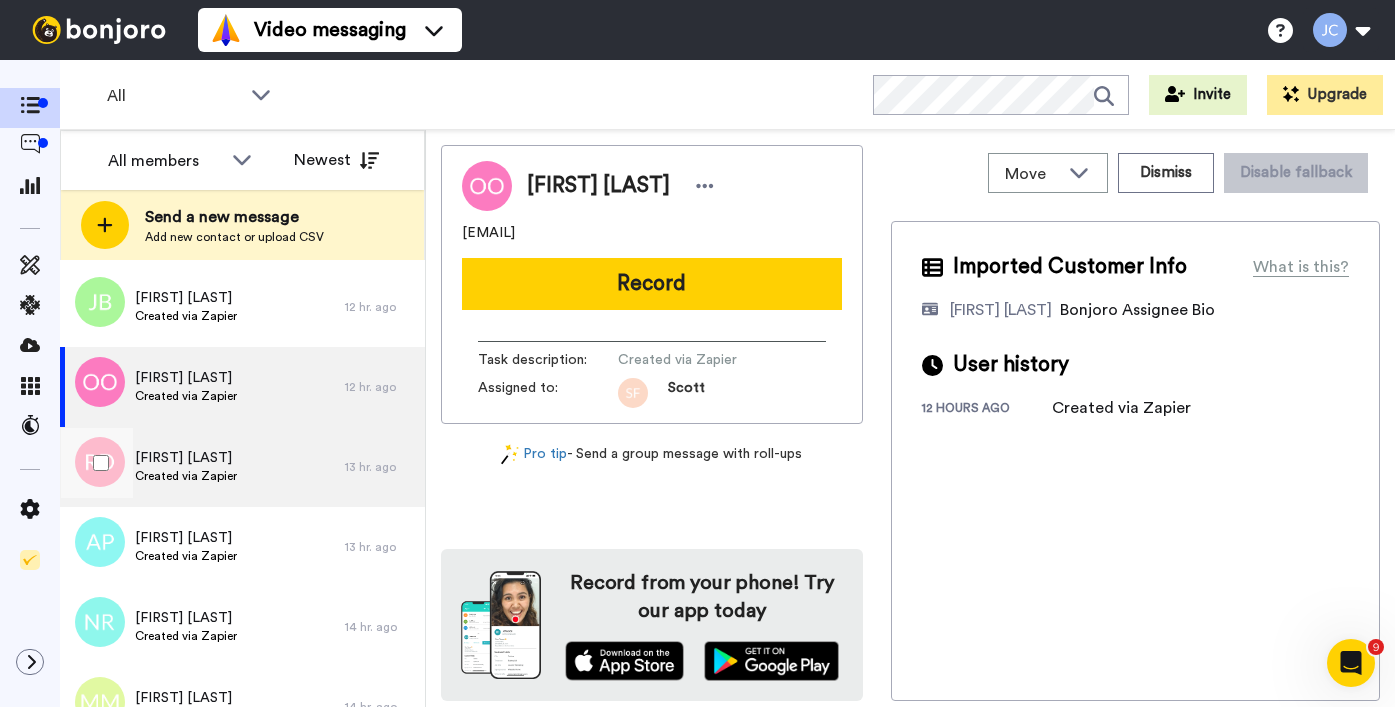 click on "Created via Zapier" at bounding box center (186, 476) 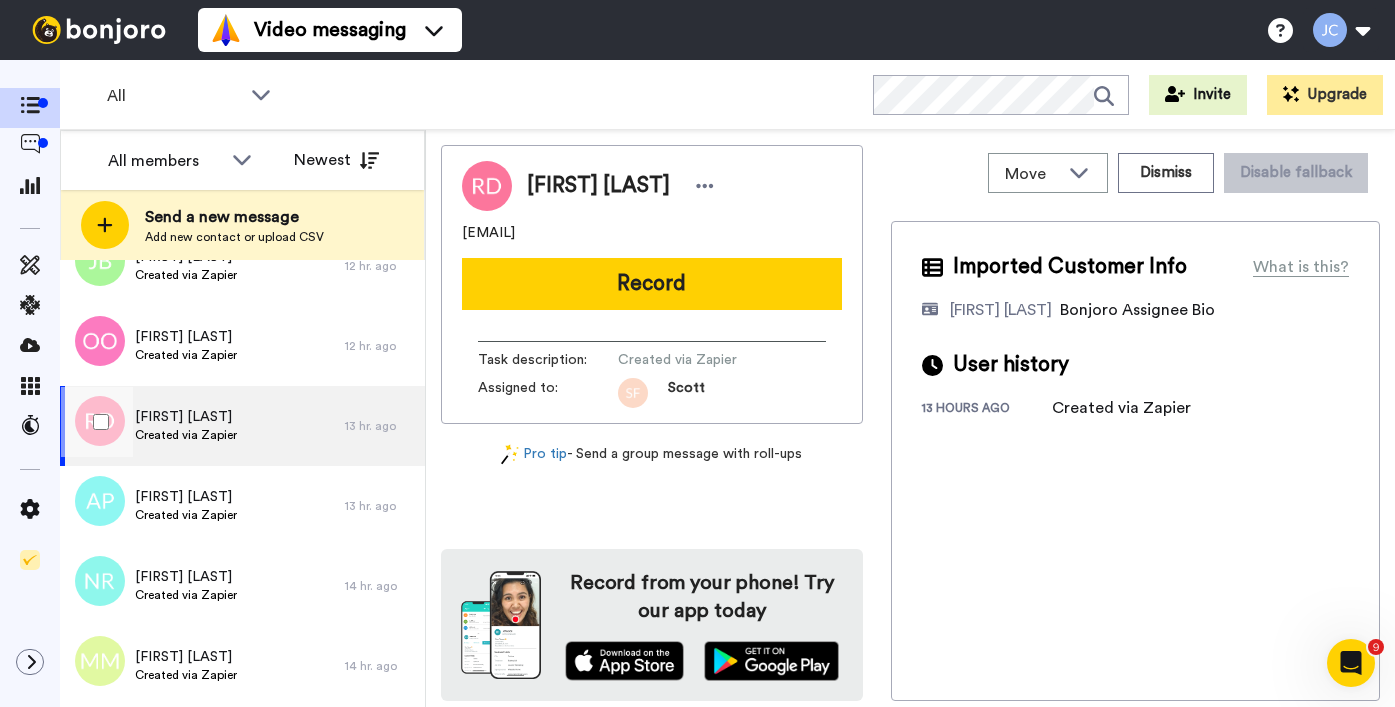 scroll, scrollTop: 1573, scrollLeft: 0, axis: vertical 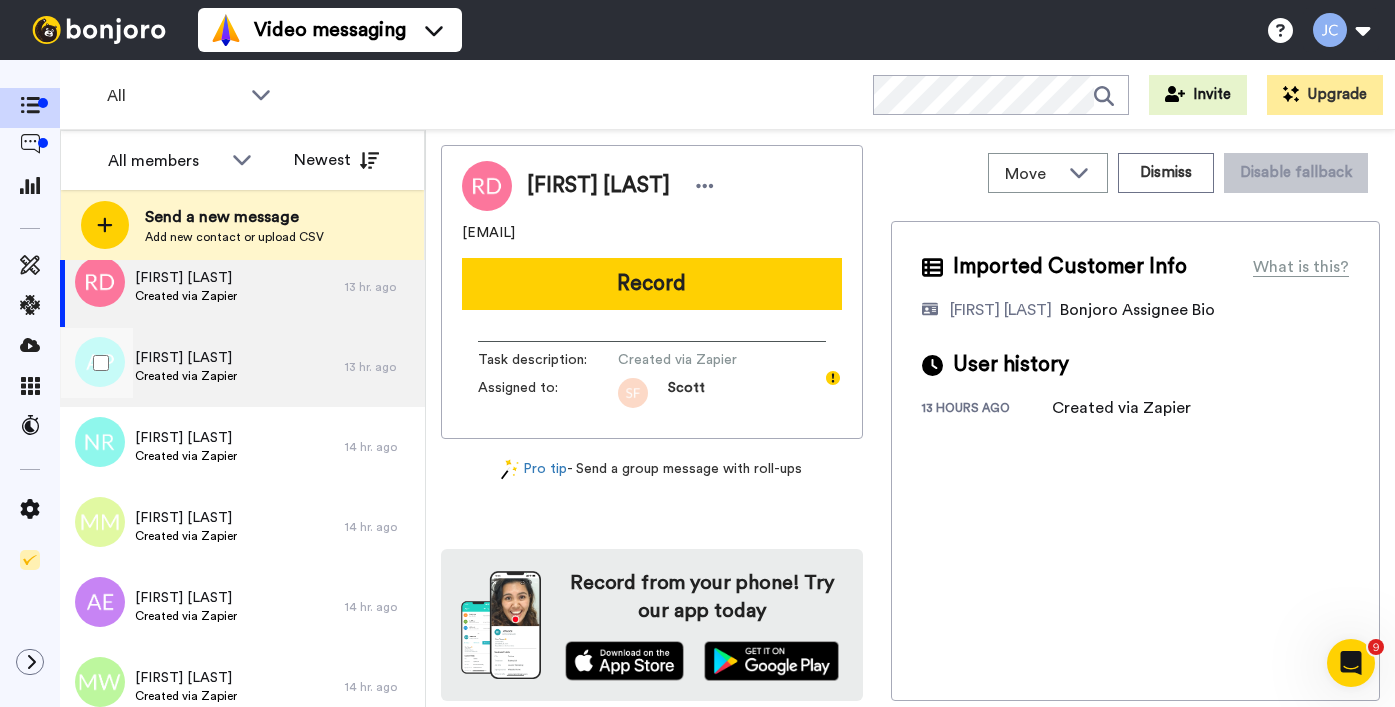 click on "Created via Zapier" at bounding box center [186, 376] 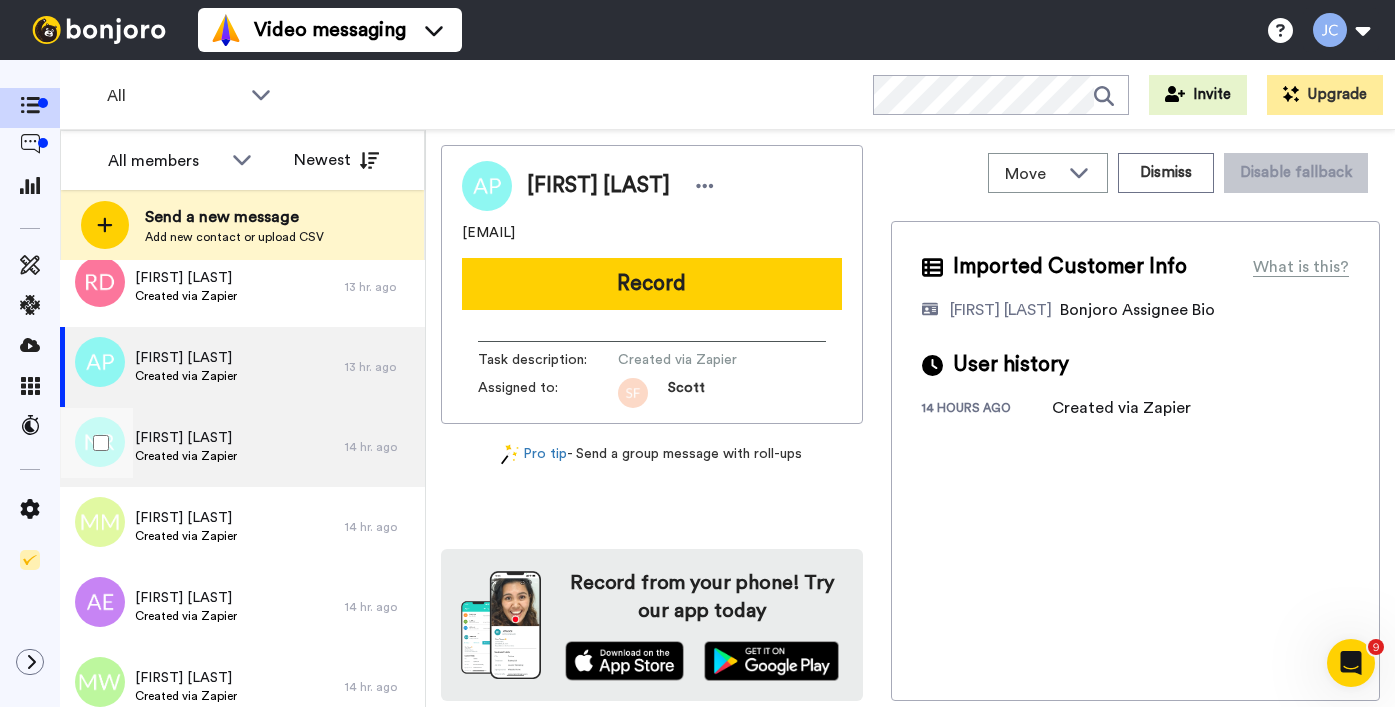 click on "[FIRST] [LAST]" at bounding box center [186, 438] 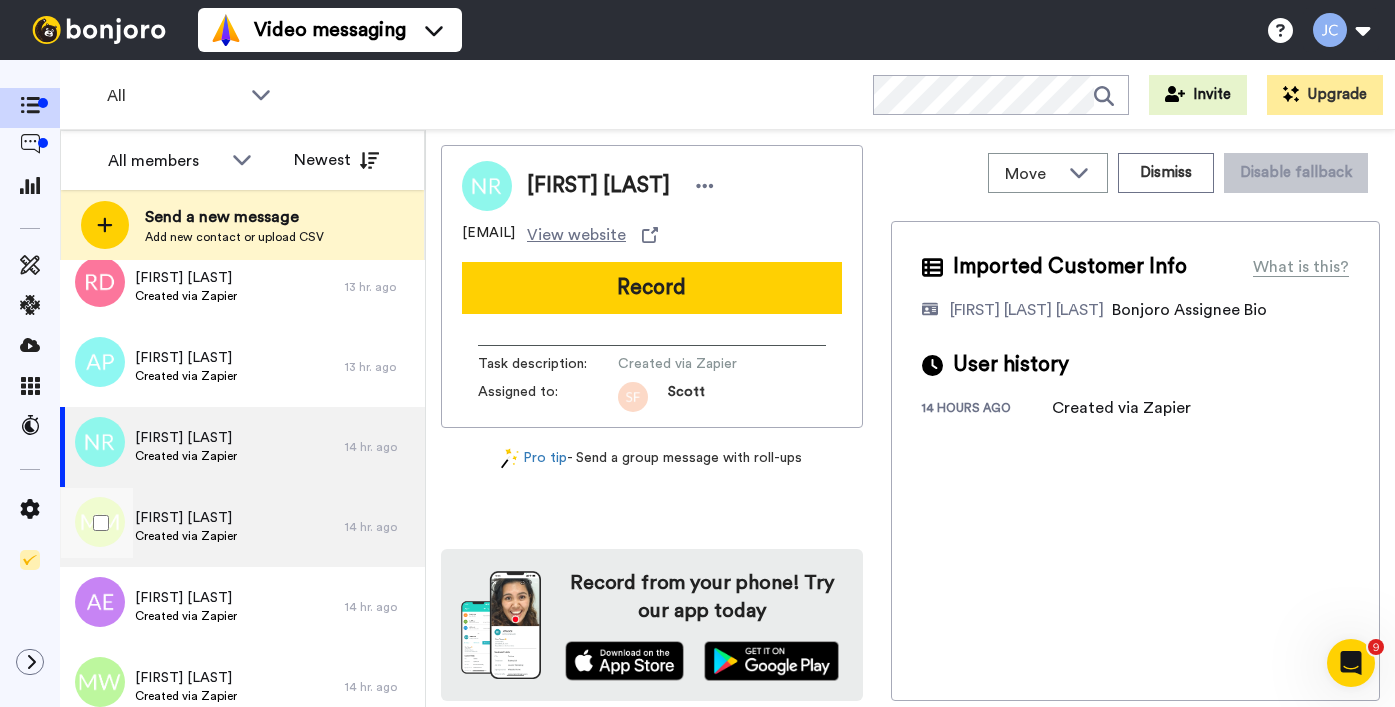 click on "Created via Zapier" at bounding box center [186, 536] 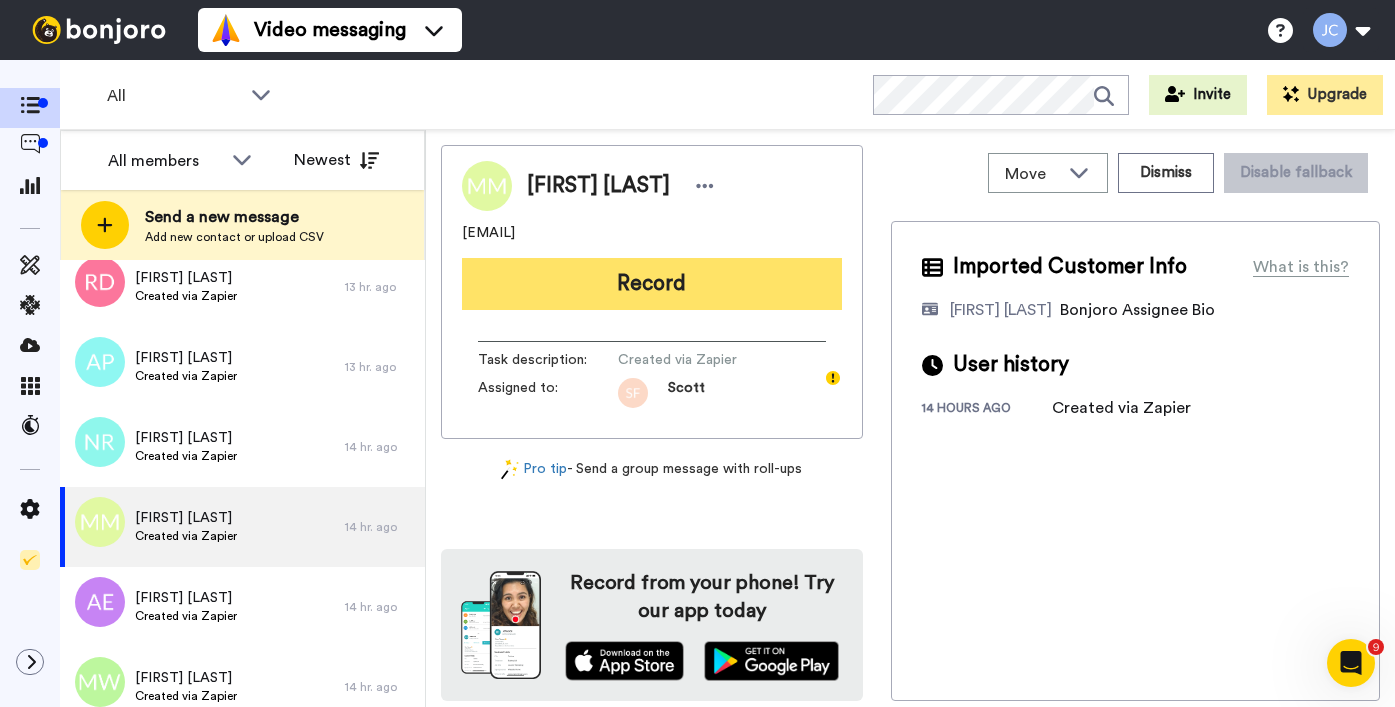 click on "Record" at bounding box center (652, 284) 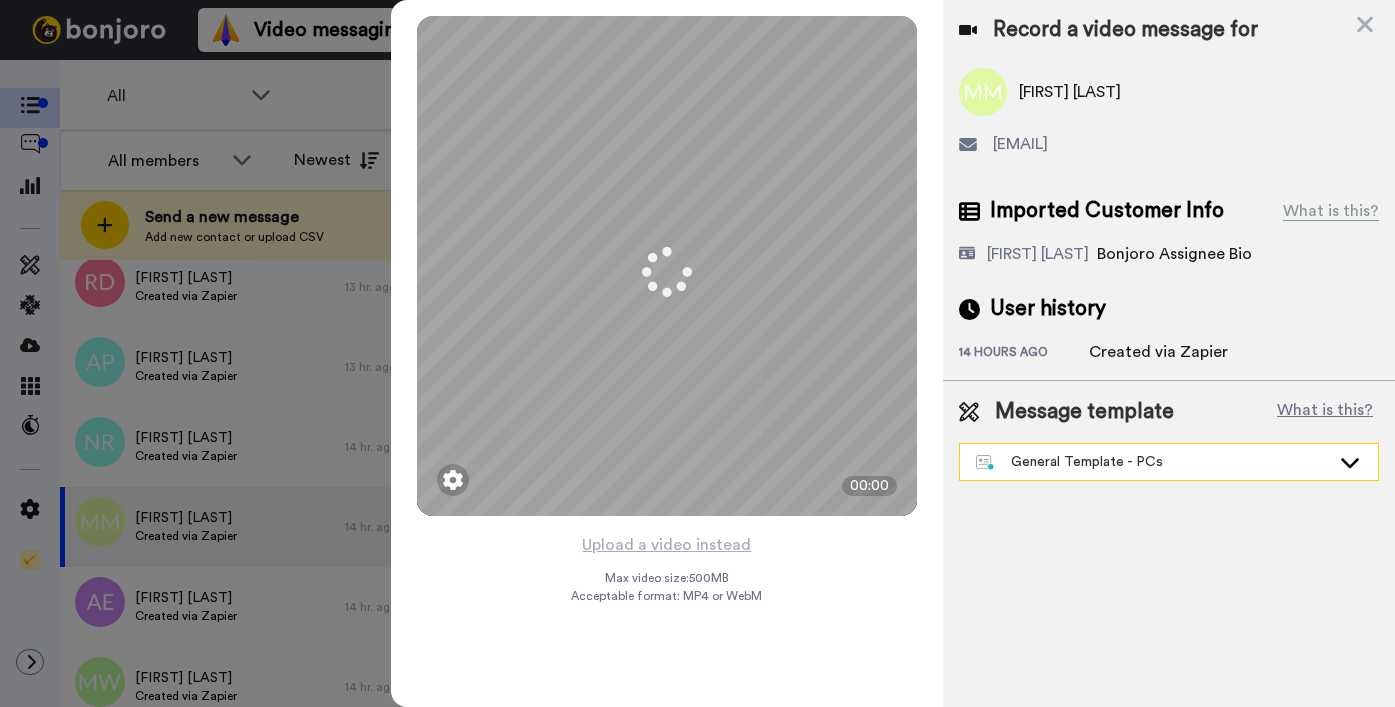 click on "General Template - PCs" at bounding box center [1153, 462] 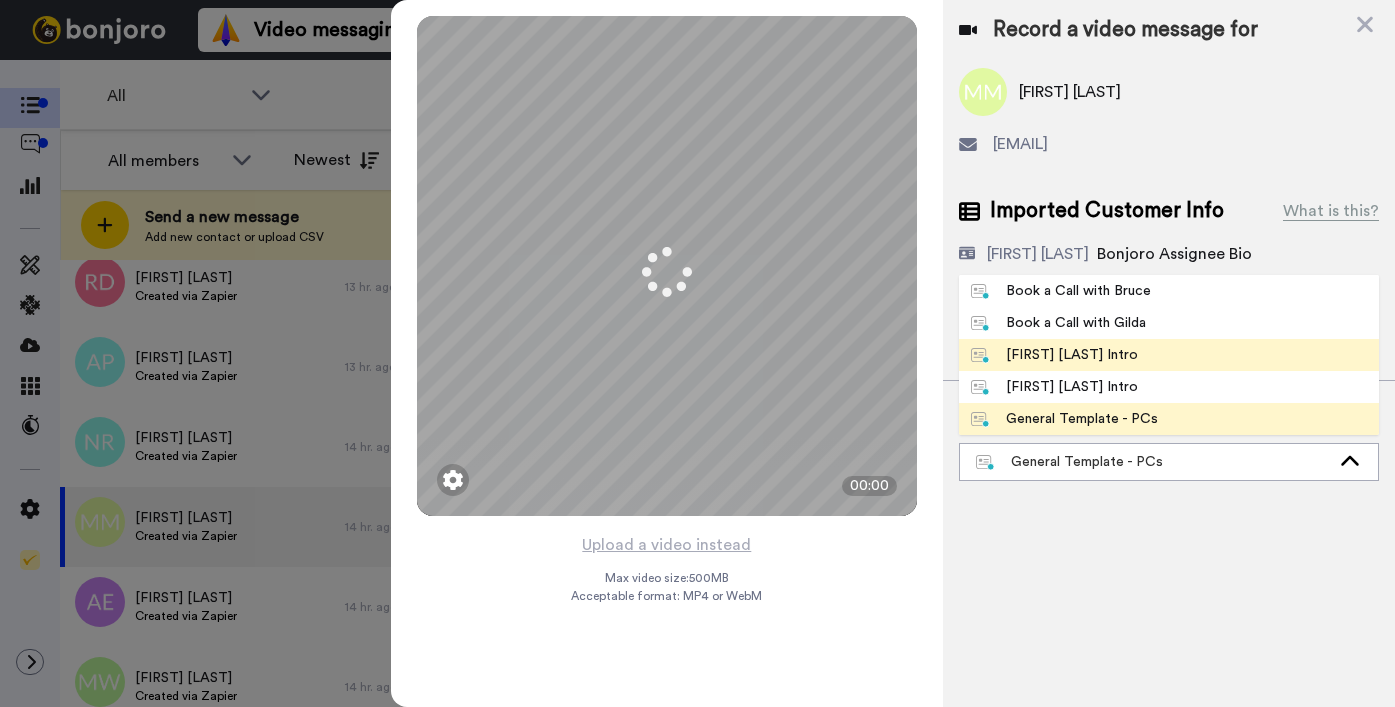 click on "Josephine Bonjoro Intro" at bounding box center [1054, 355] 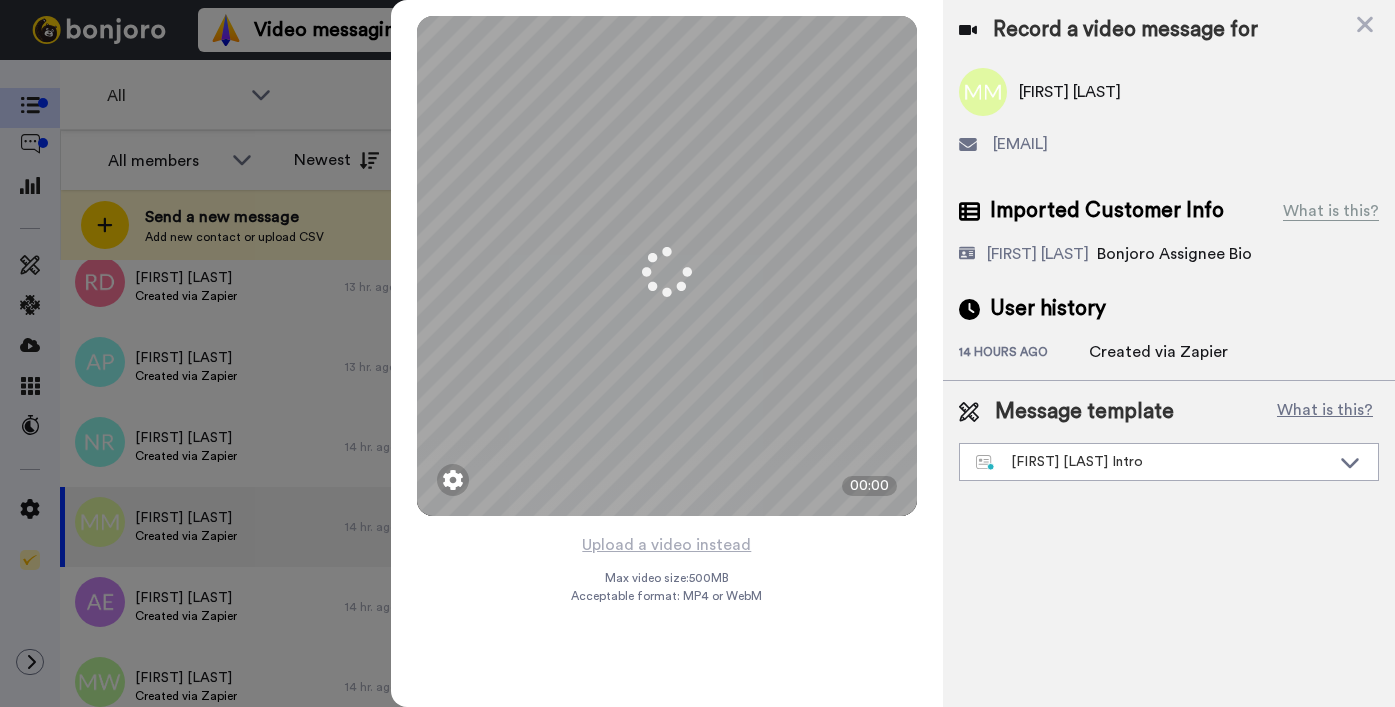 click on "14 hours ago" at bounding box center (1024, 354) 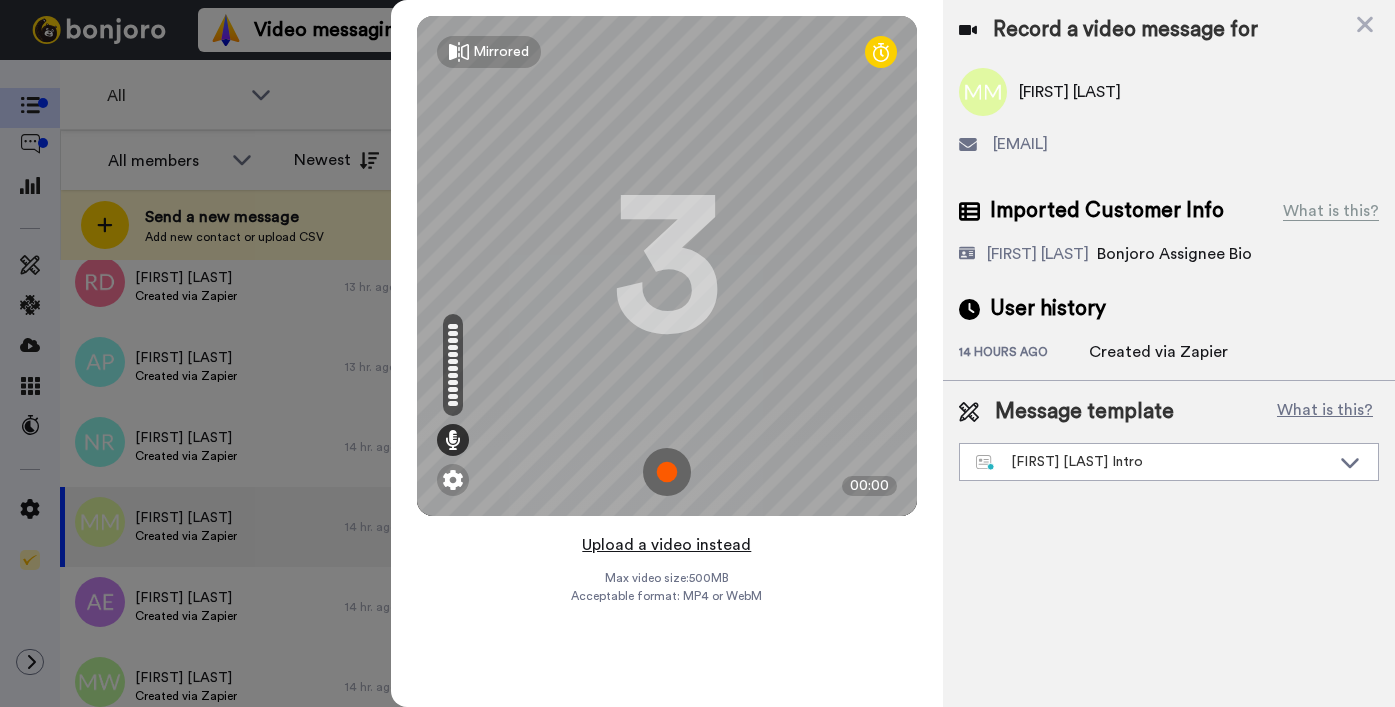 click on "Upload a video instead" at bounding box center [666, 545] 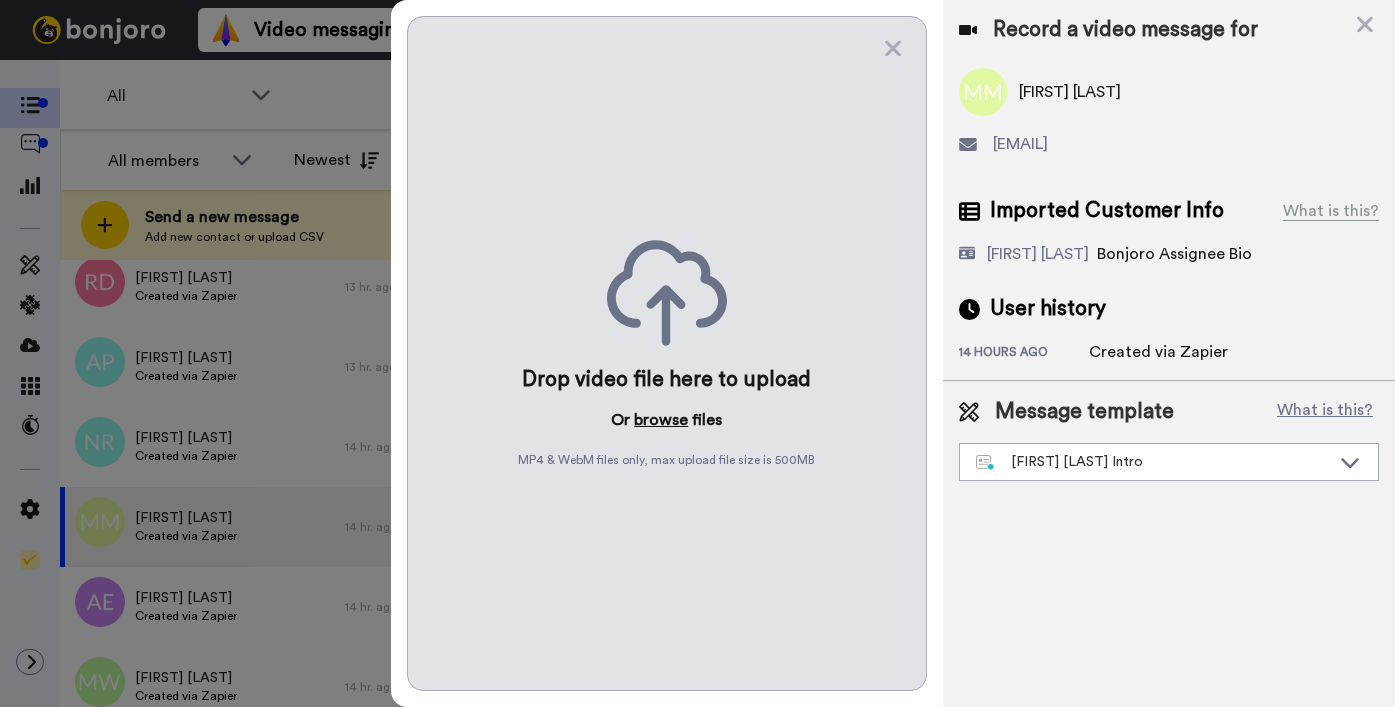 click on "browse" at bounding box center [661, 420] 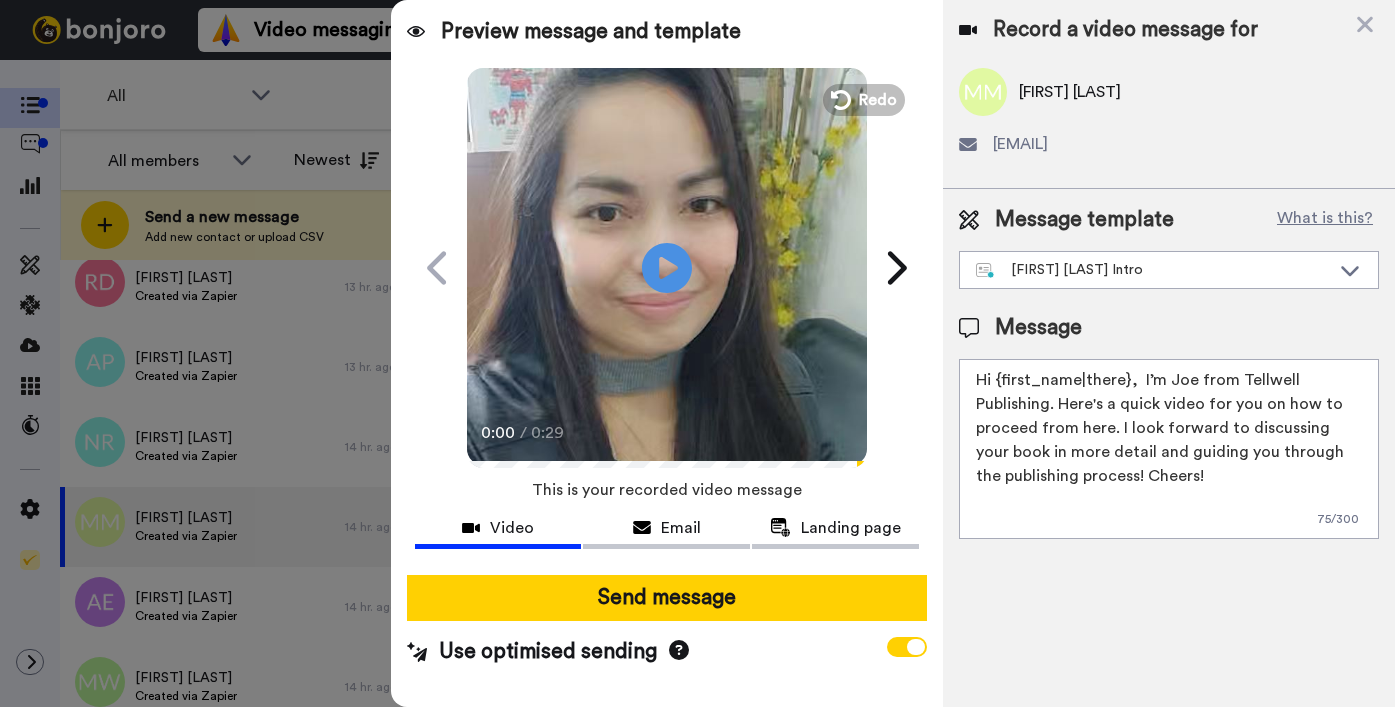 drag, startPoint x: 996, startPoint y: 379, endPoint x: 1125, endPoint y: 380, distance: 129.00388 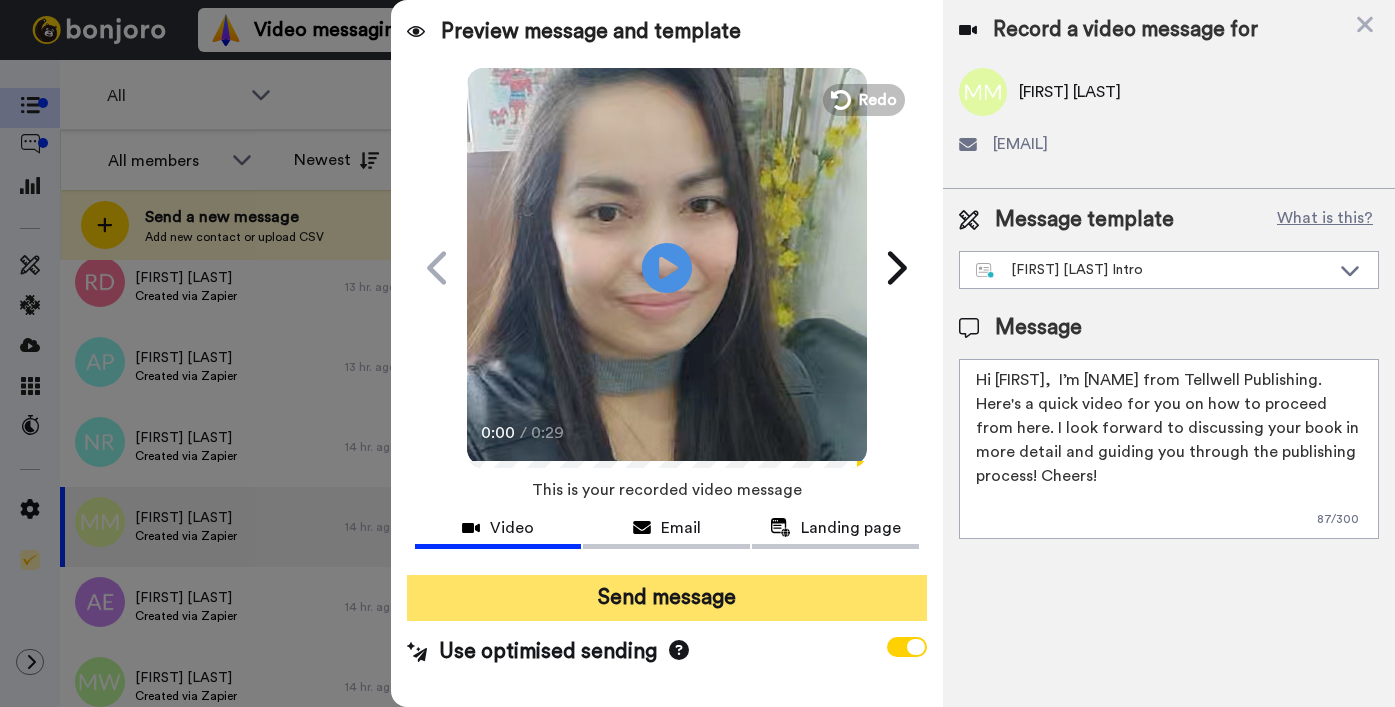 type on "Hi Michal,  I’m Joe from Tellwell Publishing. Here's a quick video for you on how to proceed from here. I look forward to discussing your book in more detail and guiding you through the publishing process! Cheers!" 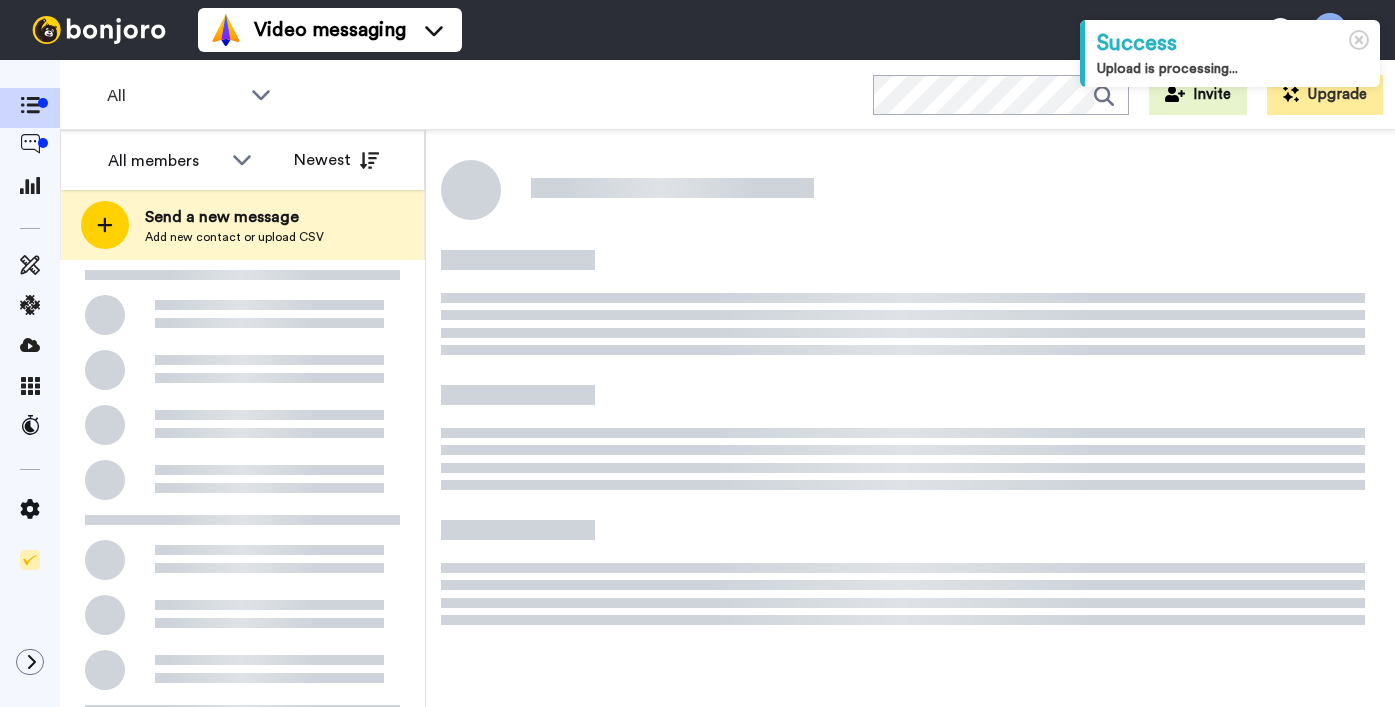 scroll, scrollTop: 0, scrollLeft: 0, axis: both 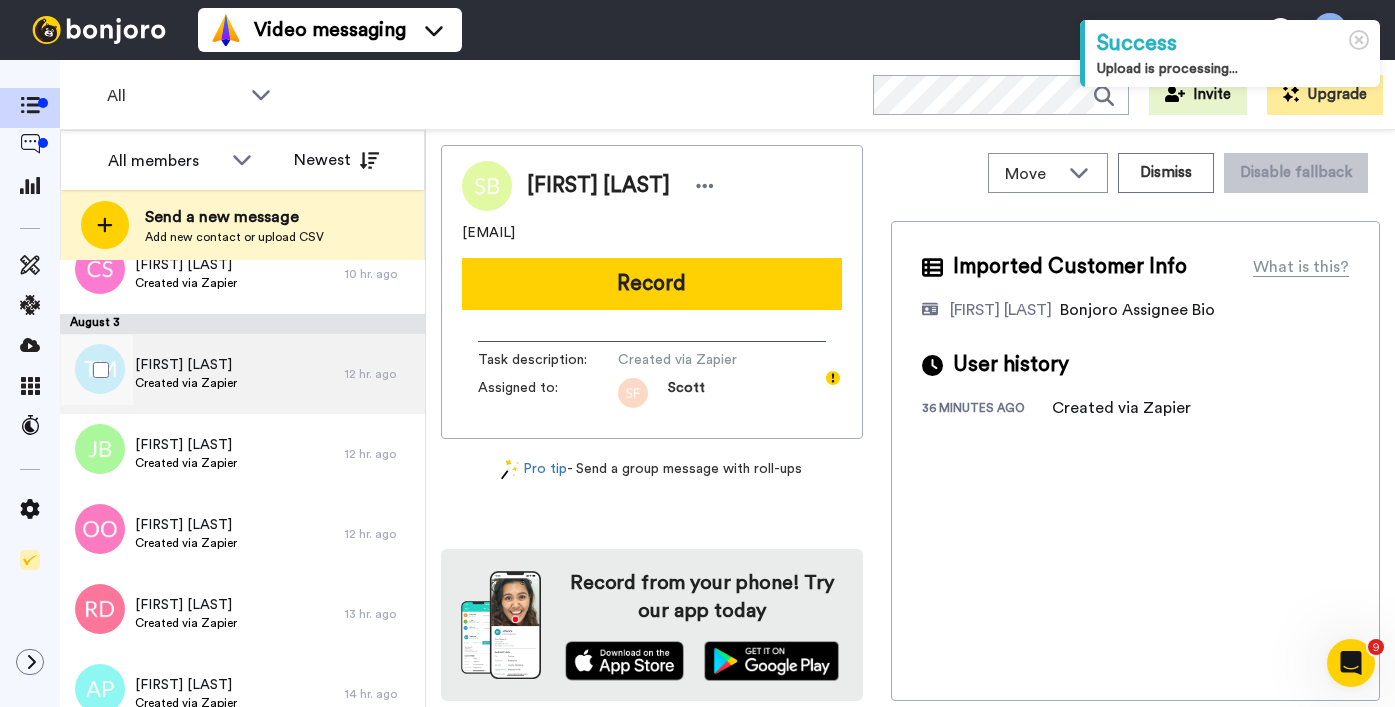 click on "[FIRST] [LAST] Created via Zapier" at bounding box center (202, 374) 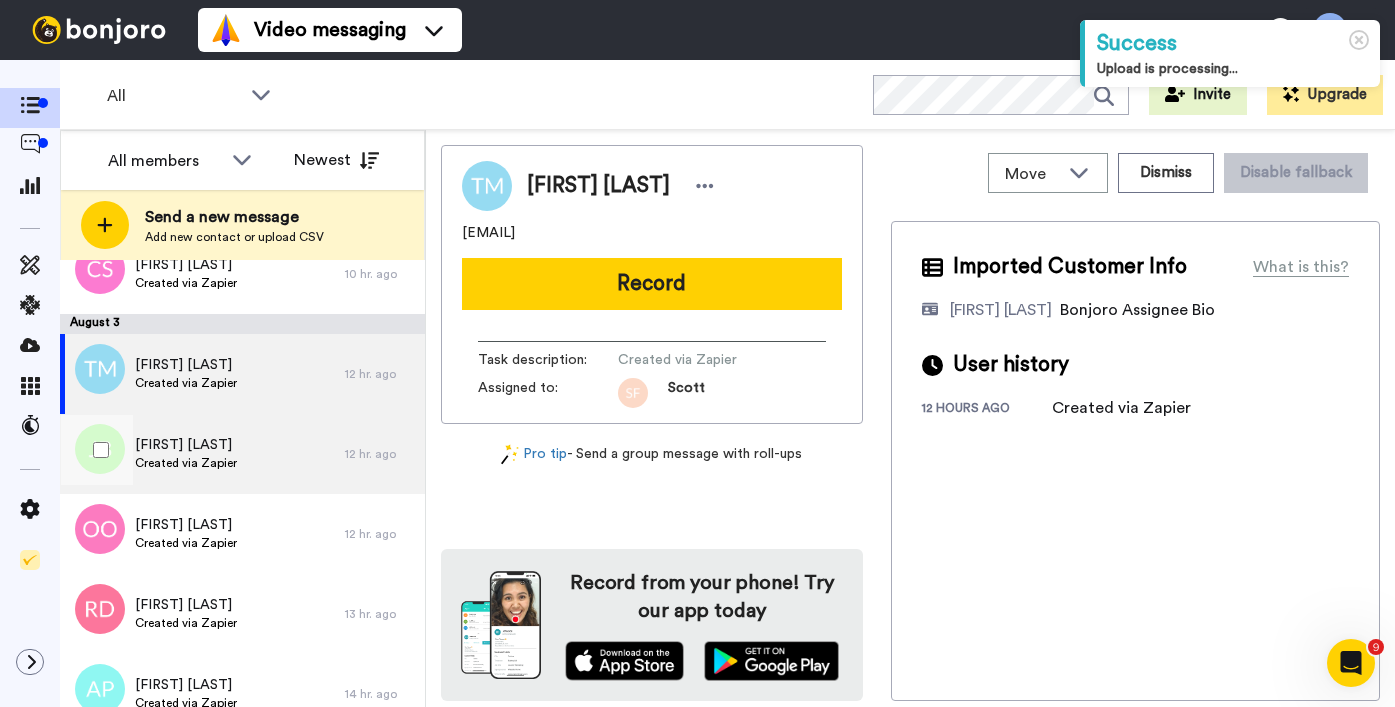 click on "Created via Zapier" at bounding box center (186, 463) 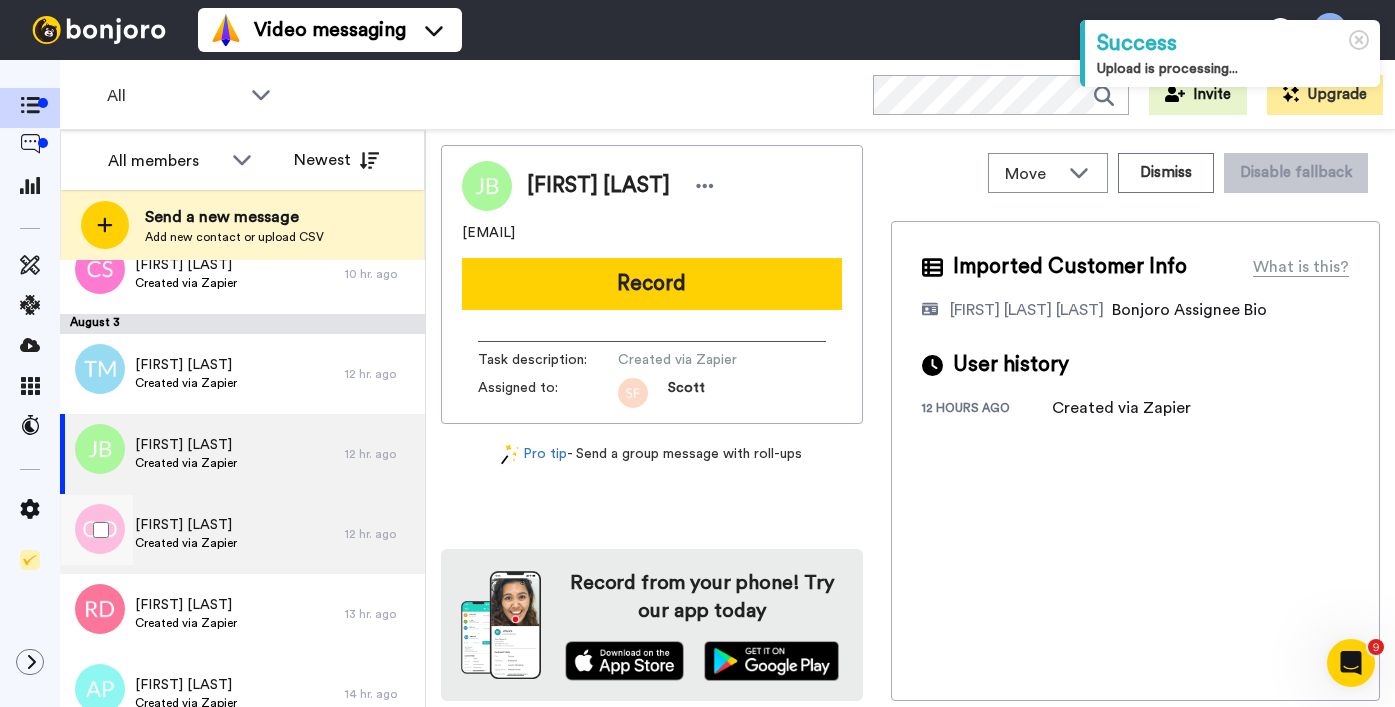 click on "Created via Zapier" at bounding box center [186, 543] 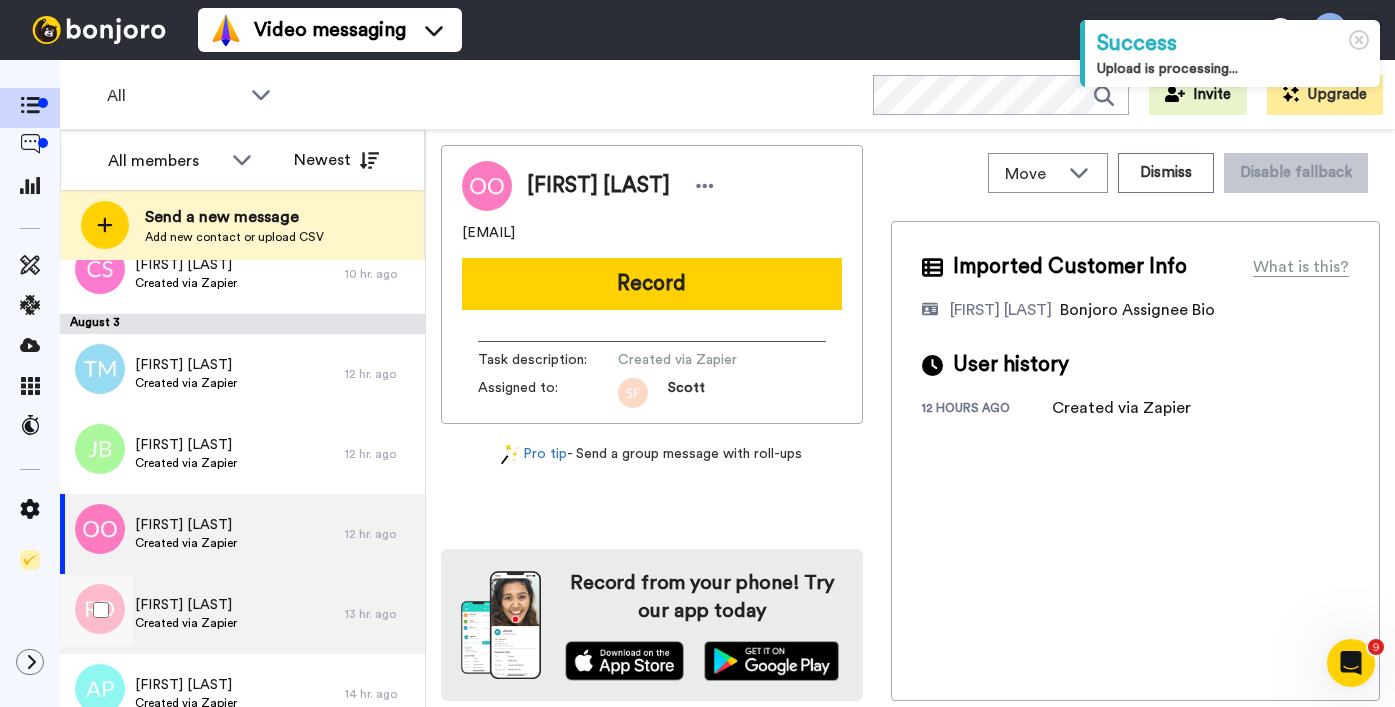 click on "Created via Zapier" at bounding box center (186, 623) 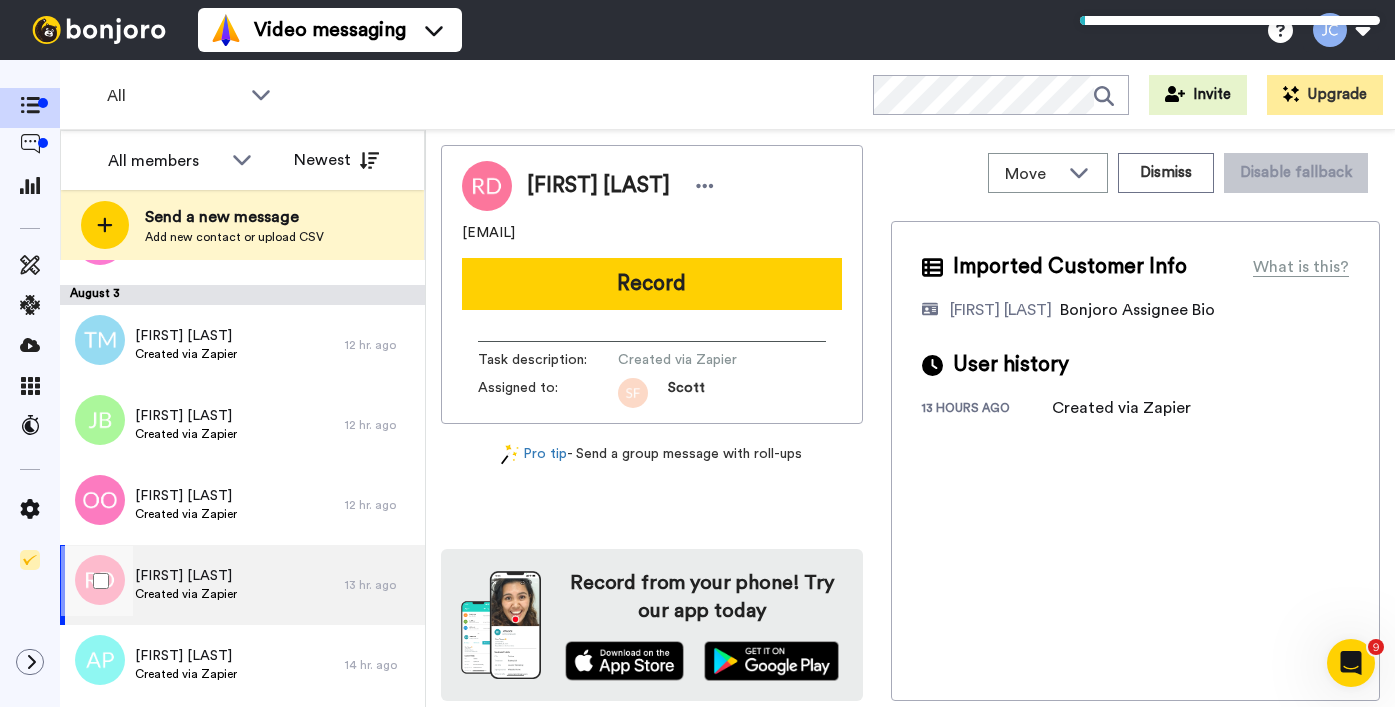 scroll, scrollTop: 1388, scrollLeft: 0, axis: vertical 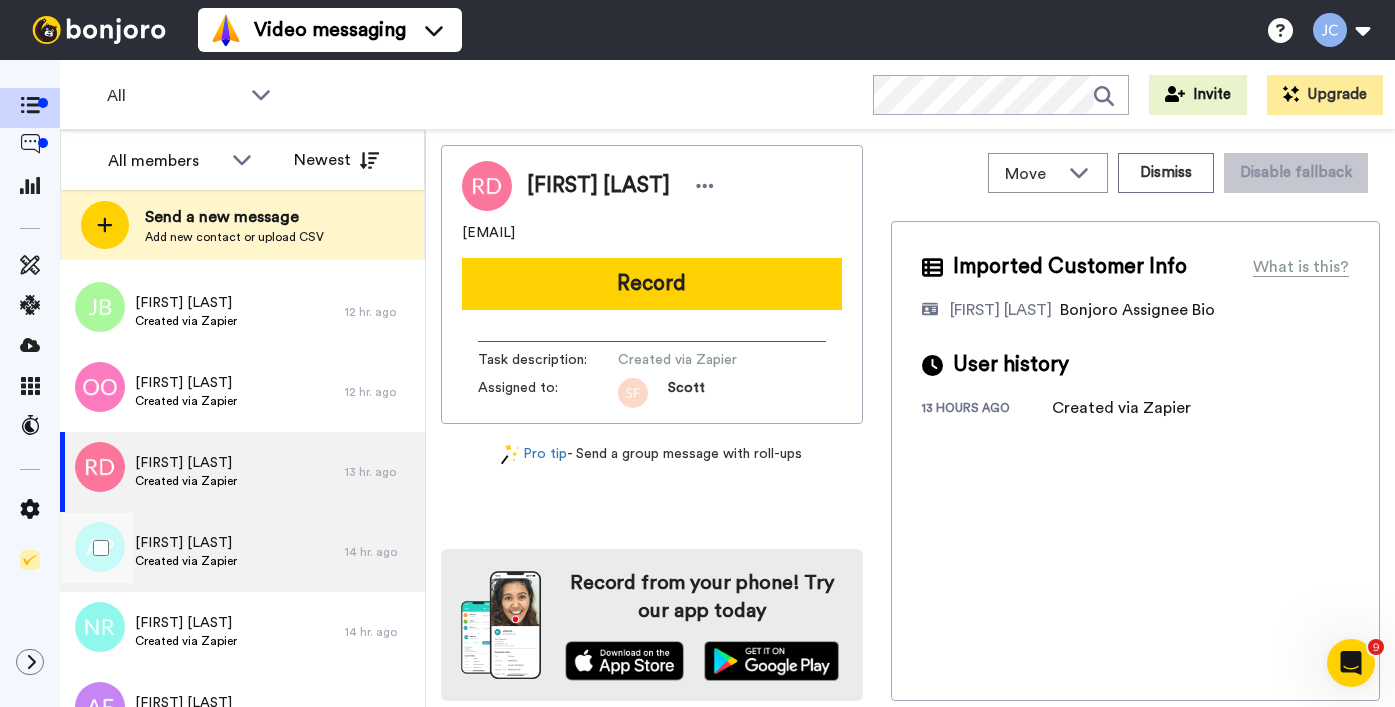 click on "[FIRST] [LAST]" at bounding box center [186, 543] 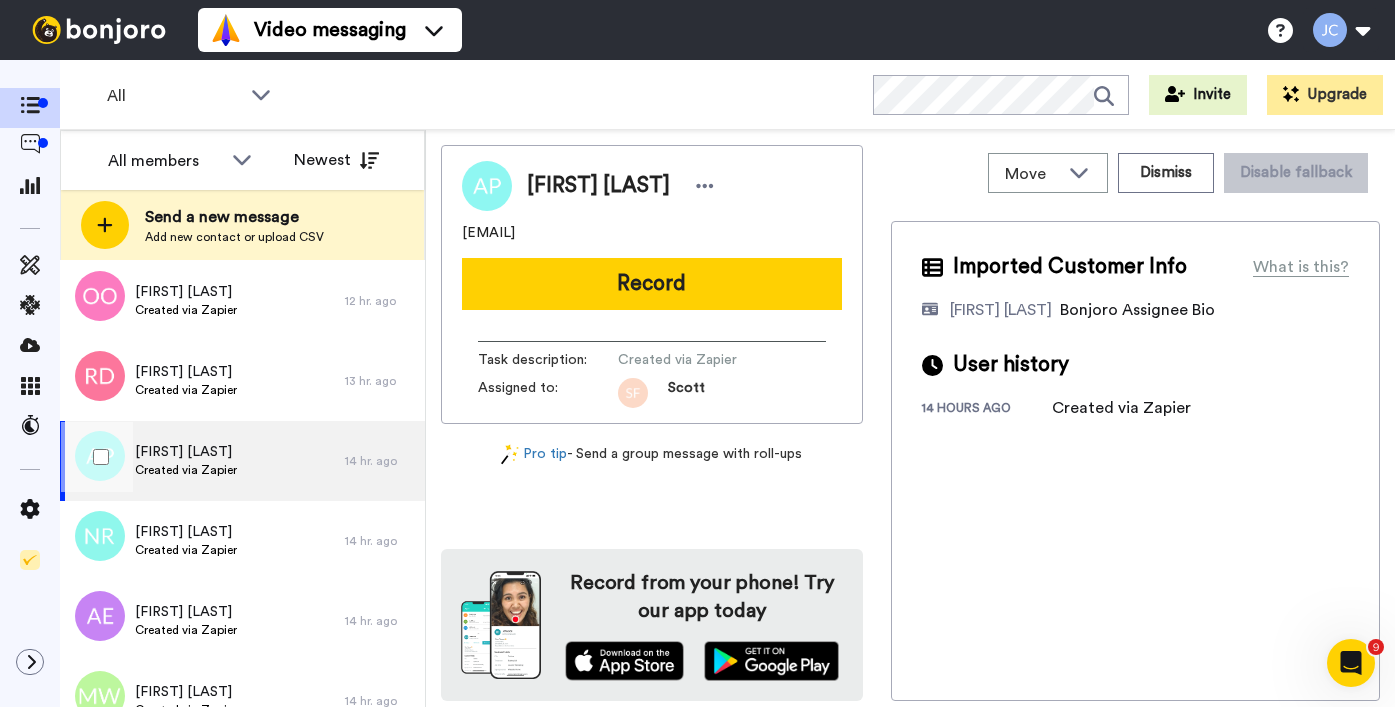 scroll, scrollTop: 1542, scrollLeft: 0, axis: vertical 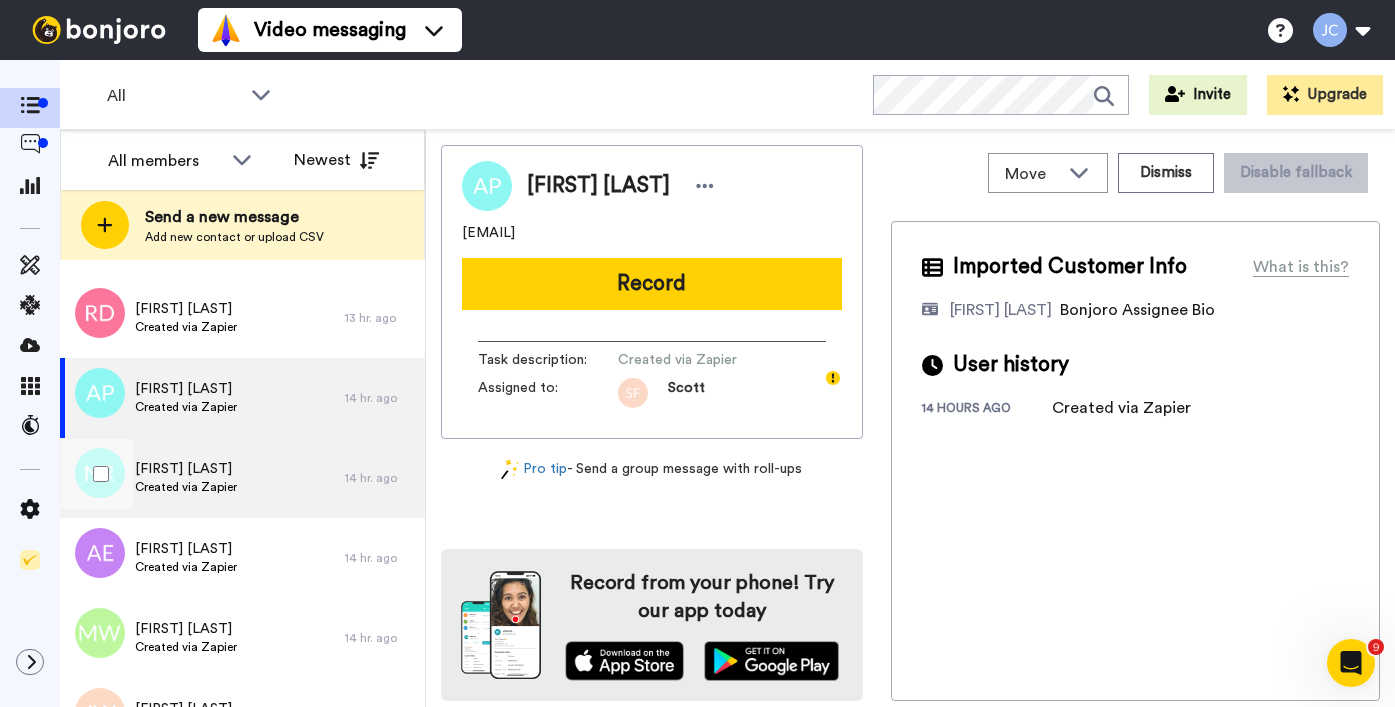 click on "Created via Zapier" at bounding box center [186, 487] 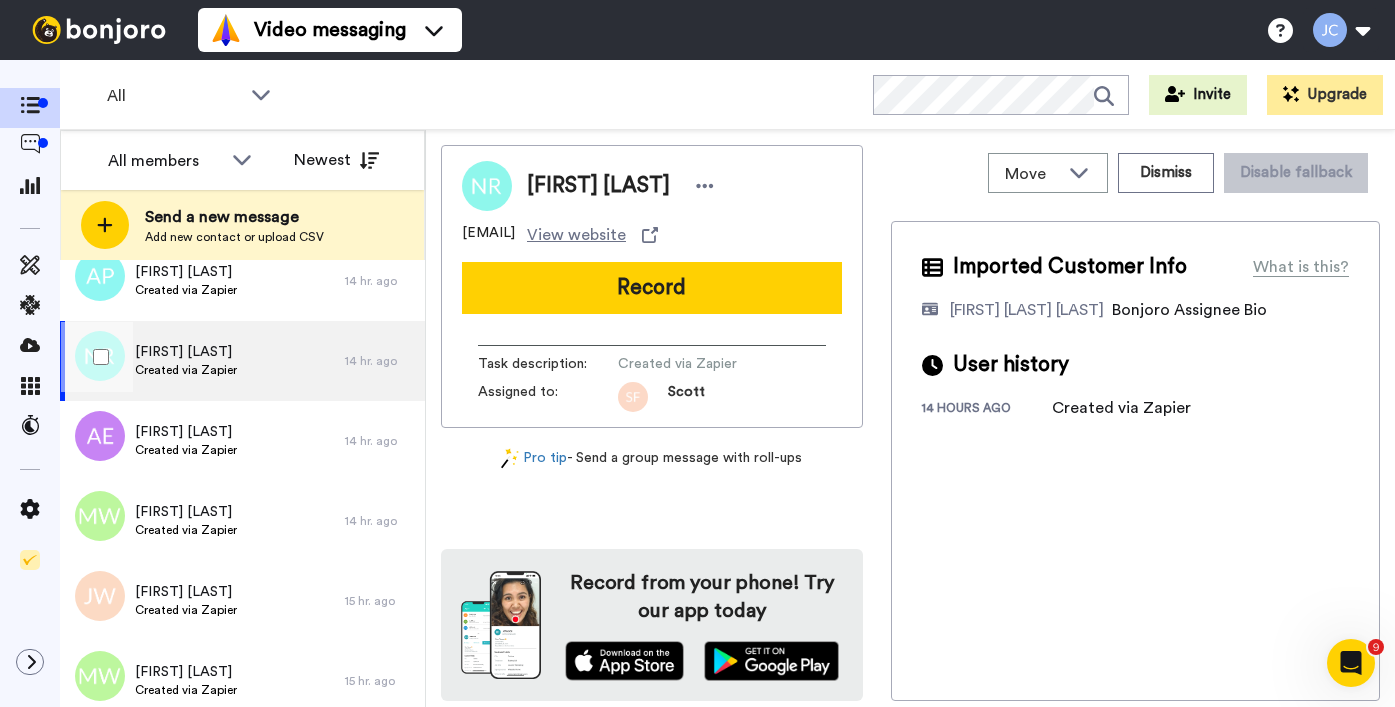 scroll, scrollTop: 1742, scrollLeft: 0, axis: vertical 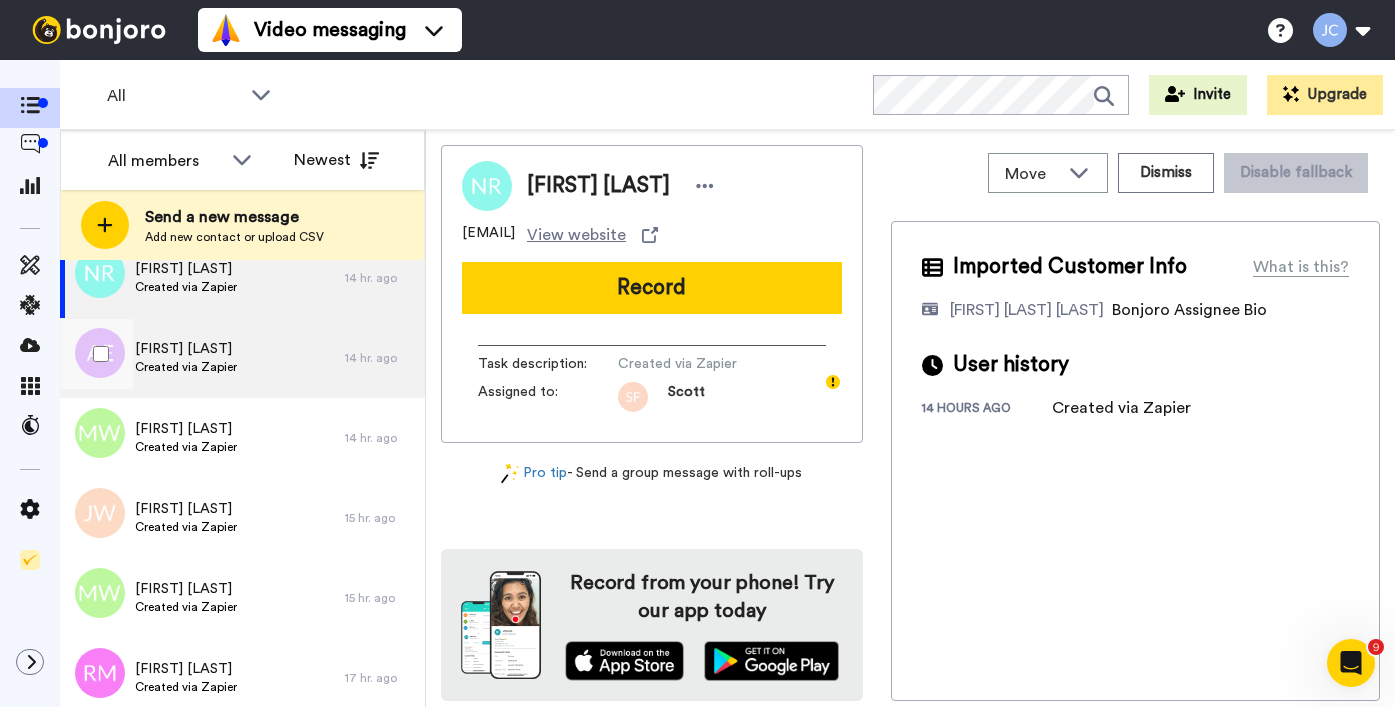 click on "Amanda Engelke Created via Zapier" at bounding box center [186, 358] 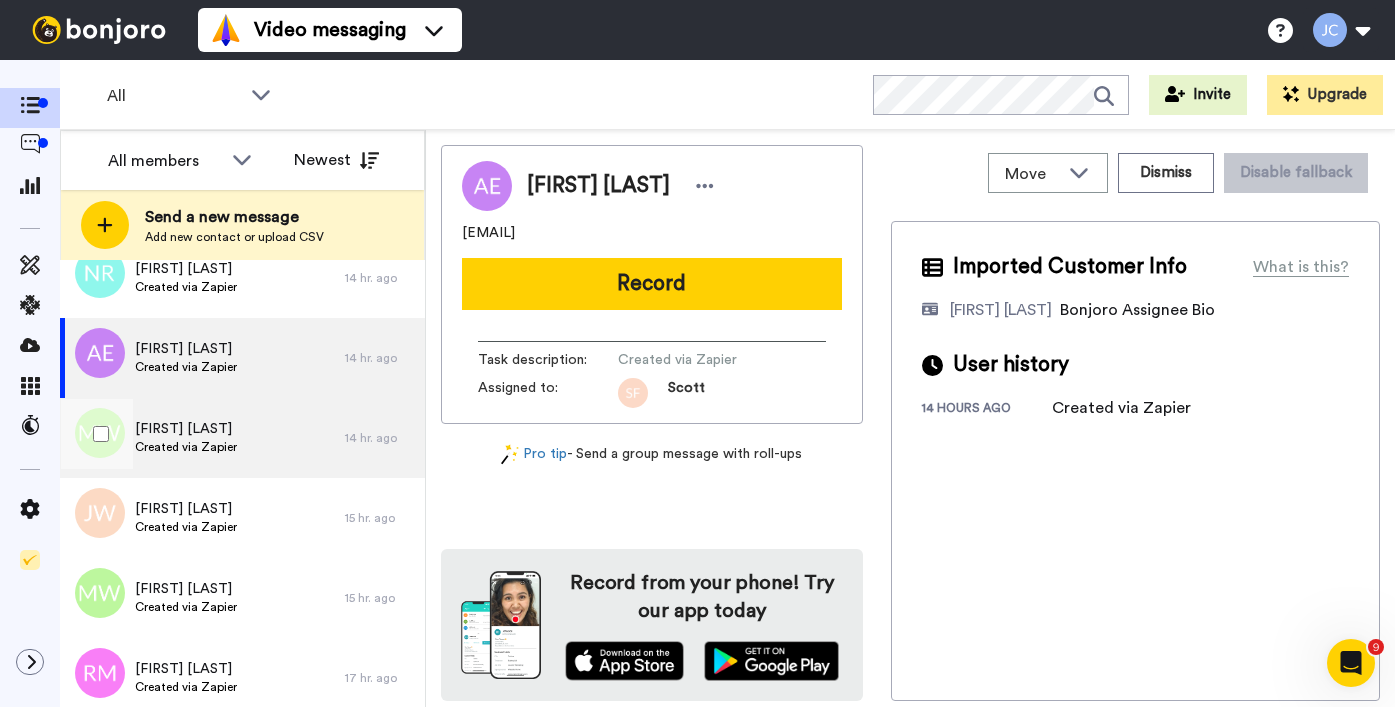 click on "Created via Zapier" at bounding box center (186, 447) 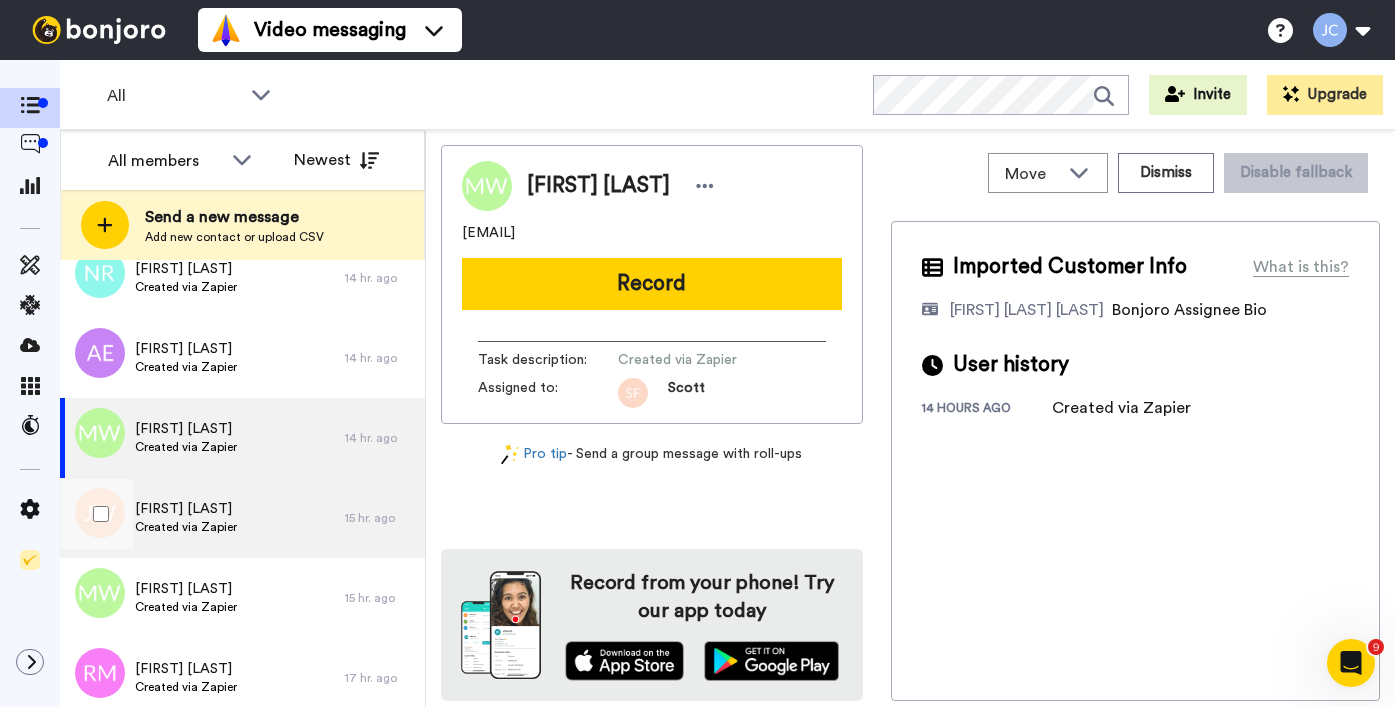 click on "Created via Zapier" at bounding box center (186, 527) 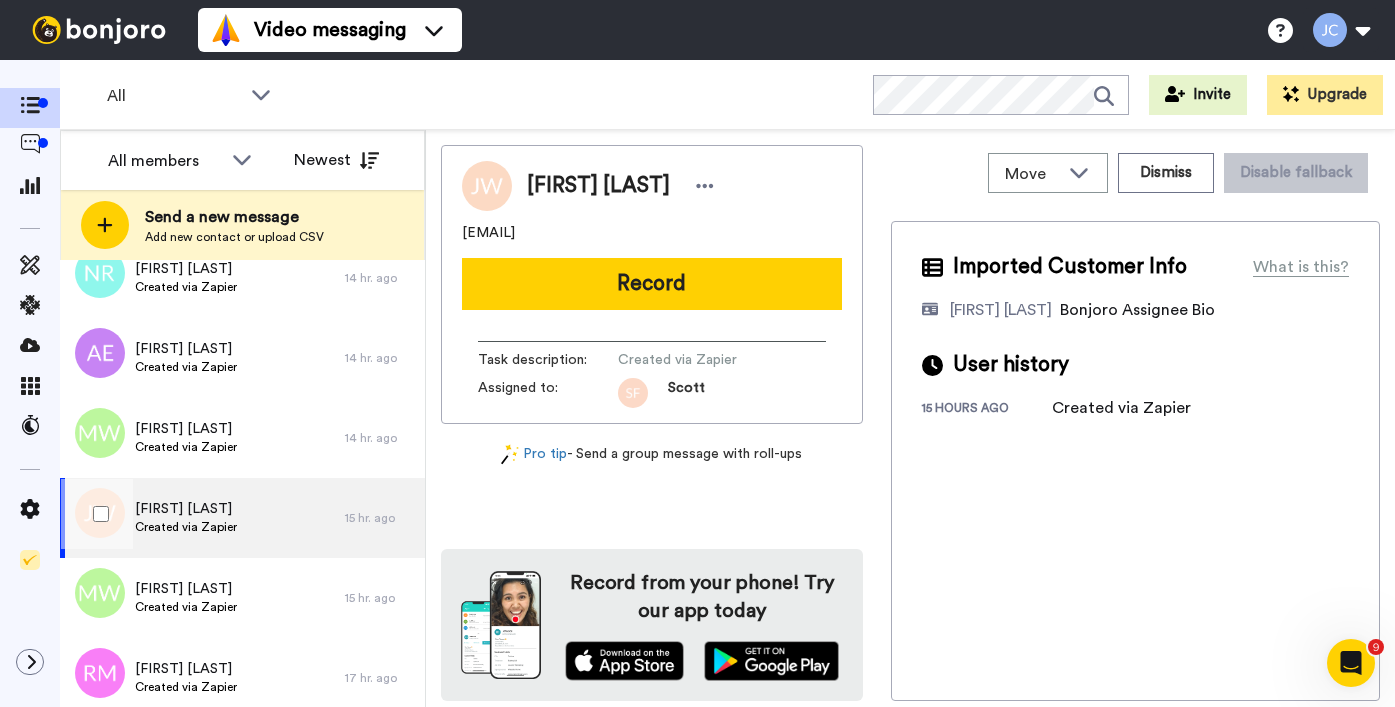 scroll, scrollTop: 1760, scrollLeft: 0, axis: vertical 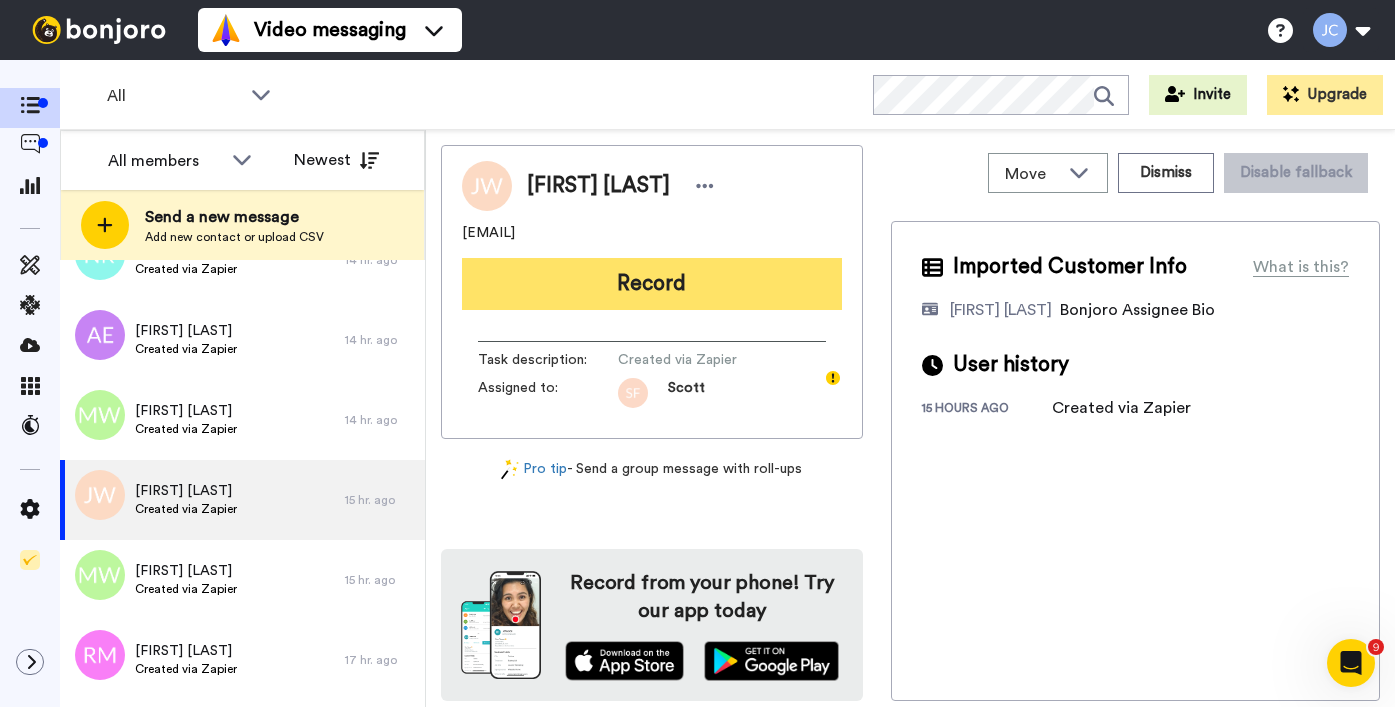 click on "Record" at bounding box center [652, 284] 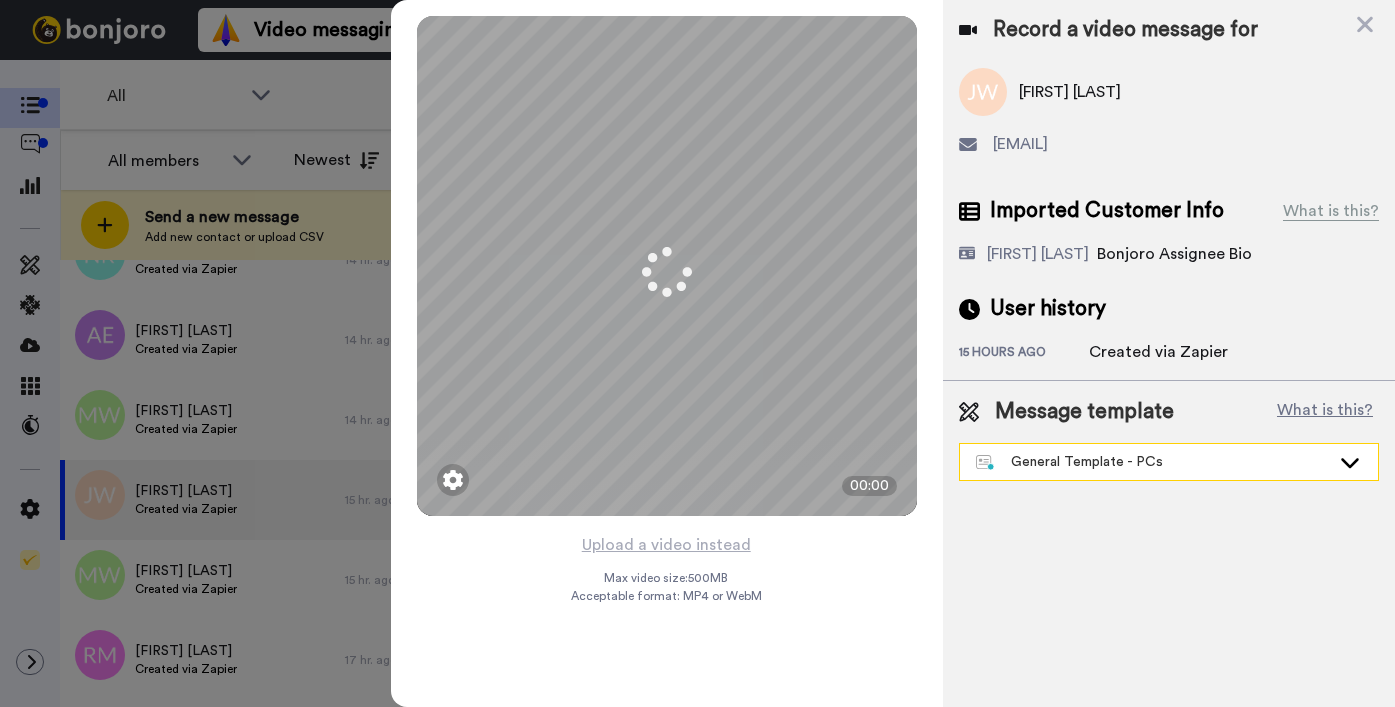 click on "General Template - PCs" at bounding box center (1169, 462) 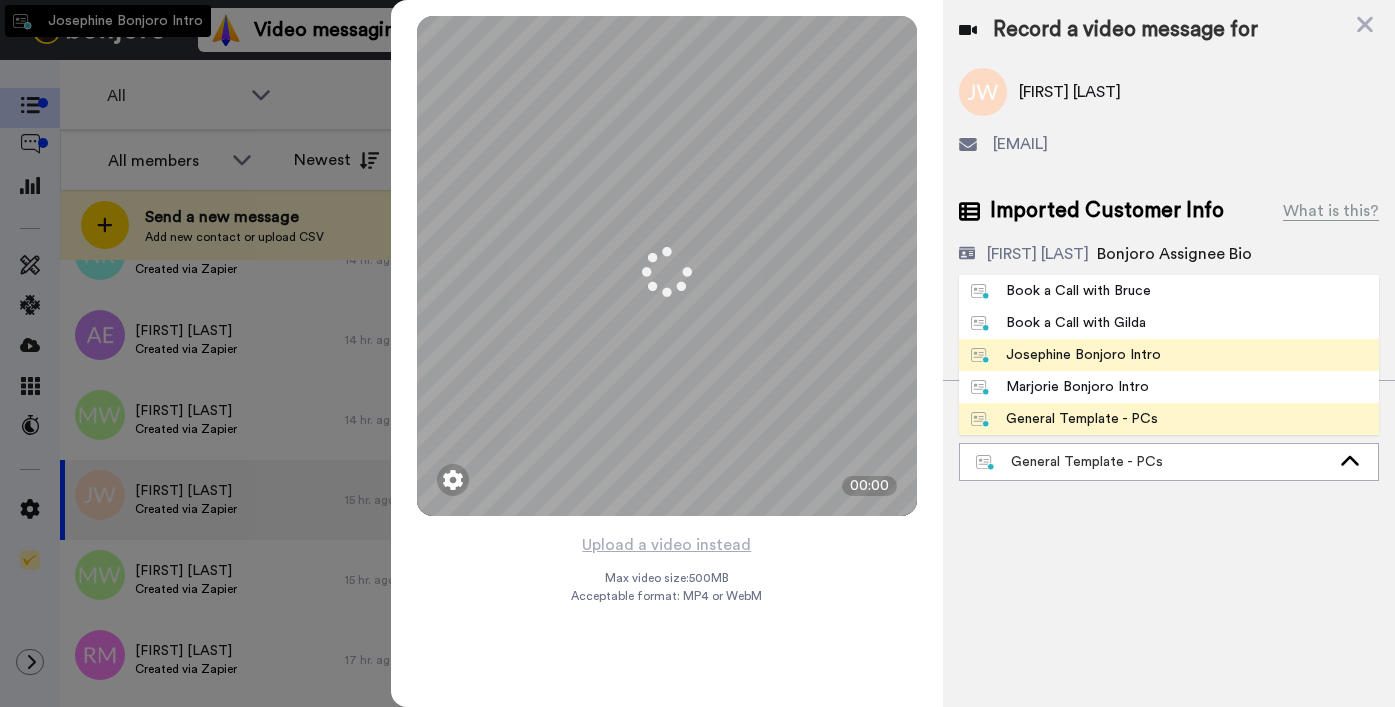 click on "Josephine Bonjoro Intro" at bounding box center (1066, 355) 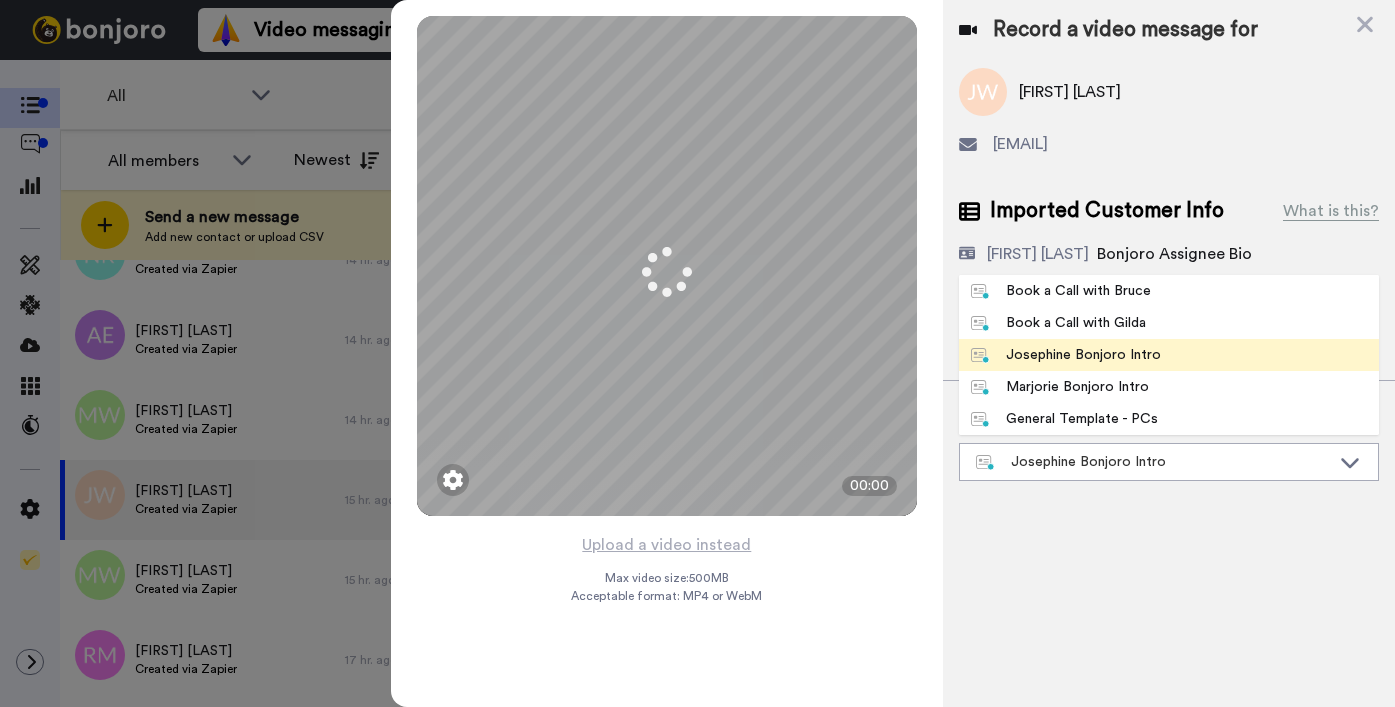 click on "Josephine Bonjoro Intro" at bounding box center [1066, 355] 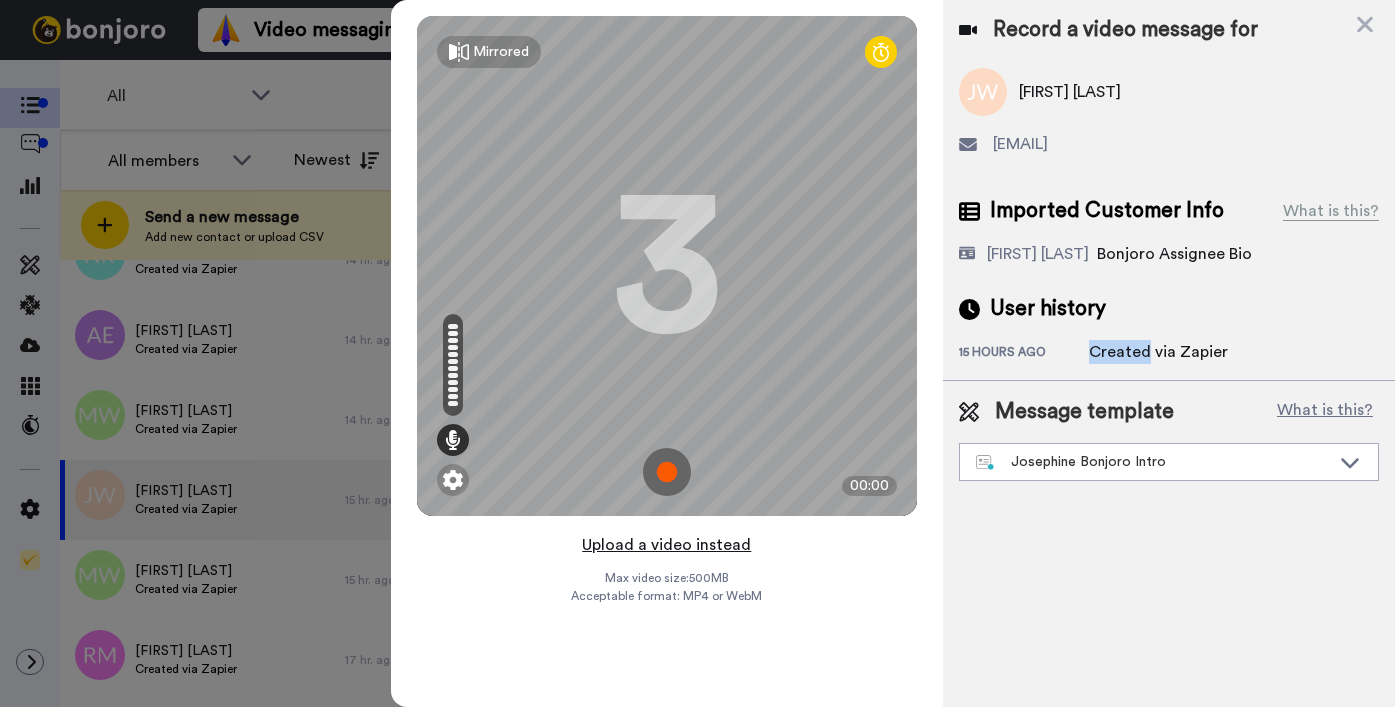 click on "Upload a video instead" at bounding box center [666, 545] 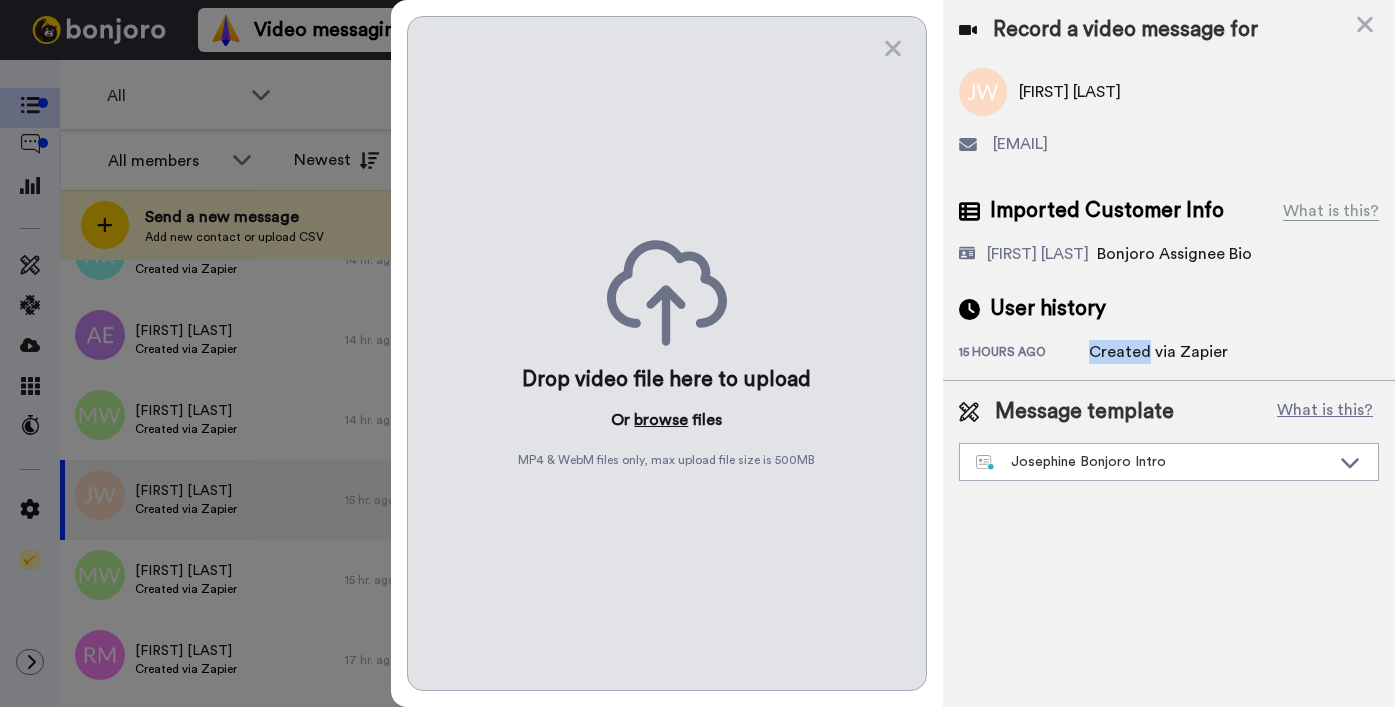 click on "browse" at bounding box center [661, 420] 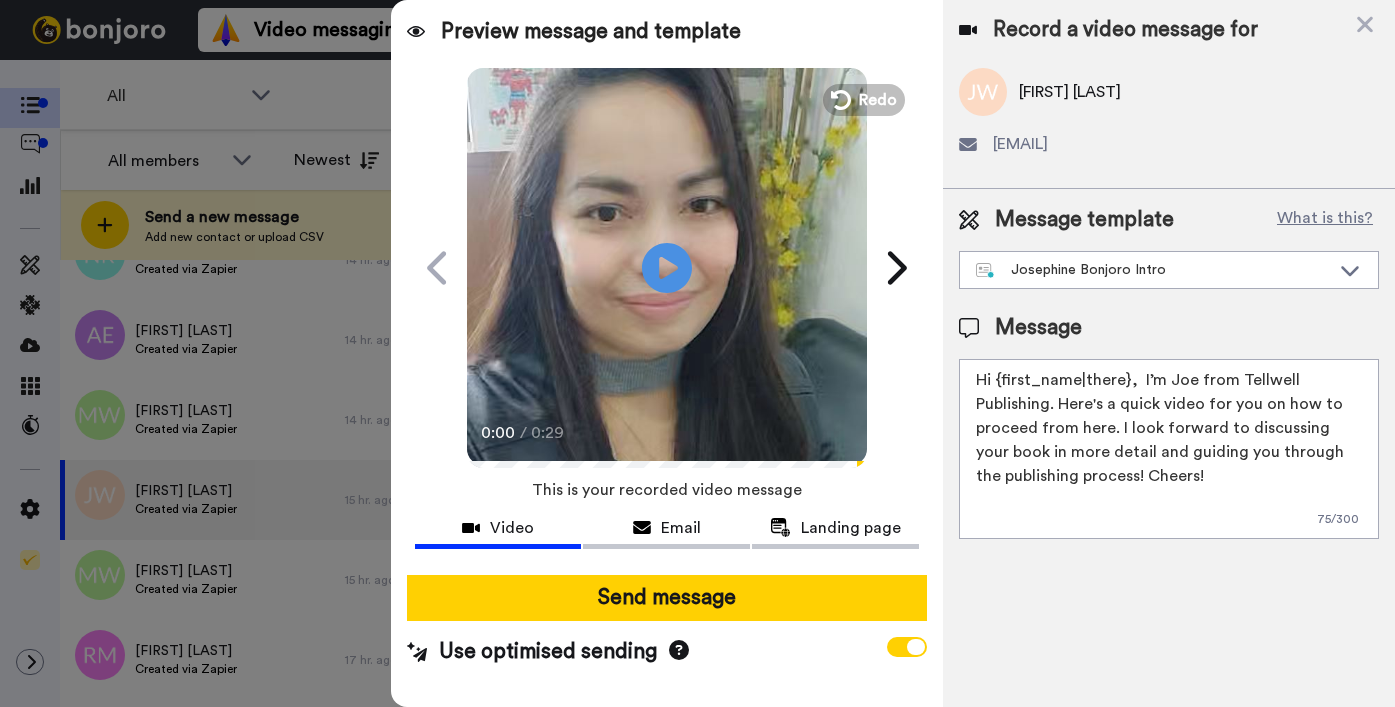 drag, startPoint x: 996, startPoint y: 384, endPoint x: 1126, endPoint y: 388, distance: 130.06152 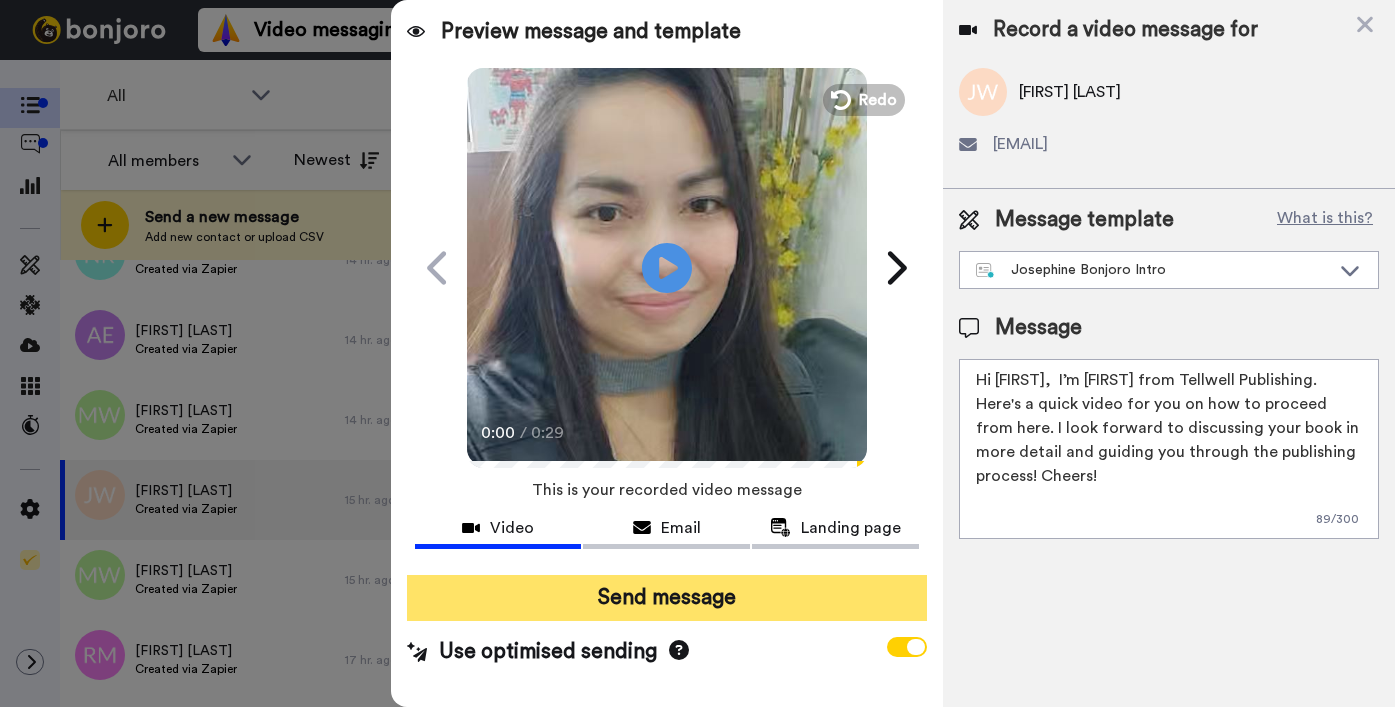 type on "Hi Jess,  I’m Joe from Tellwell Publishing. Here's a quick video for you on how to proceed from here. I look forward to discussing your book in more detail and guiding you through the publishing process! Cheers!" 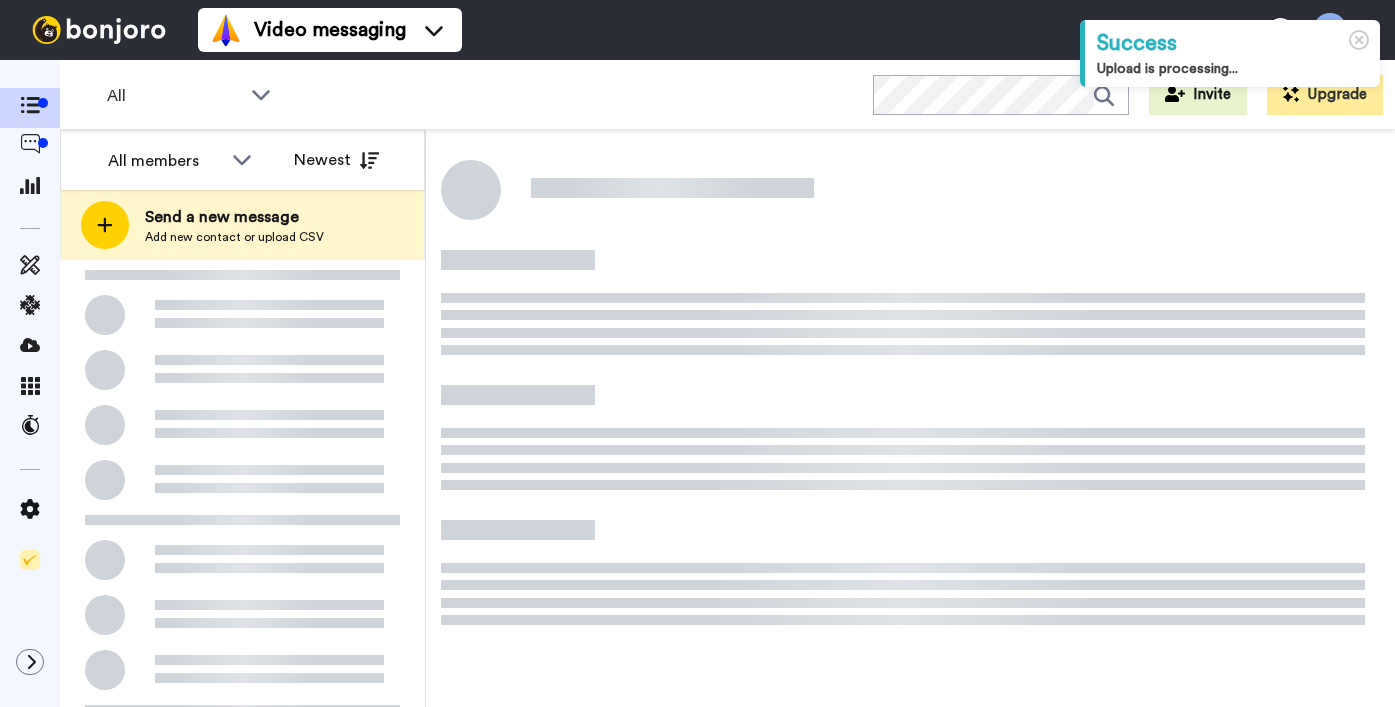scroll, scrollTop: 0, scrollLeft: 0, axis: both 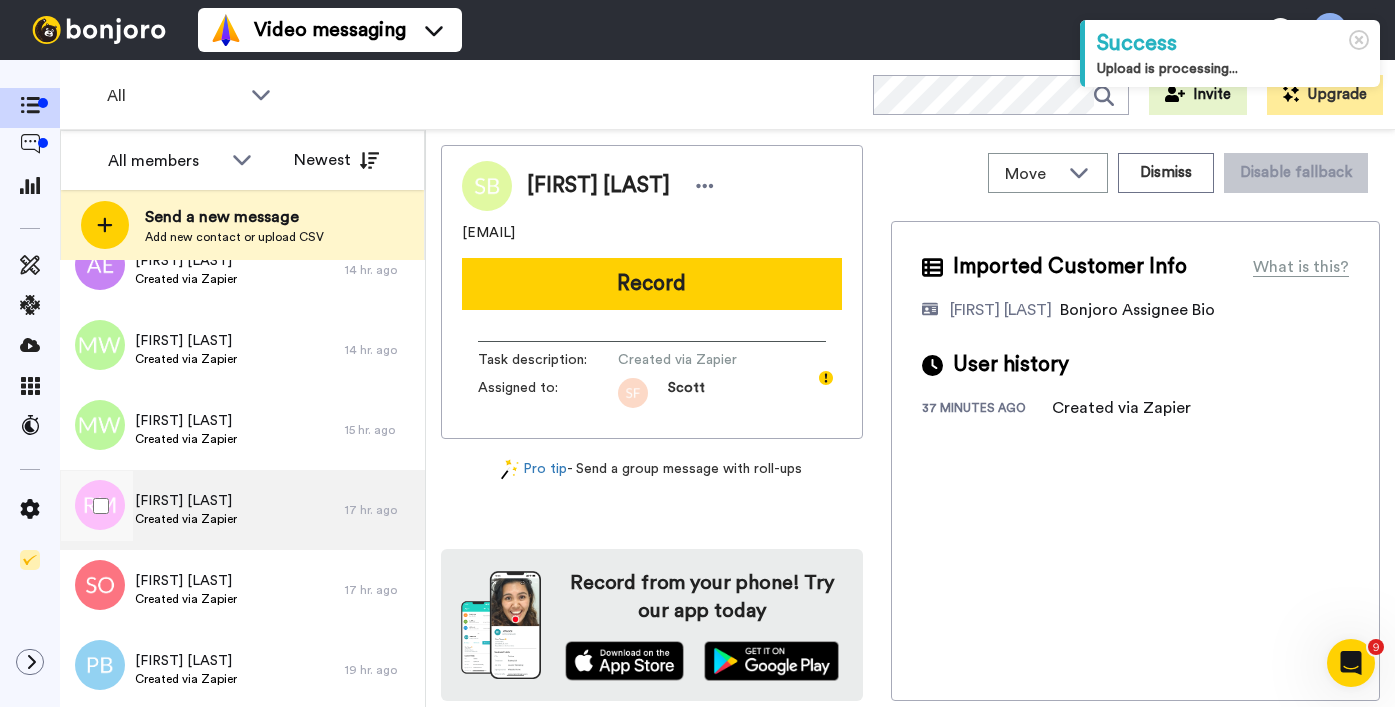 click on "[FIRST] [LAST] Created via Zapier" at bounding box center (202, 510) 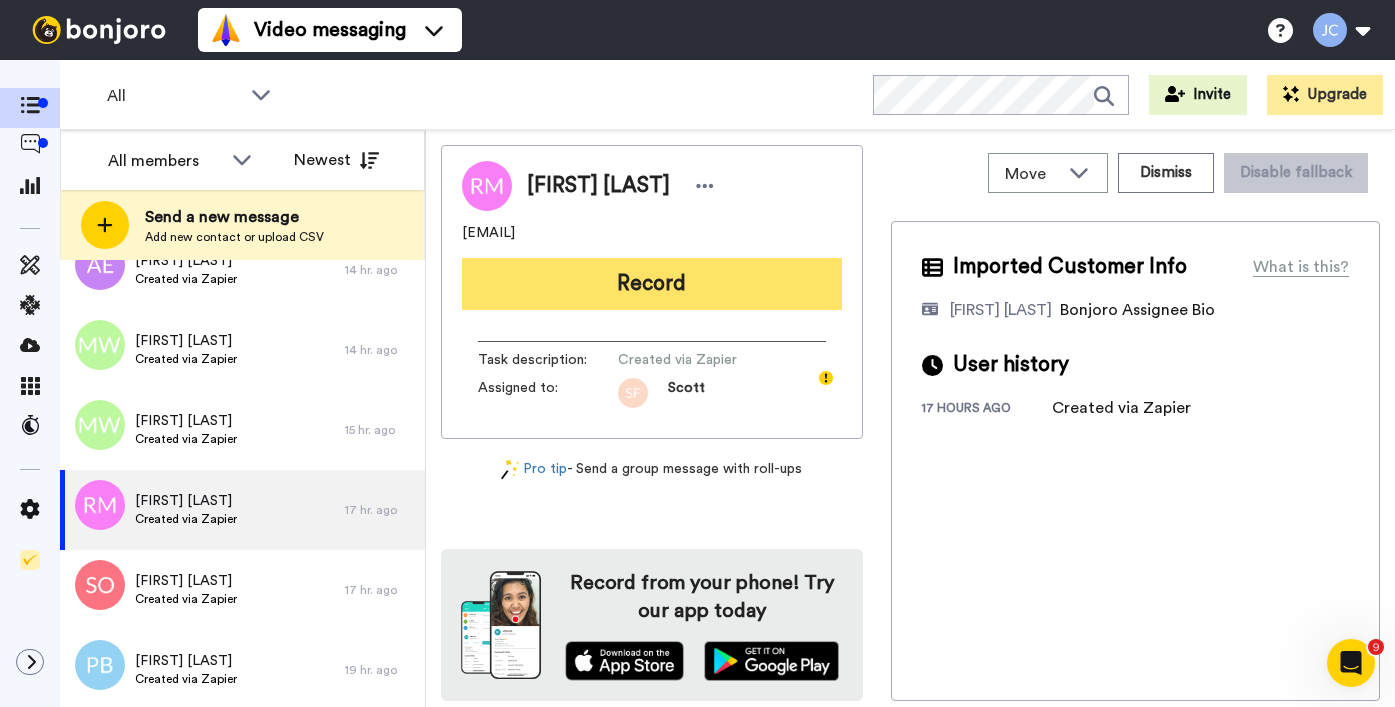 click on "Record" at bounding box center [652, 284] 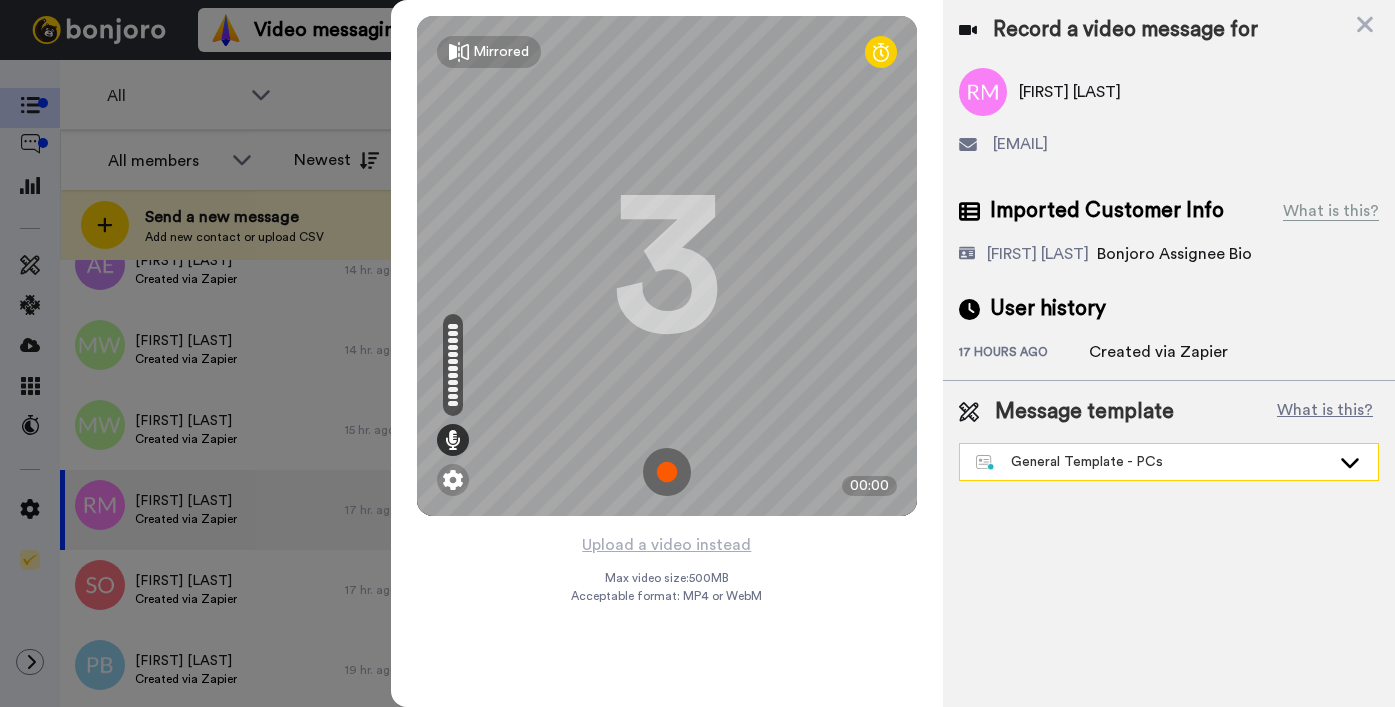 click on "General Template - PCs" at bounding box center [1169, 462] 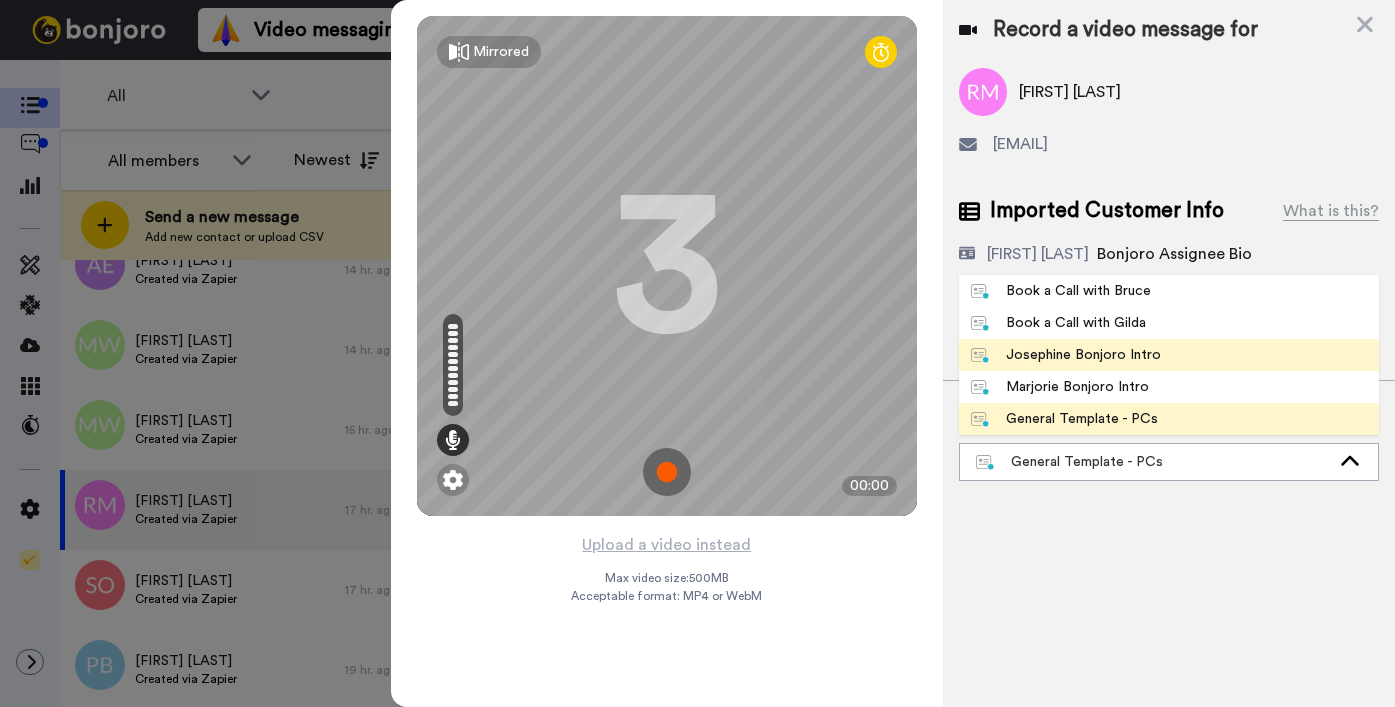 drag, startPoint x: 1052, startPoint y: 328, endPoint x: 1048, endPoint y: 359, distance: 31.257 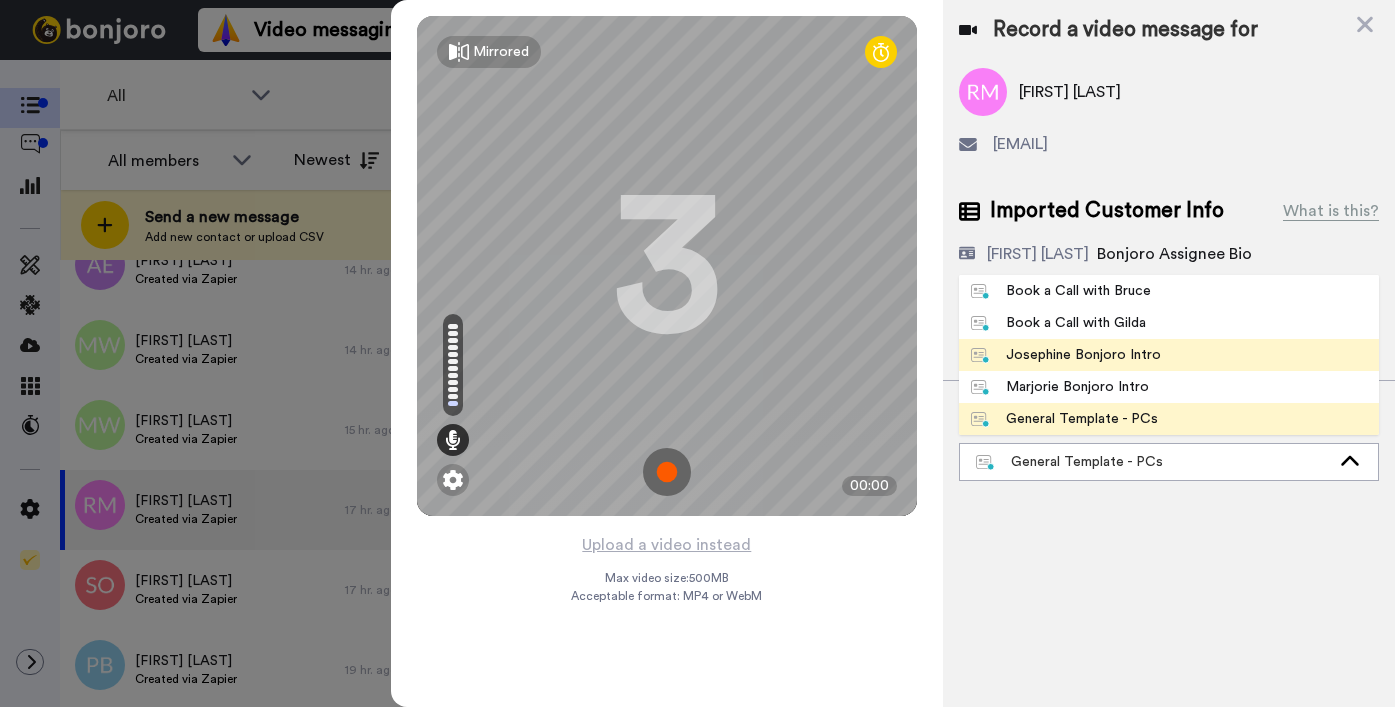click on "Josephine Bonjoro Intro" at bounding box center (1066, 355) 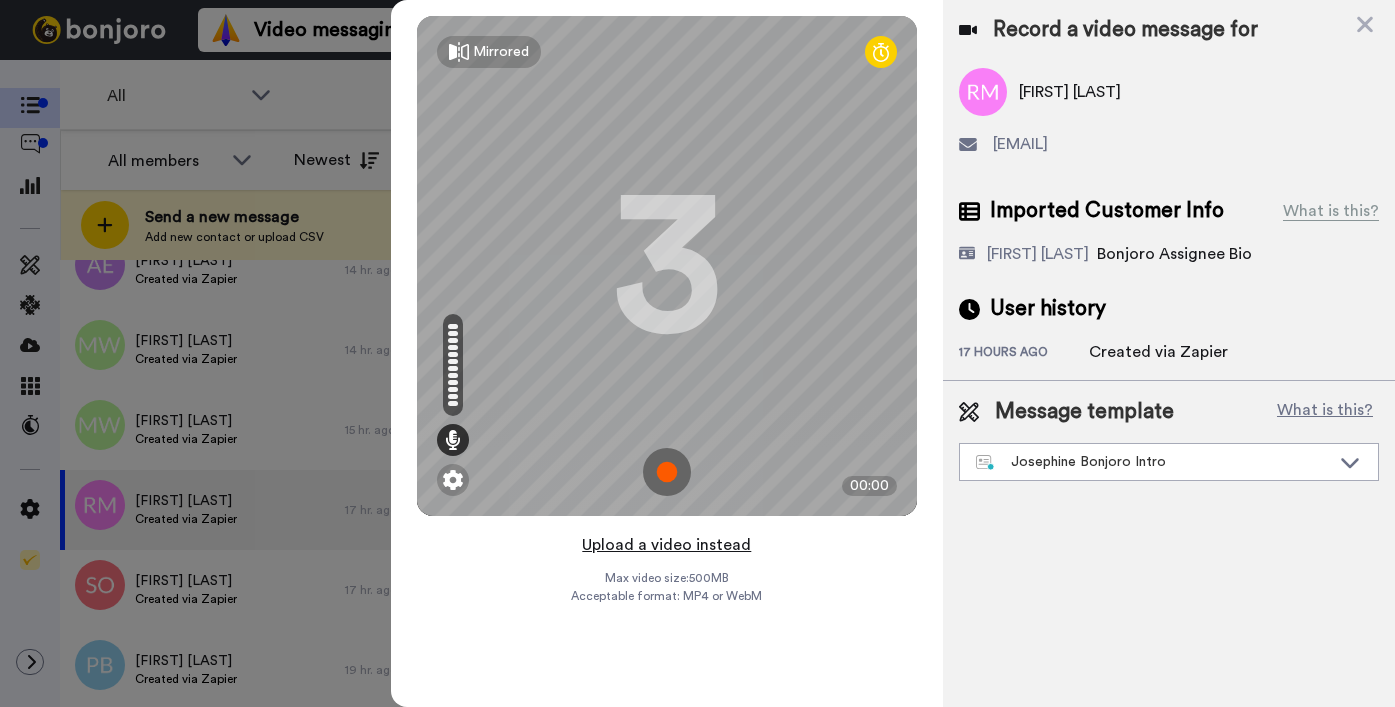 click on "Upload a video instead" at bounding box center (666, 545) 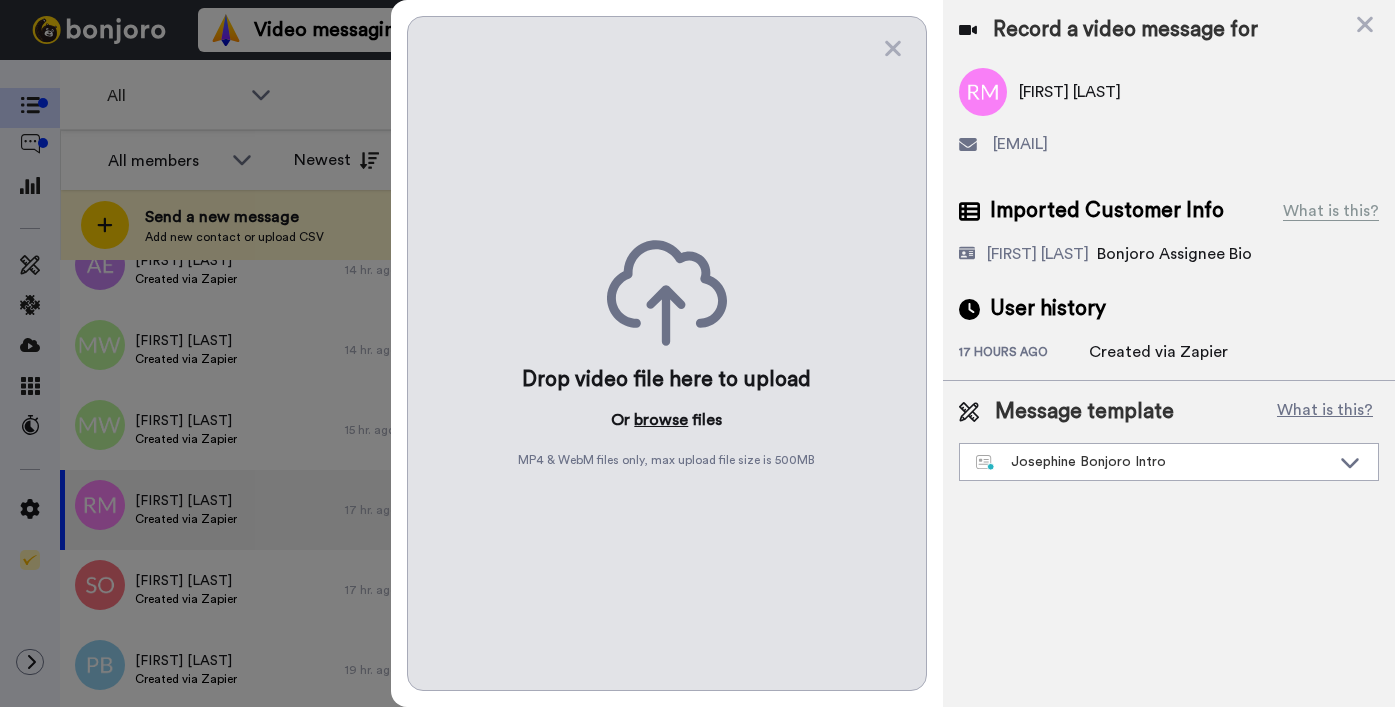 click on "browse" at bounding box center [661, 420] 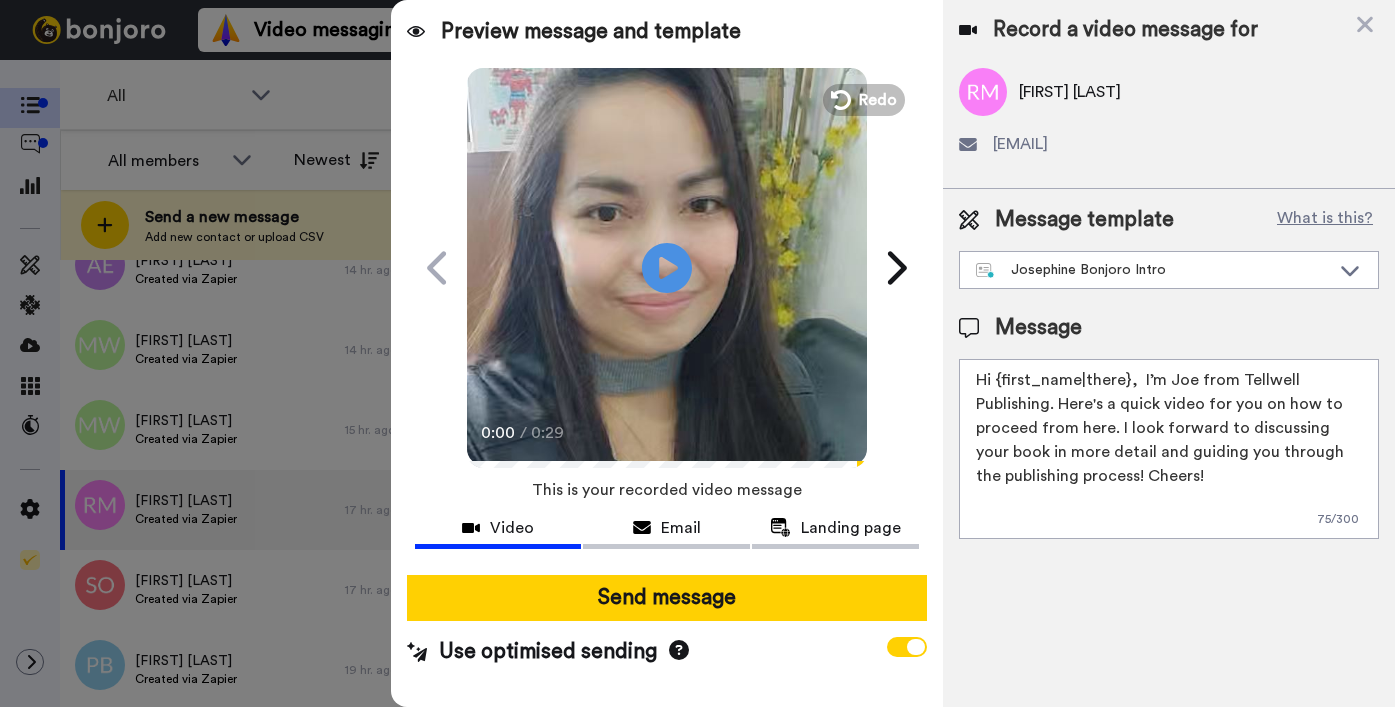 drag, startPoint x: 997, startPoint y: 381, endPoint x: 1125, endPoint y: 378, distance: 128.03516 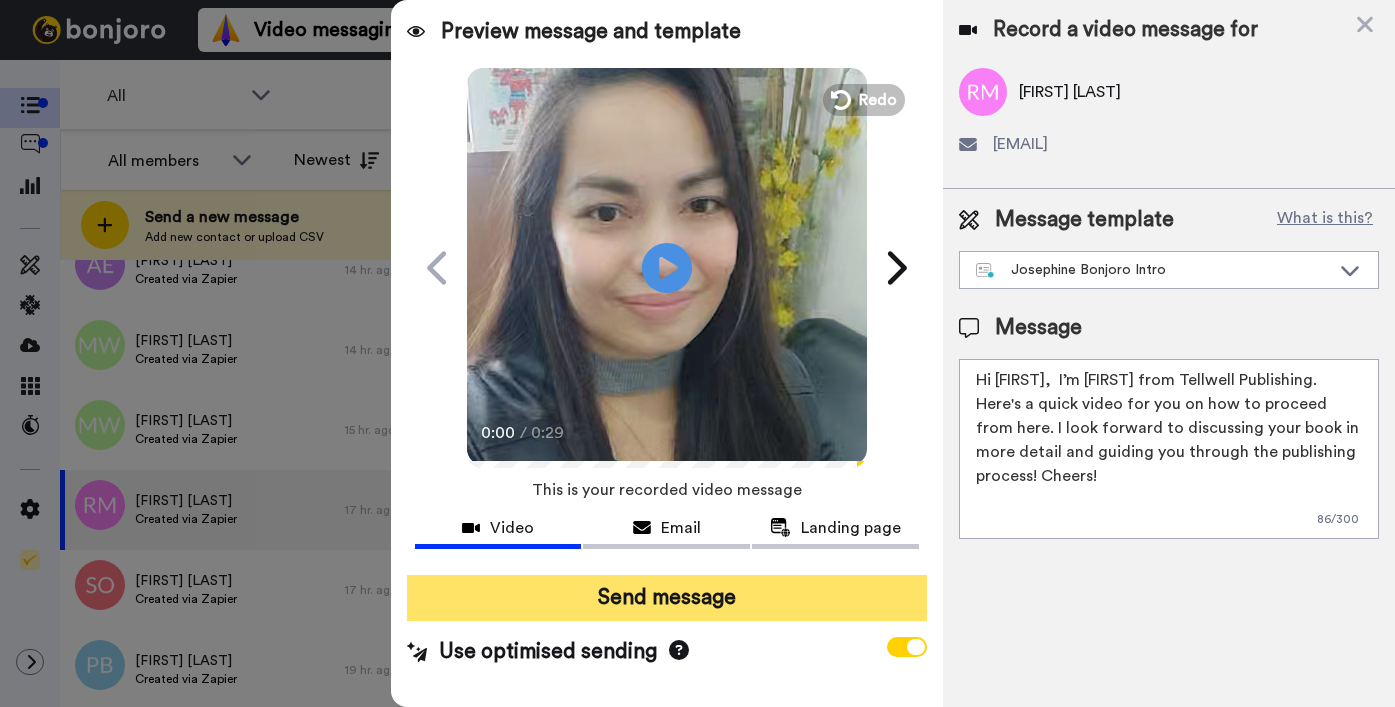 type on "Hi Rosalyn,  I’m Joe from Tellwell Publishing. Here's a quick video for you on how to proceed from here. I look forward to discussing your book in more detail and guiding you through the publishing process! Cheers!" 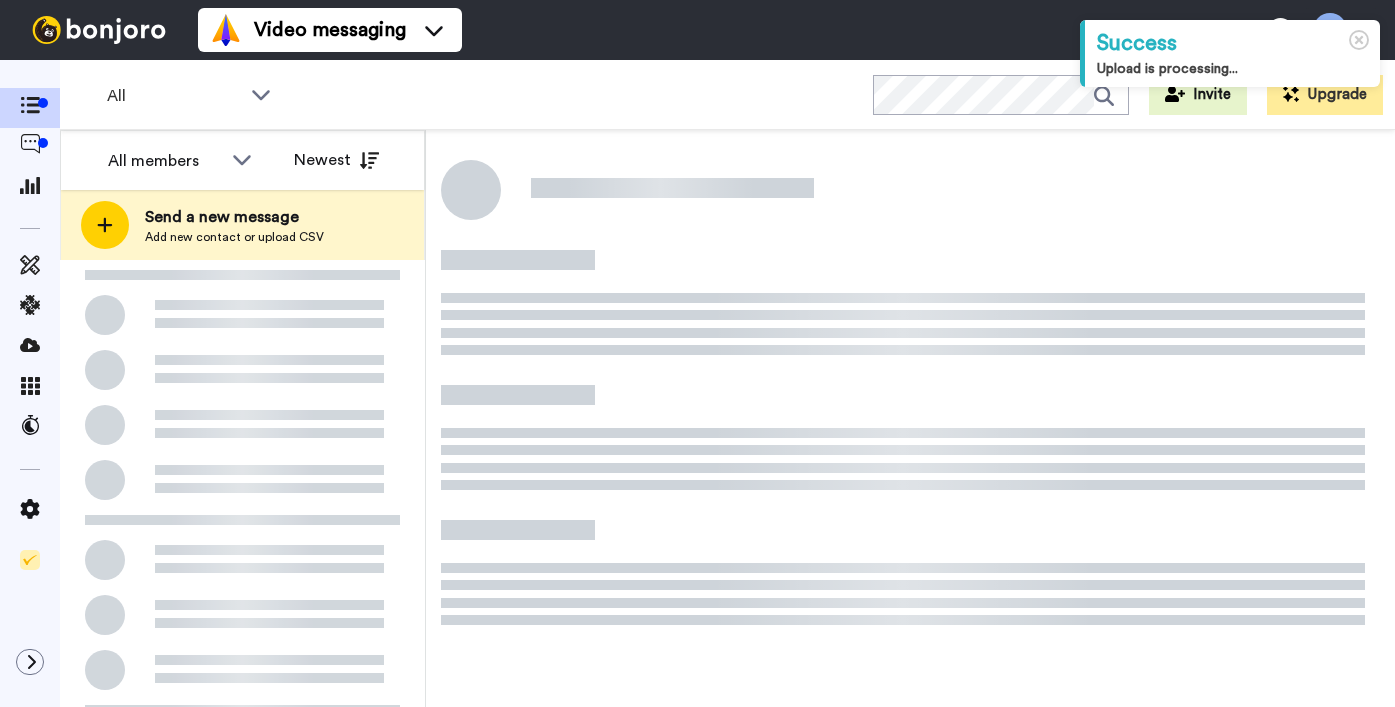 scroll, scrollTop: 0, scrollLeft: 0, axis: both 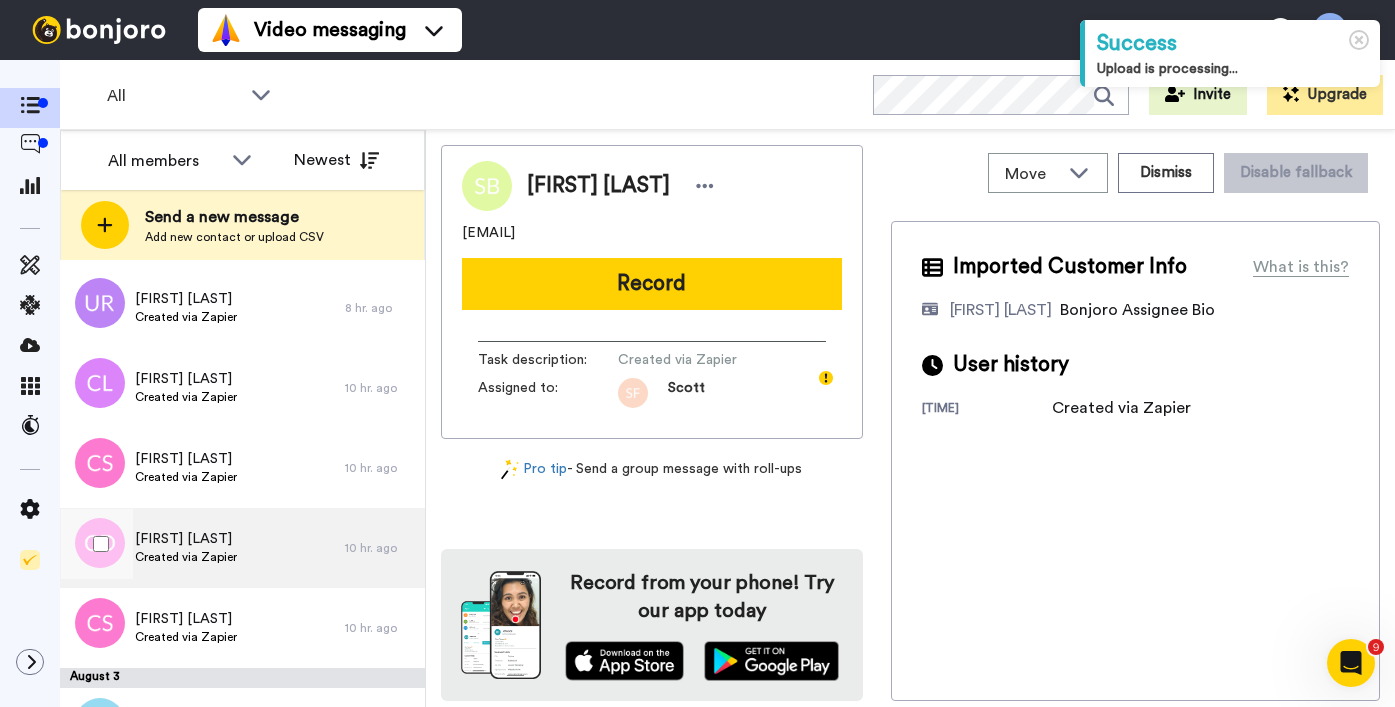 click on "[FIRST] [LAST] Created via Zapier" at bounding box center [202, 548] 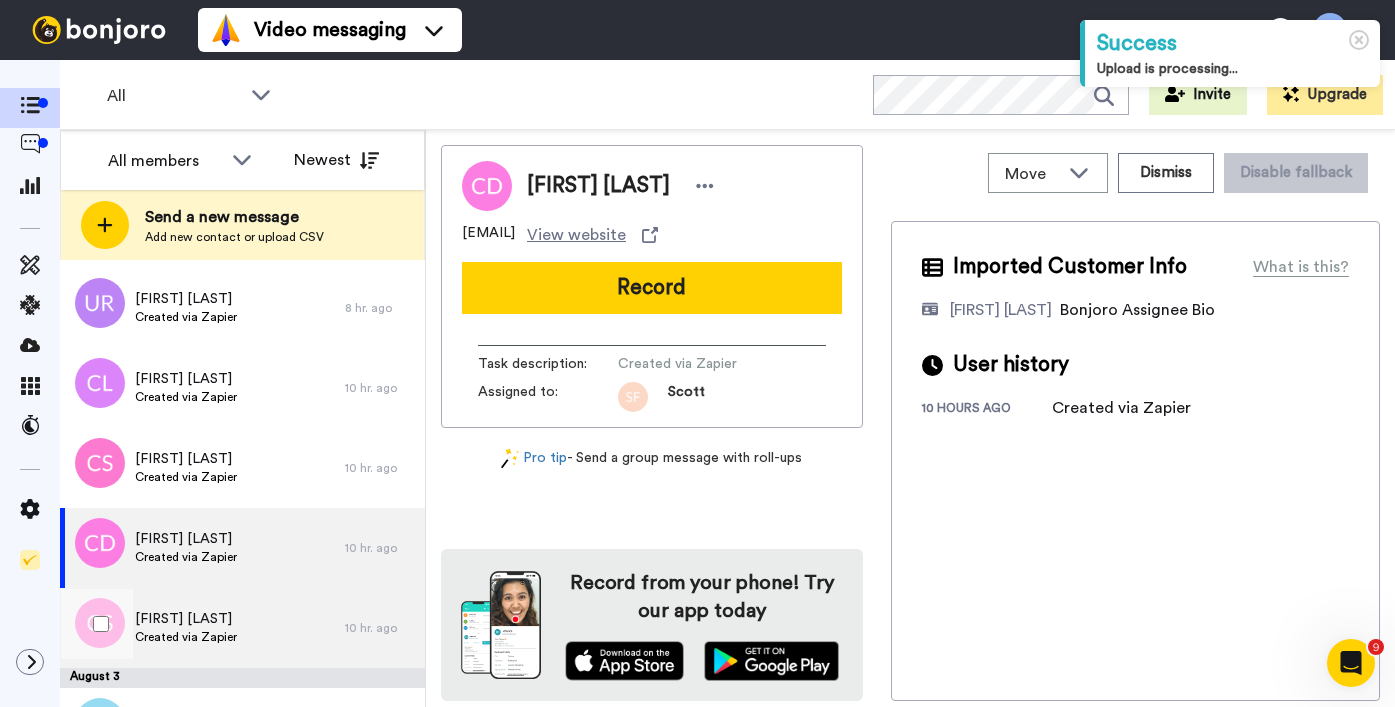 click on "[FIRST] [LAST]" at bounding box center [186, 619] 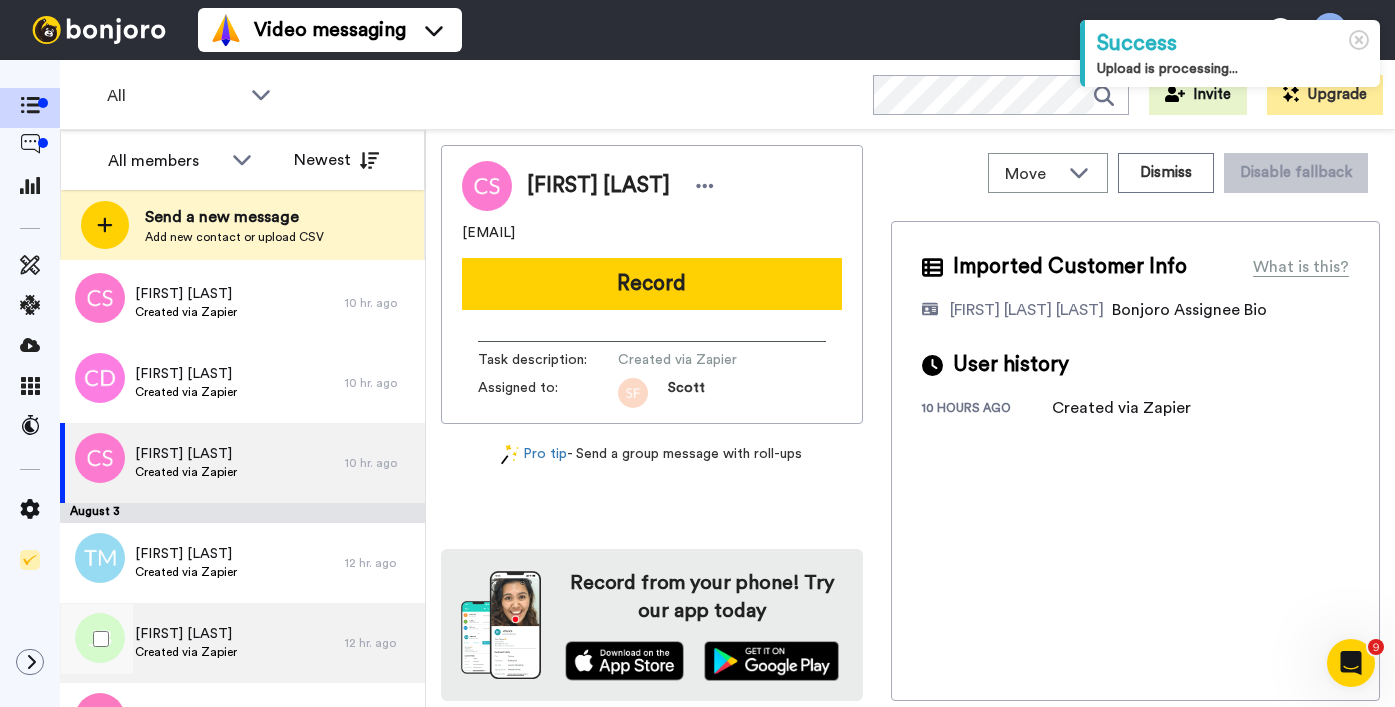 scroll, scrollTop: 1286, scrollLeft: 0, axis: vertical 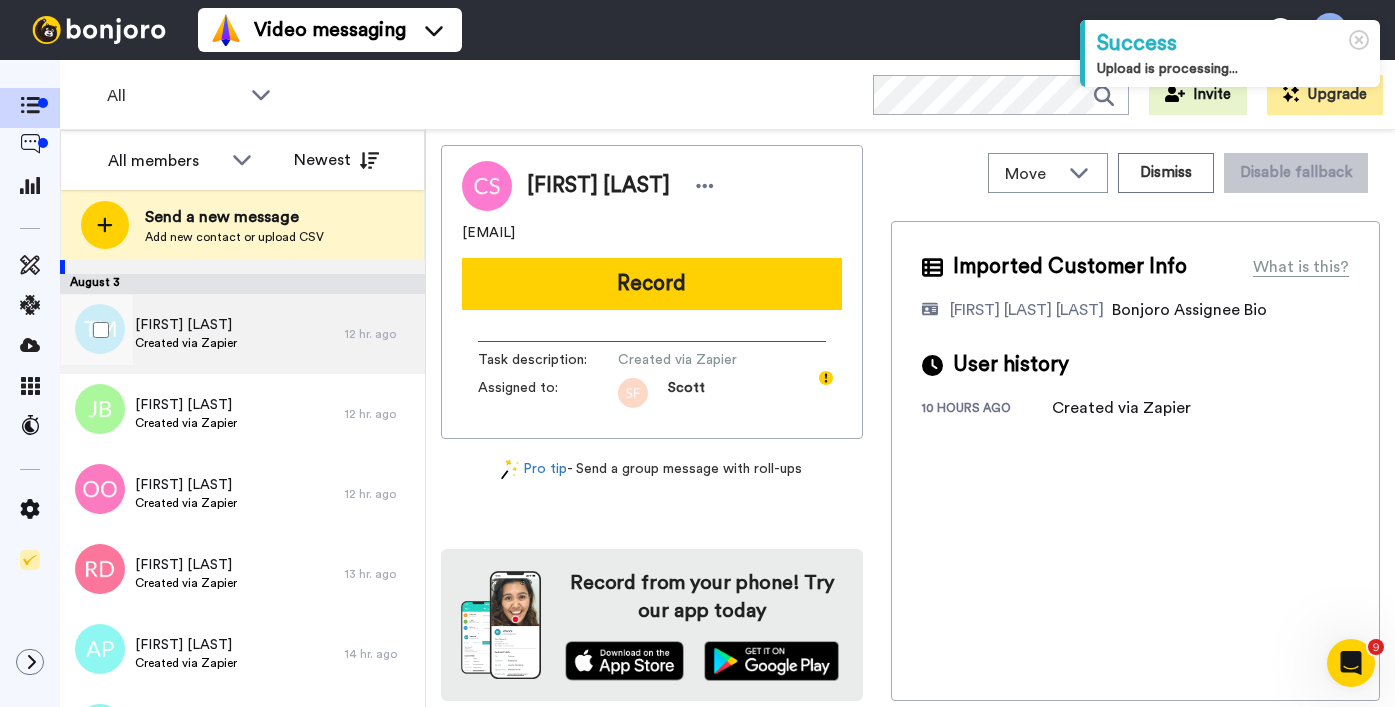 click on "Tiffany Massey Created via Zapier" at bounding box center [202, 334] 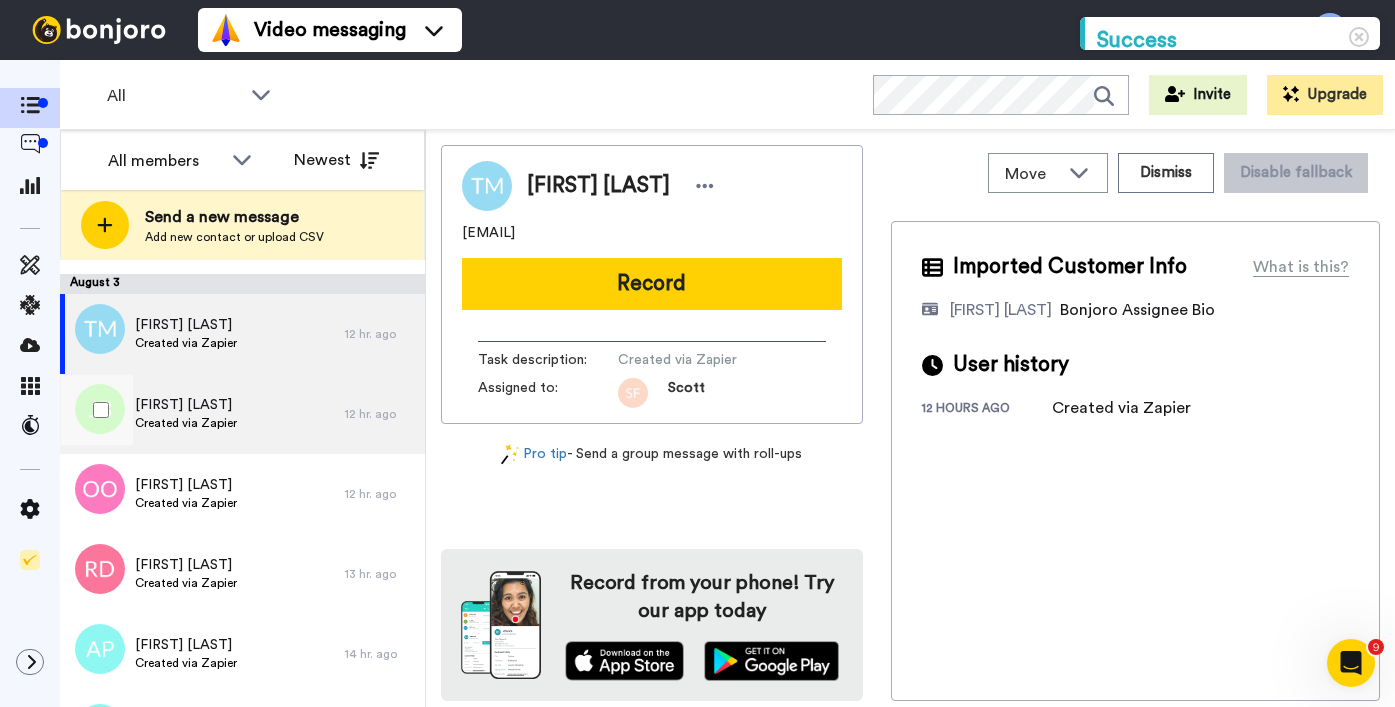 click on "John Burks Created via Zapier" at bounding box center [202, 414] 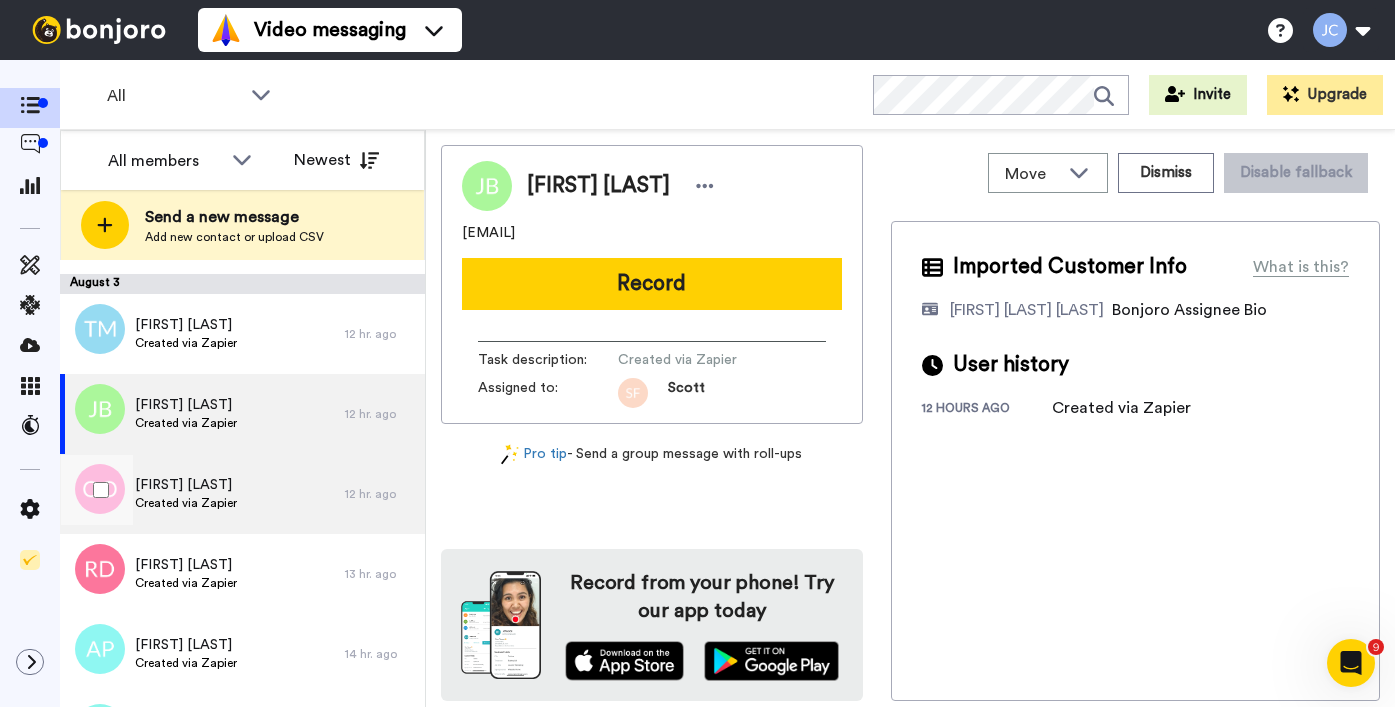 click on "Obusor Osere Created via Zapier" at bounding box center [202, 494] 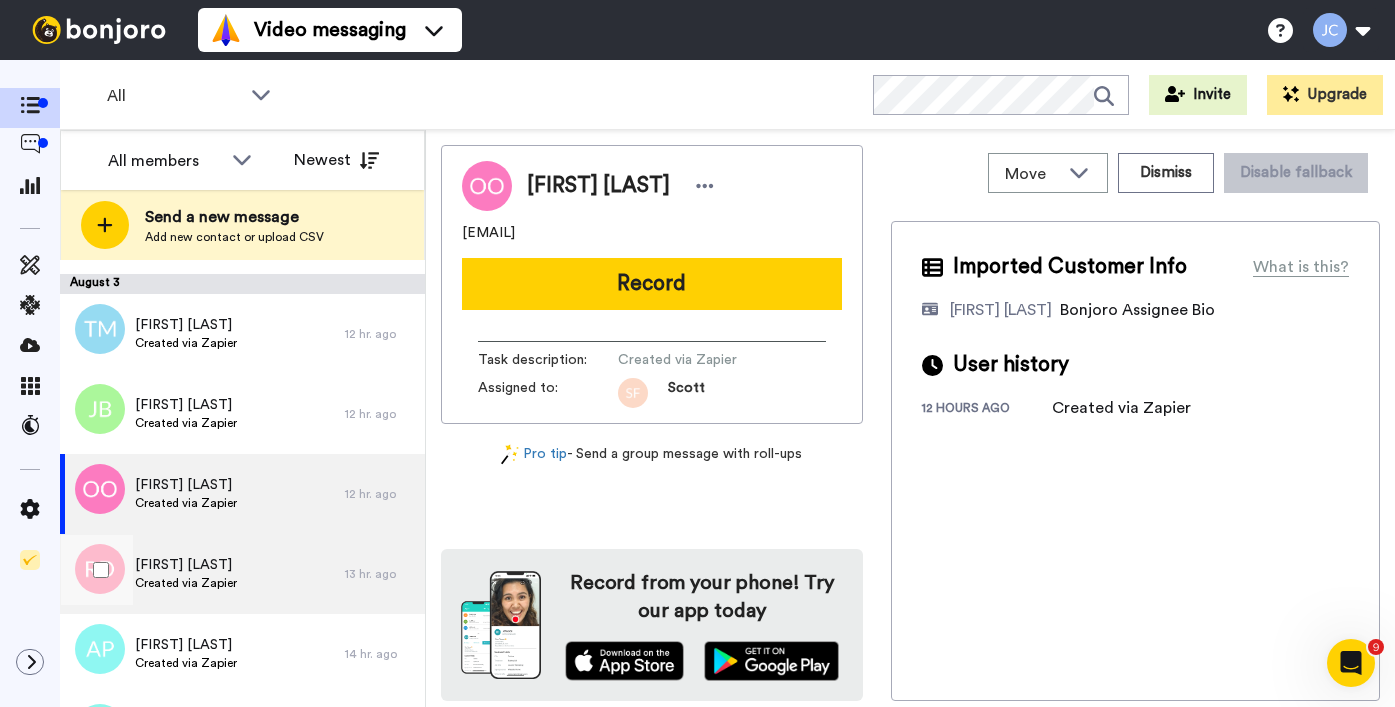 click on "[FIRST] [LAST]" at bounding box center [186, 565] 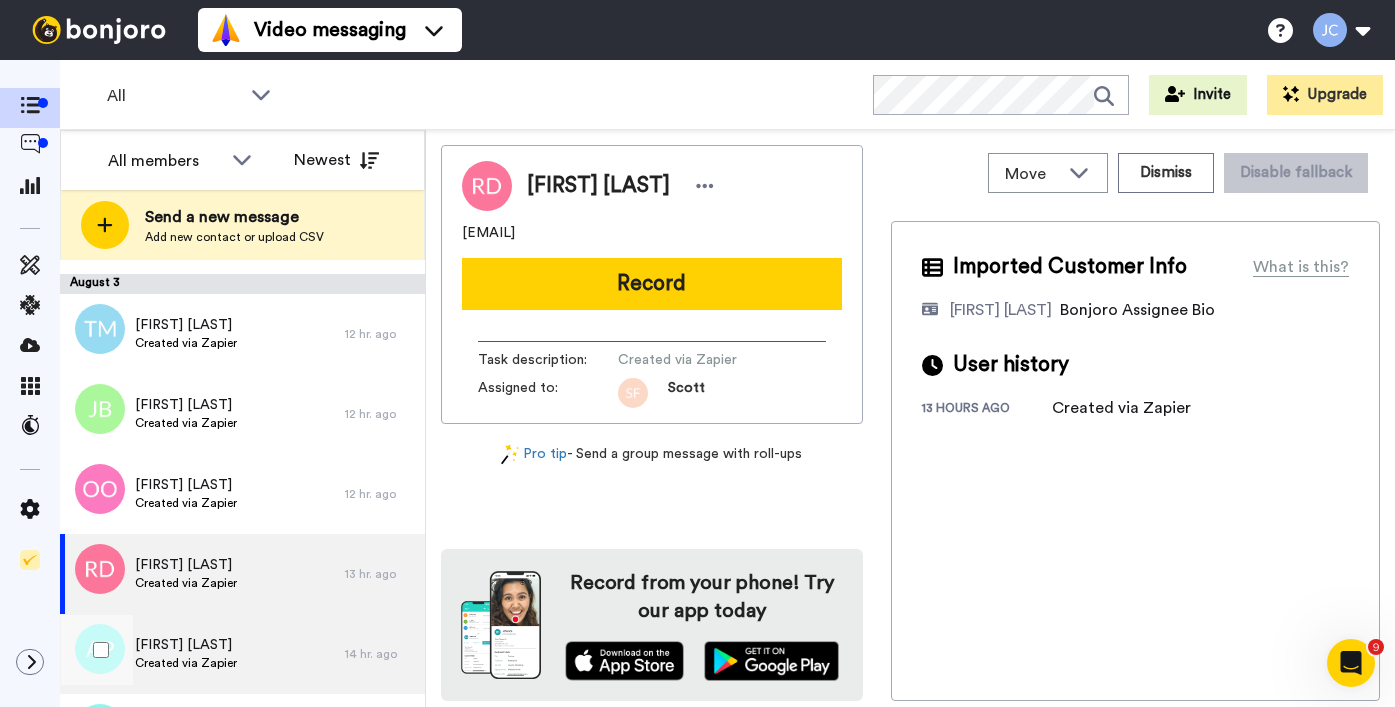 click on "[FIRST] [LAST]" at bounding box center (186, 645) 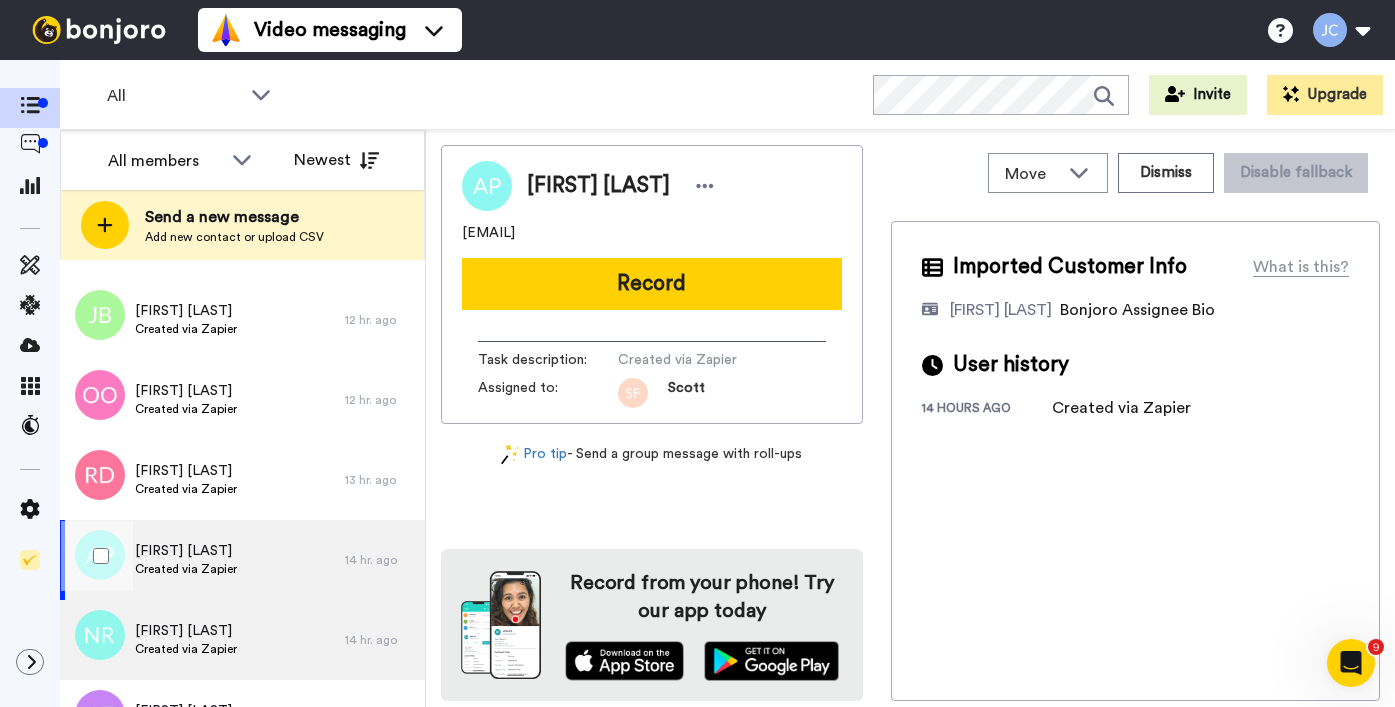 scroll, scrollTop: 1496, scrollLeft: 0, axis: vertical 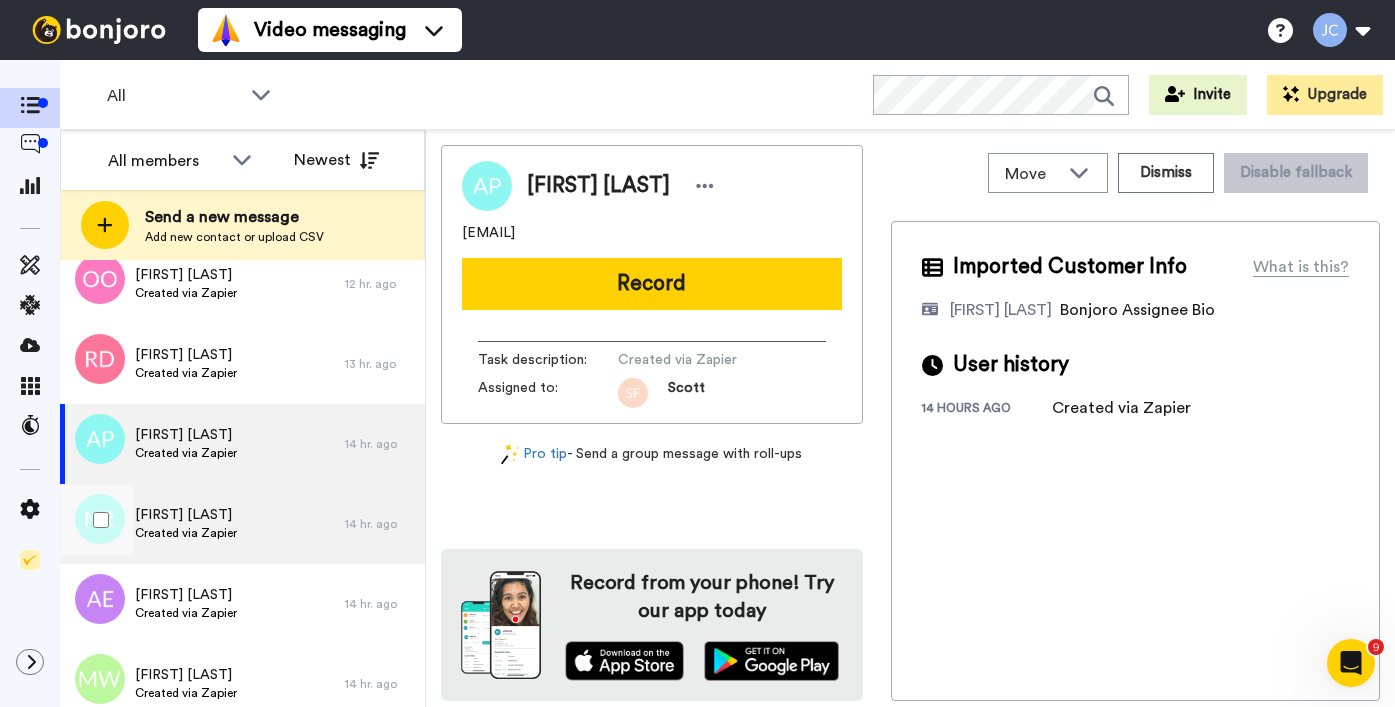 click on "[FIRST] [LAST]" at bounding box center [186, 515] 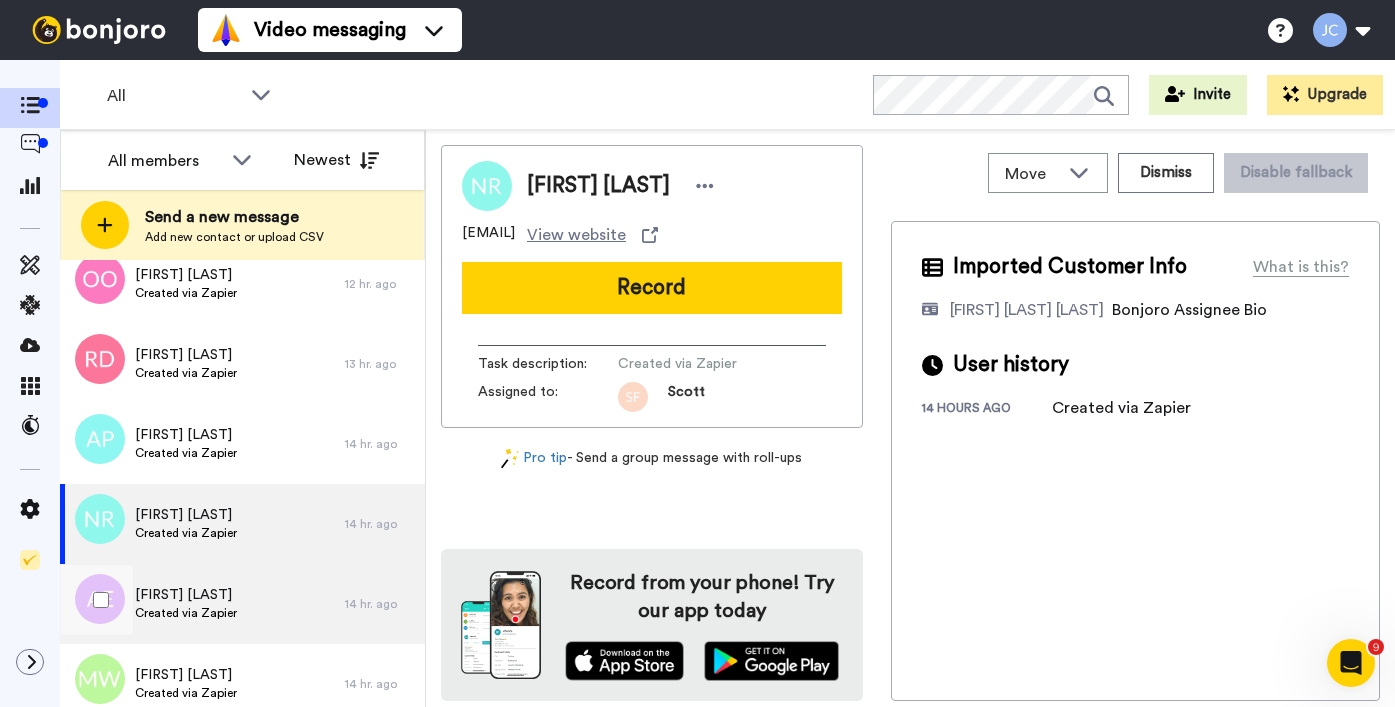 click on "[FIRST] [LAST]" at bounding box center [186, 595] 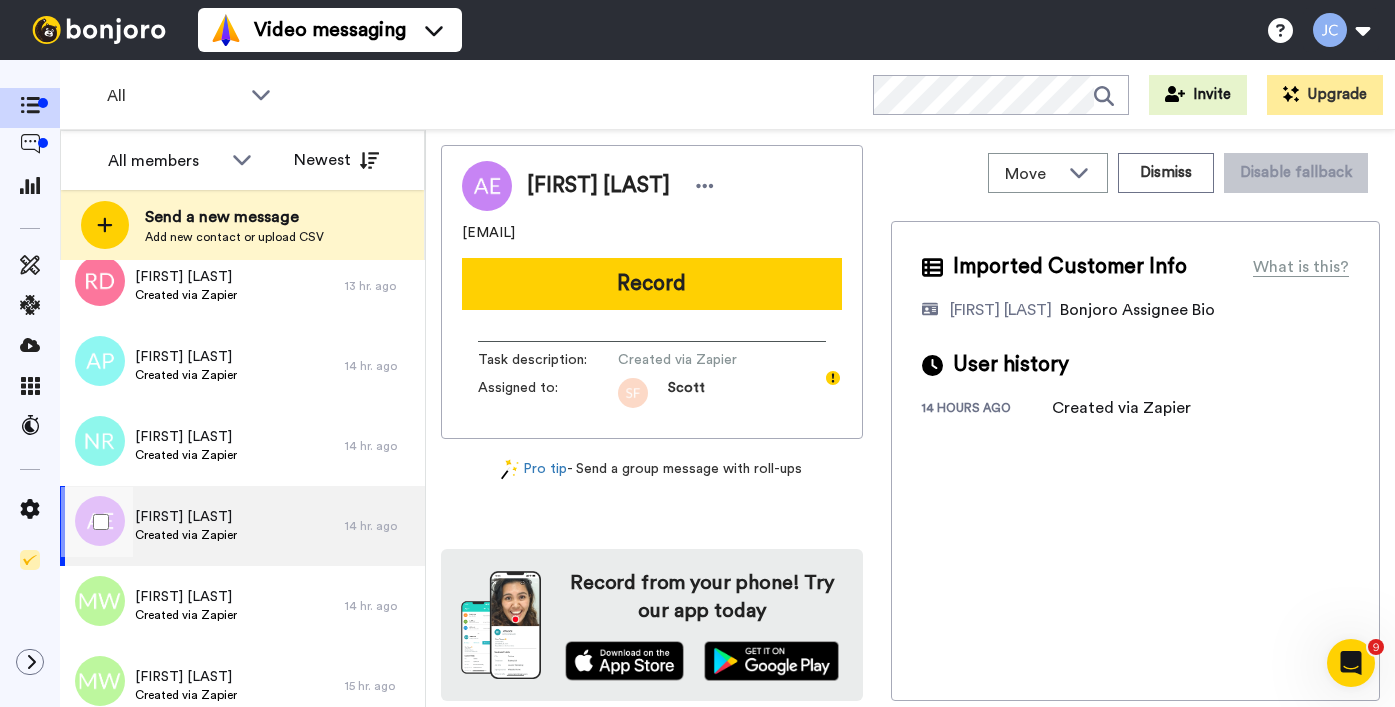 scroll, scrollTop: 1627, scrollLeft: 0, axis: vertical 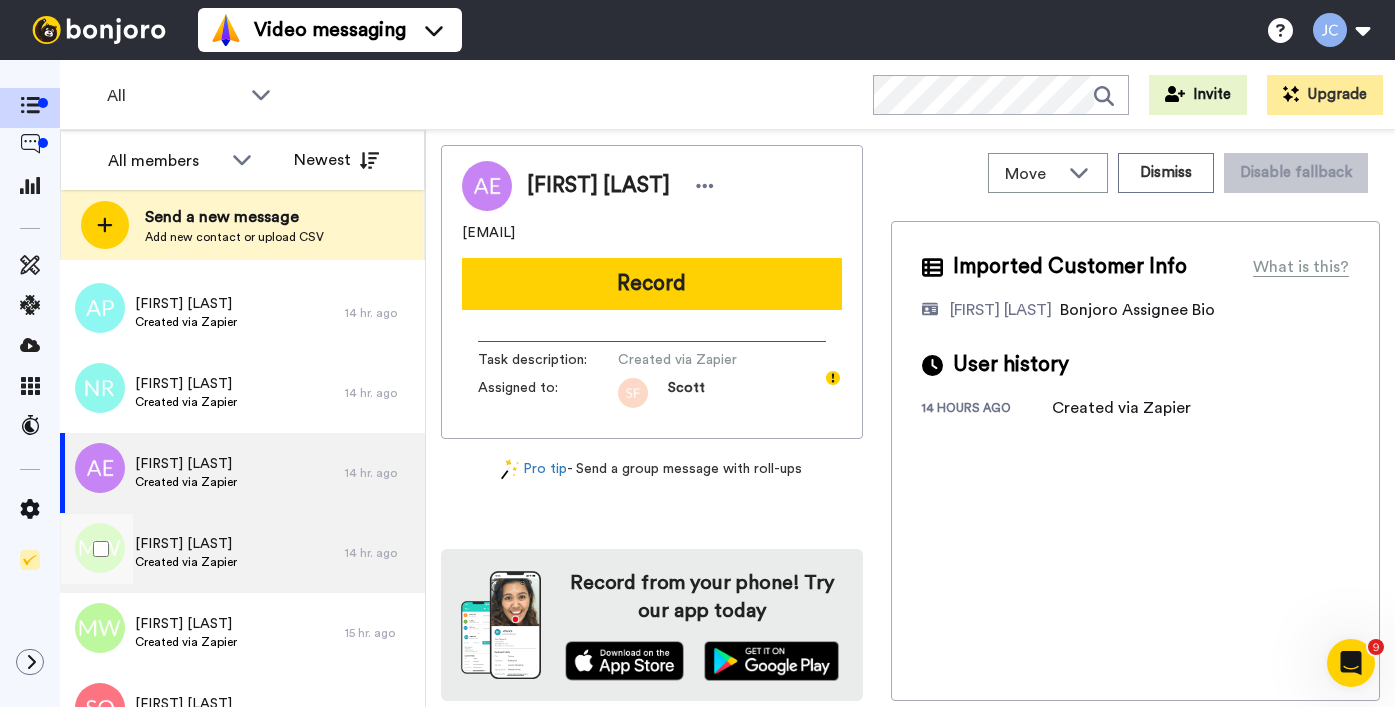 click on "Created via Zapier" at bounding box center (186, 562) 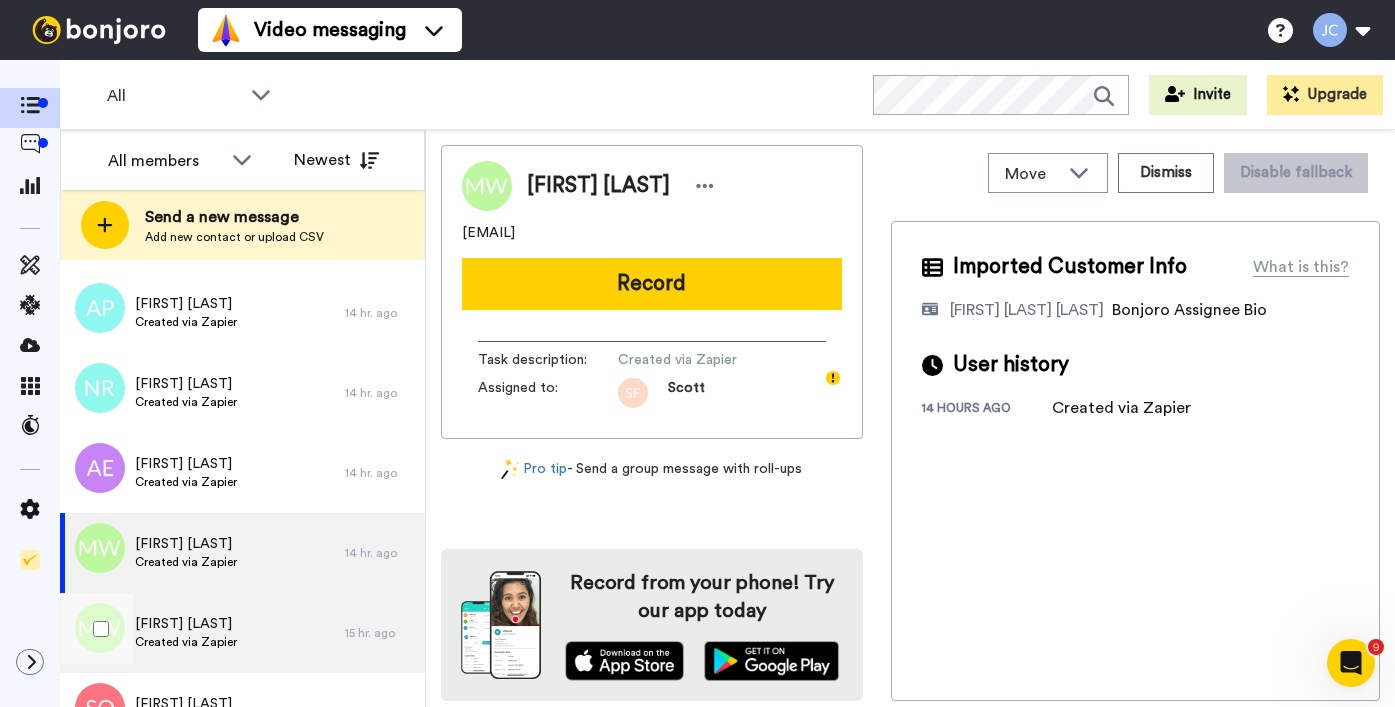 click on "[FIRST] [LAST]" at bounding box center (186, 624) 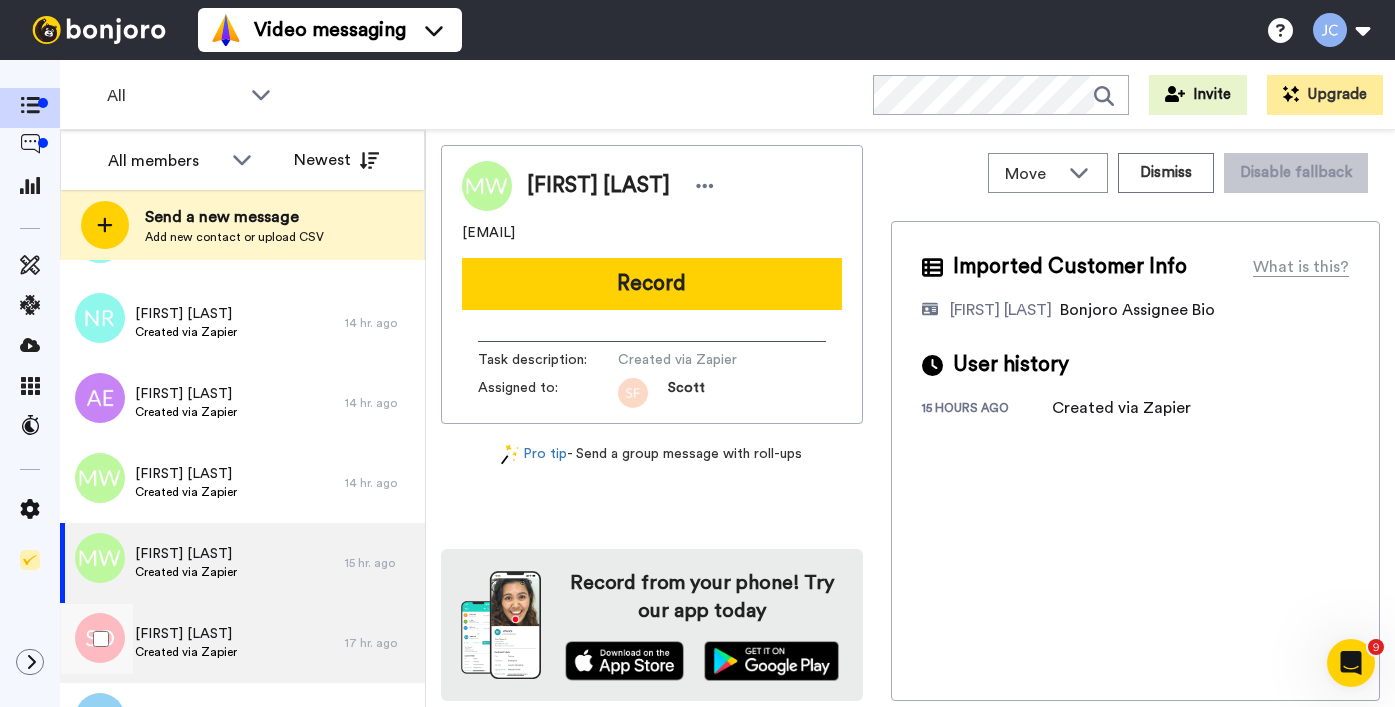 scroll, scrollTop: 1833, scrollLeft: 0, axis: vertical 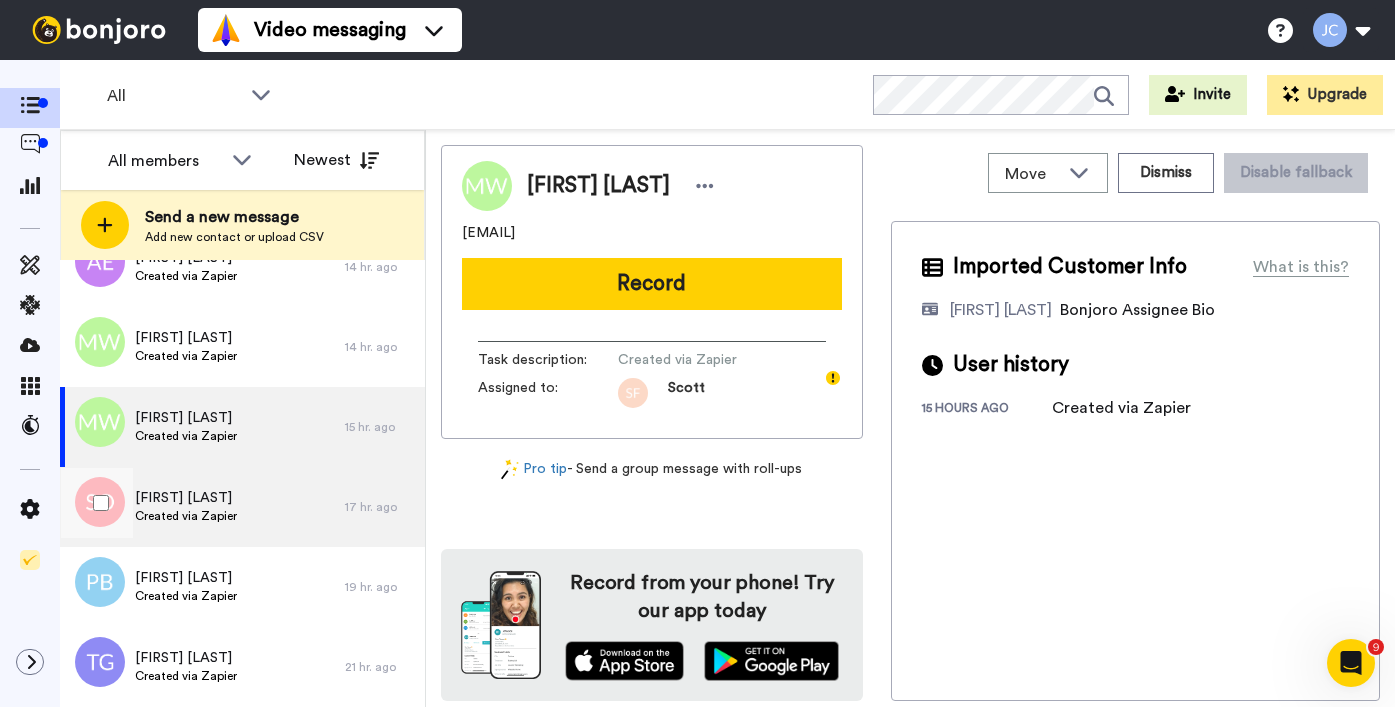 click on "Created via Zapier" at bounding box center [186, 516] 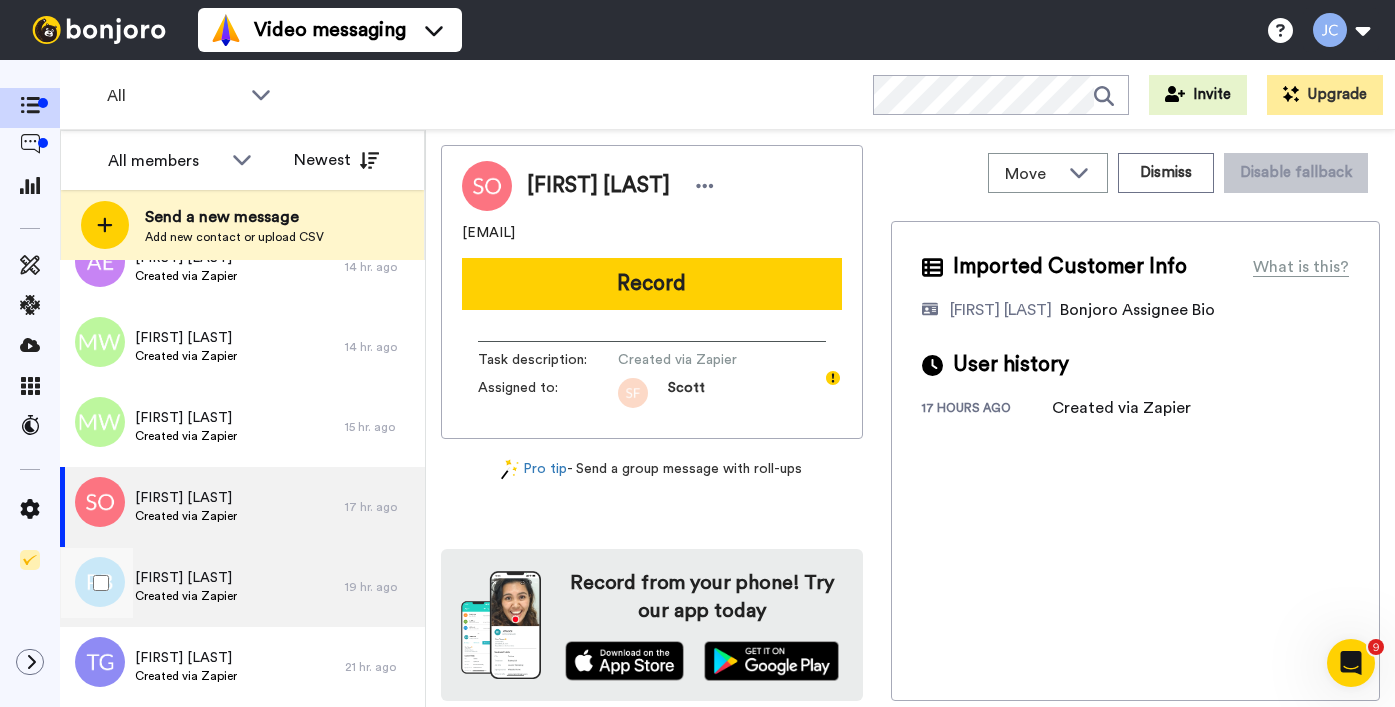 click on "Phoebe Bruce" at bounding box center [186, 578] 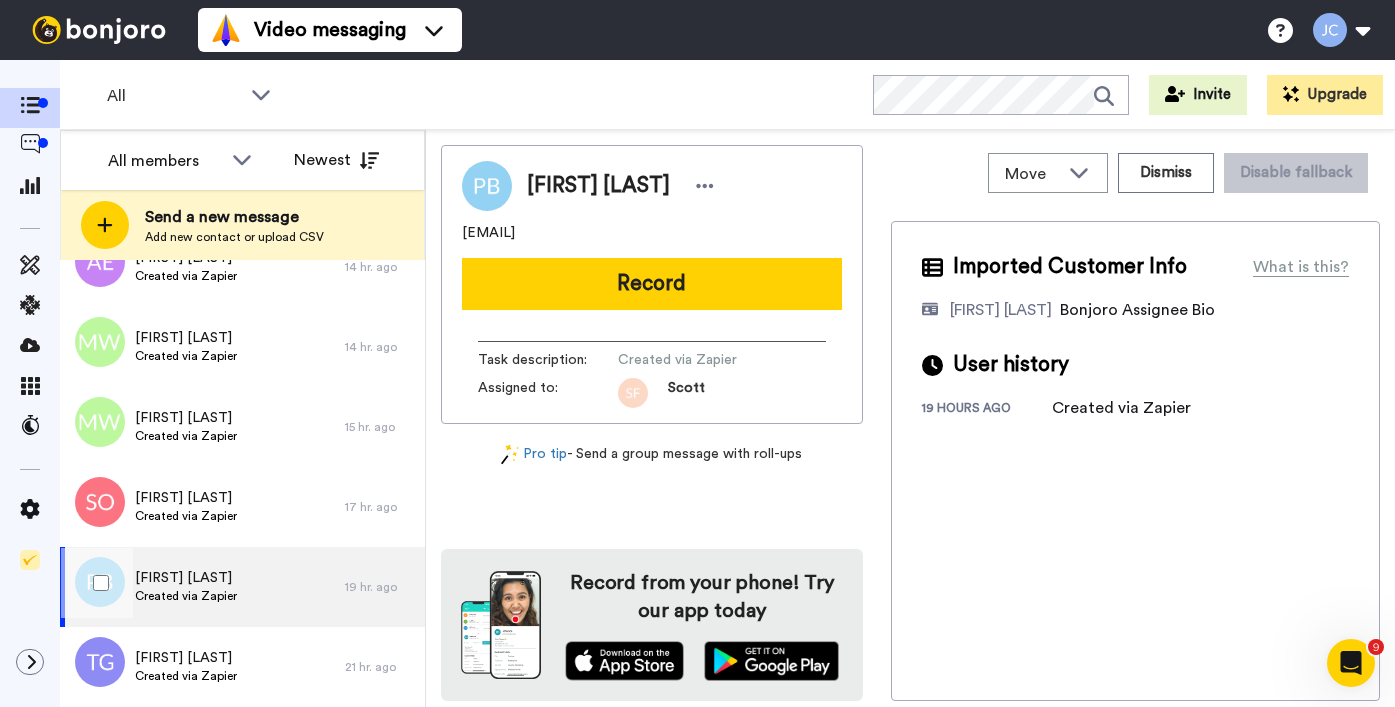 scroll, scrollTop: 1837, scrollLeft: 0, axis: vertical 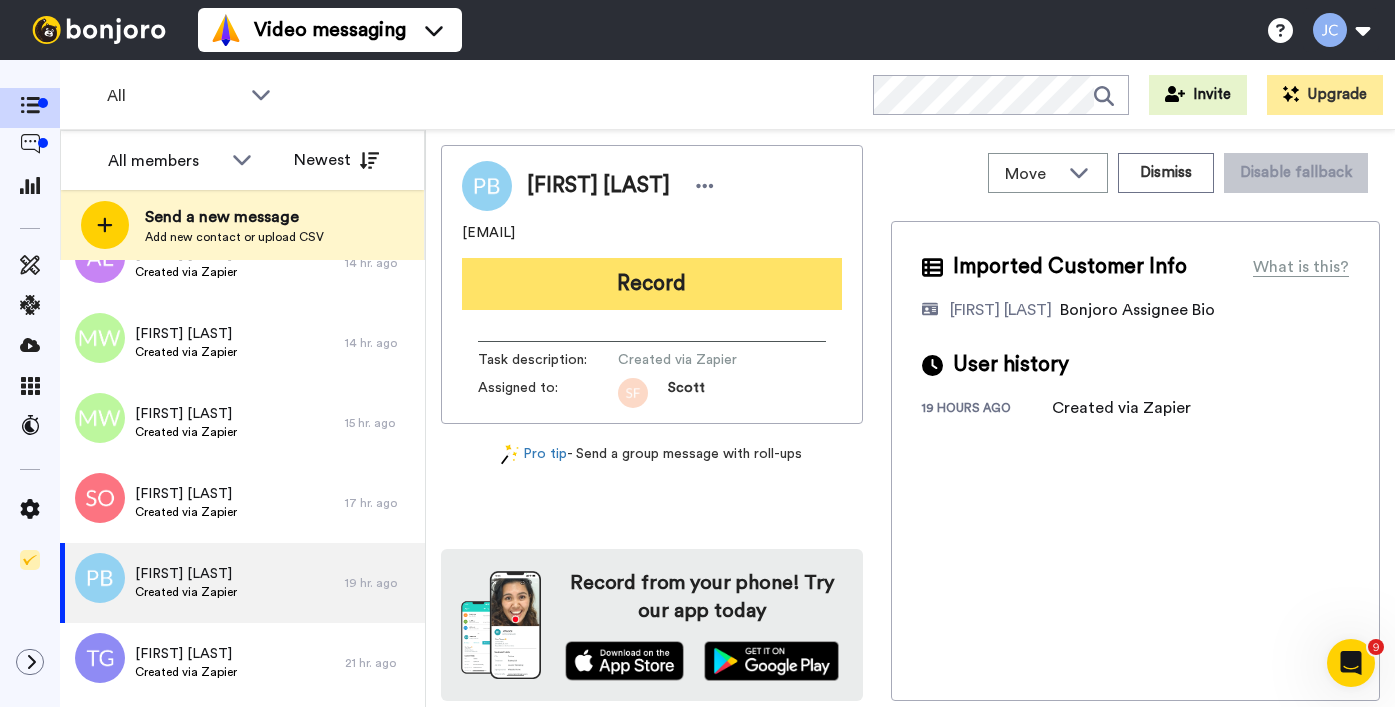 click on "Record" at bounding box center (652, 284) 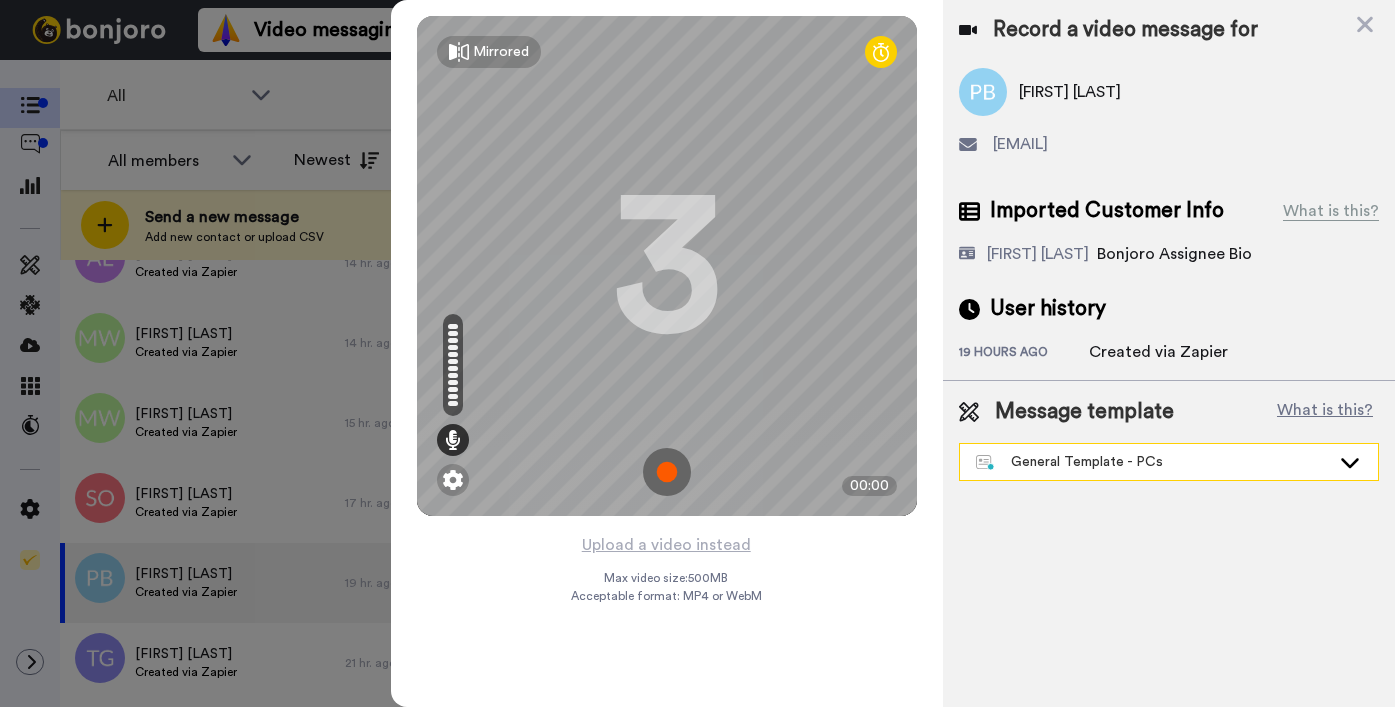 click on "General Template - PCs" at bounding box center [1153, 462] 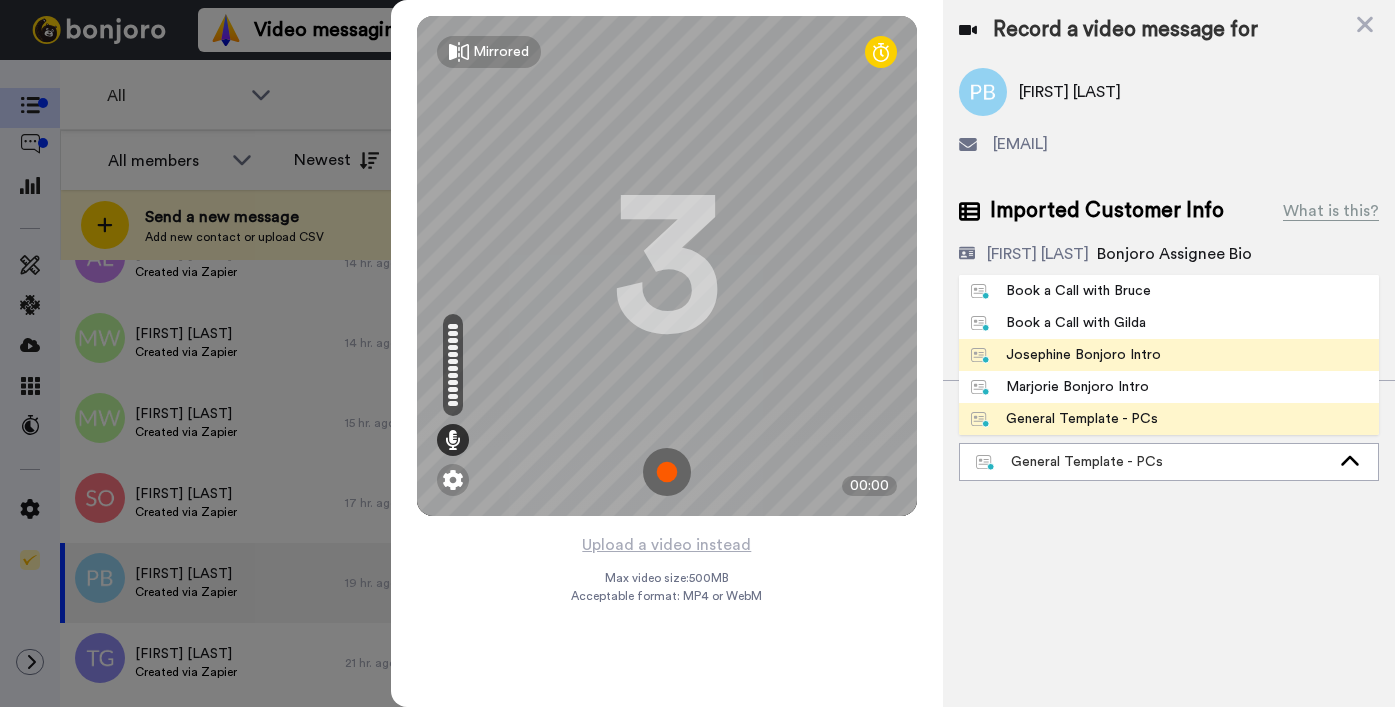 click on "Josephine Bonjoro Intro" at bounding box center (1066, 355) 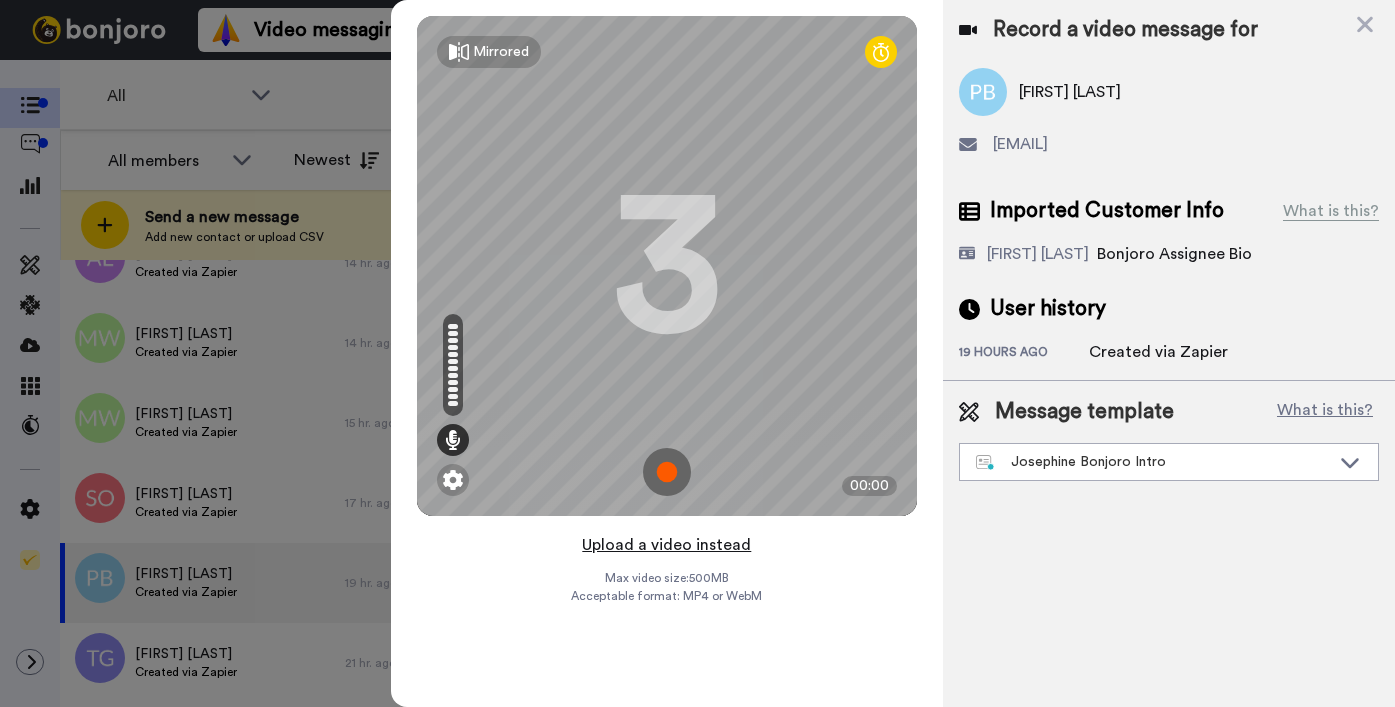 click on "Upload a video instead" at bounding box center (666, 545) 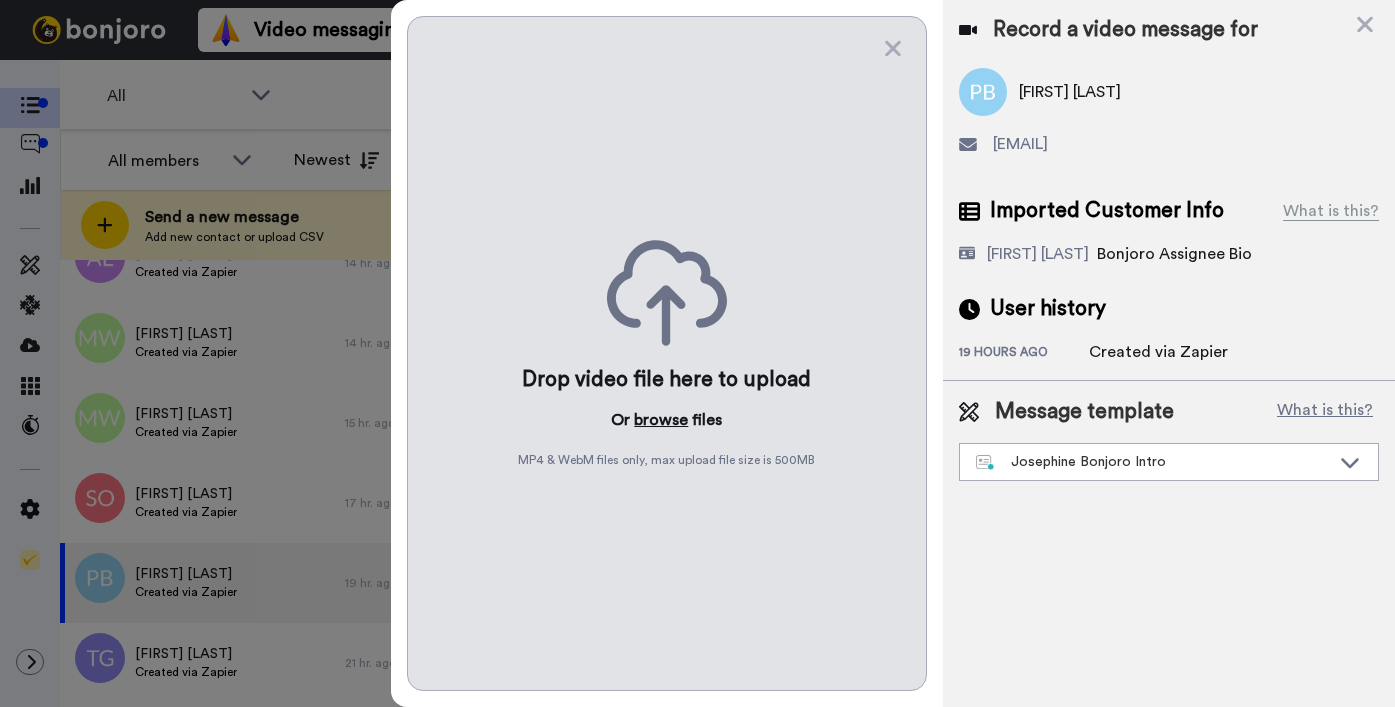 click on "browse" at bounding box center (661, 420) 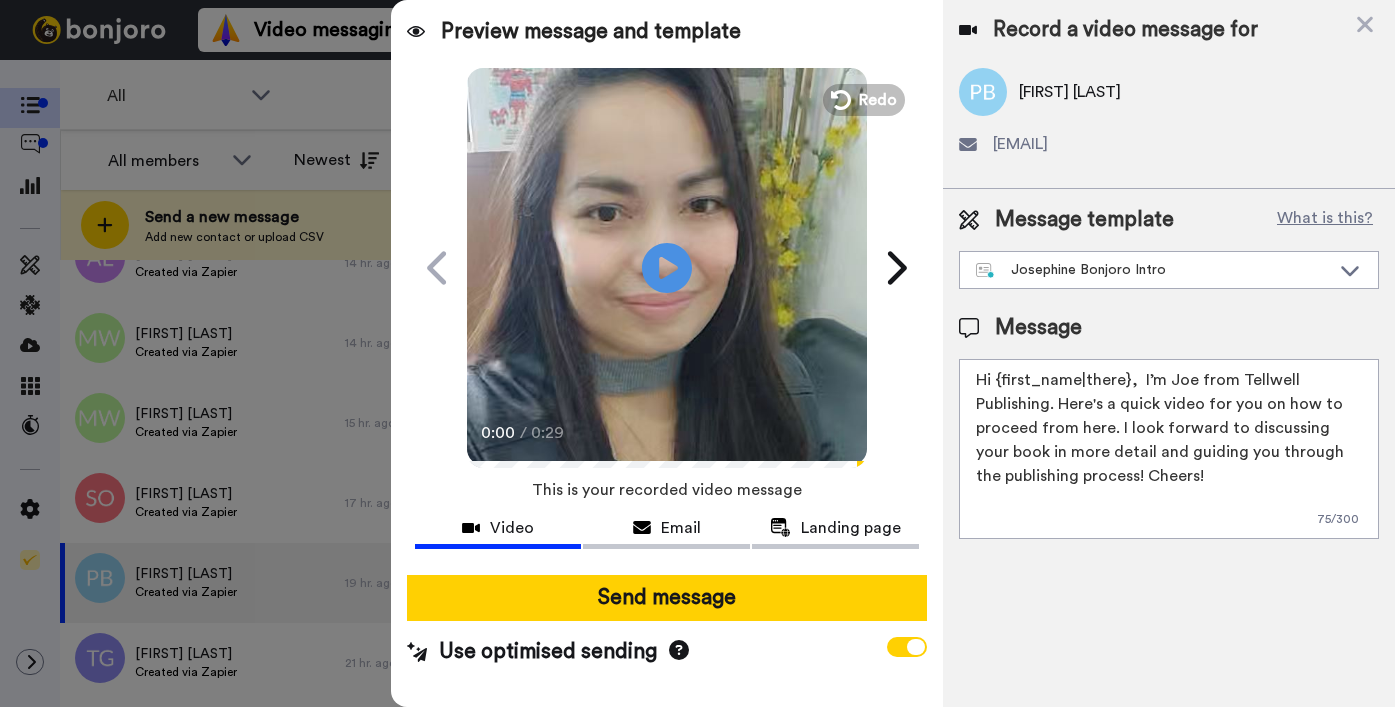 drag, startPoint x: 997, startPoint y: 380, endPoint x: 1127, endPoint y: 381, distance: 130.00385 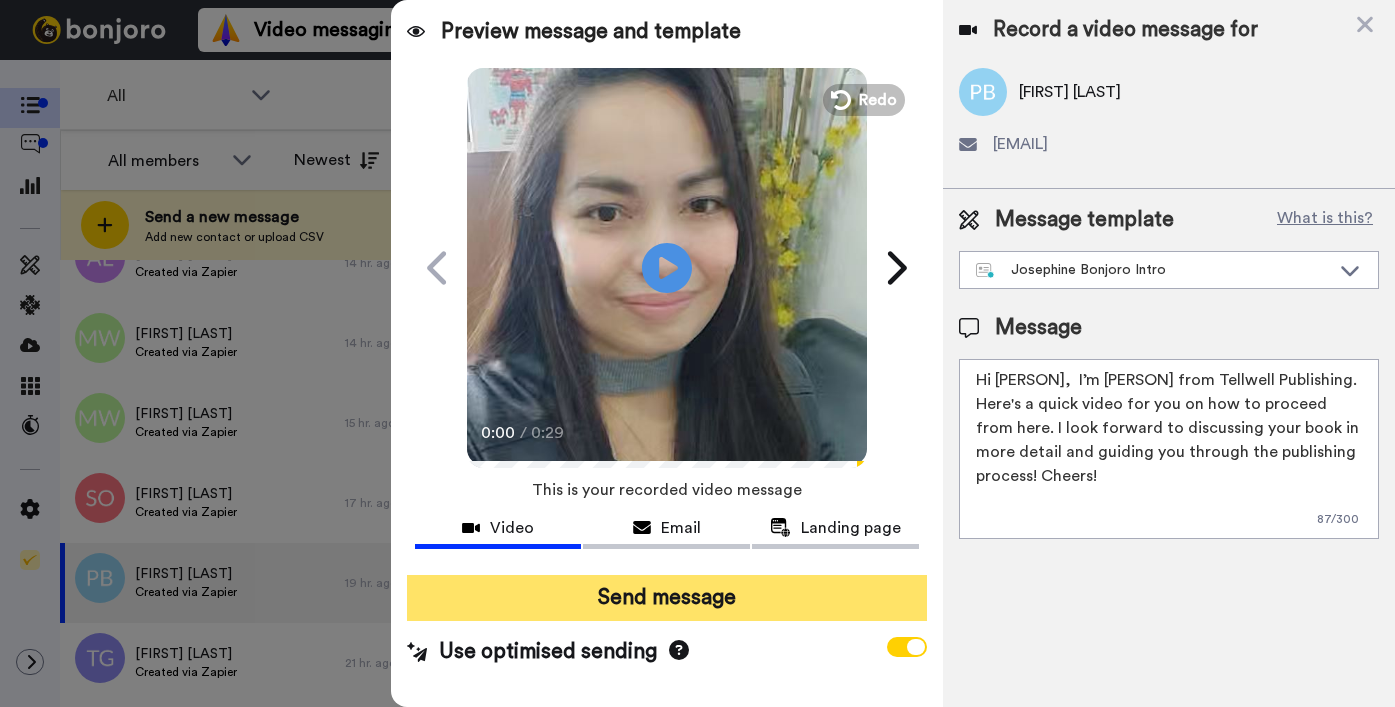 type on "Hi Phoebe,  I’m Joe from Tellwell Publishing. Here's a quick video for you on how to proceed from here. I look forward to discussing your book in more detail and guiding you through the publishing process! Cheers!" 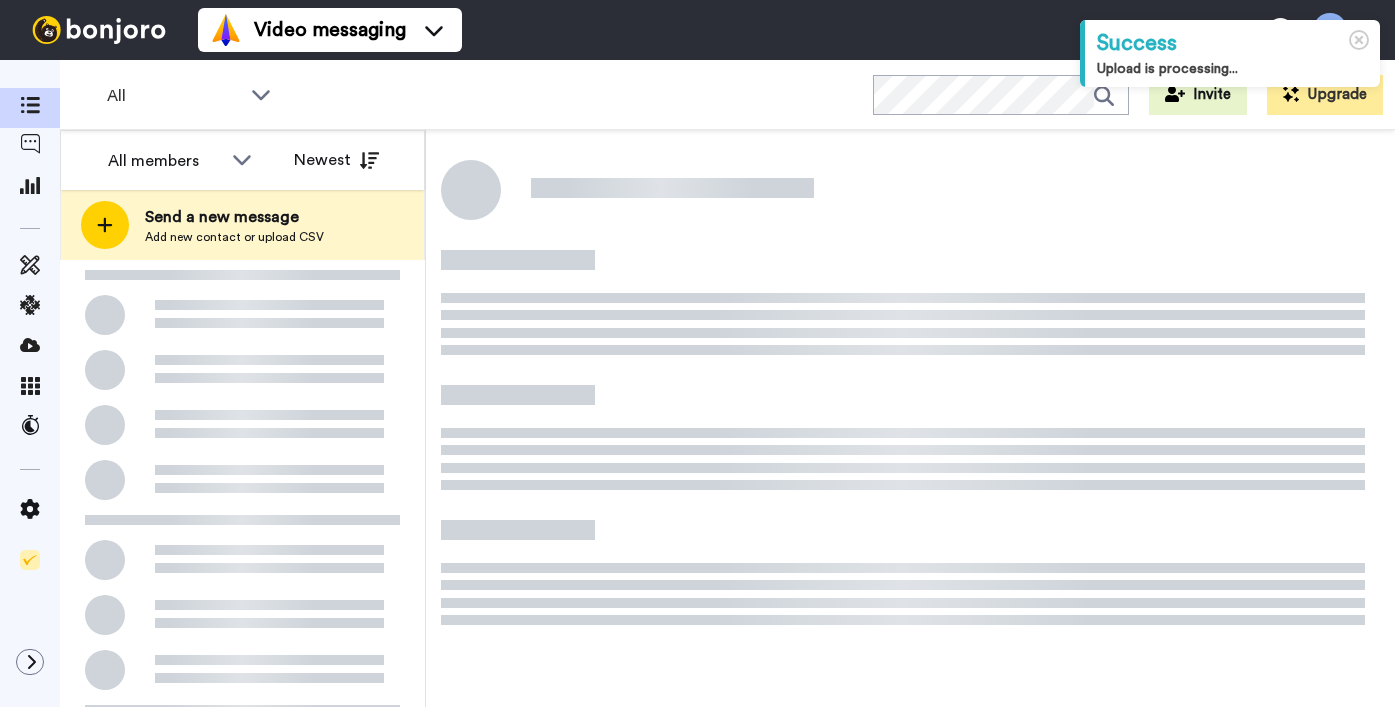 scroll, scrollTop: 0, scrollLeft: 0, axis: both 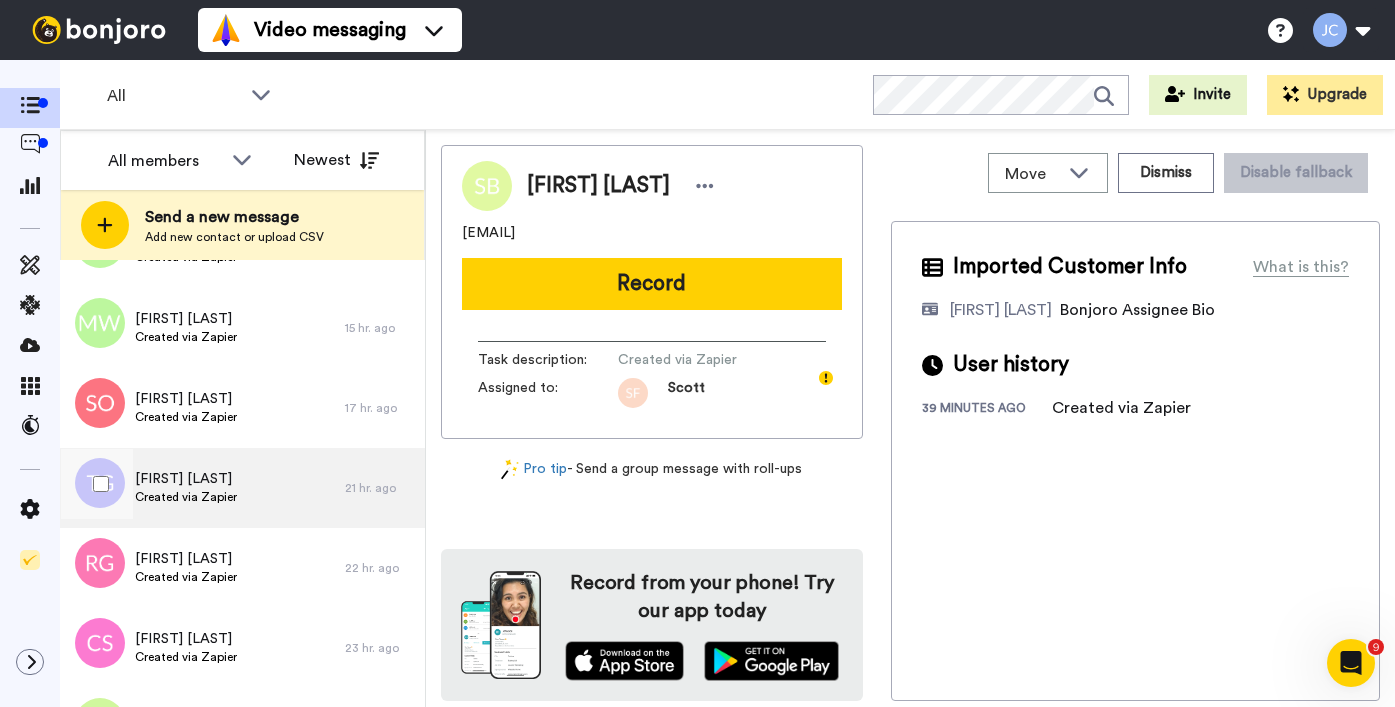click on "[FIRST] [LAST] Created via Zapier" at bounding box center (202, 488) 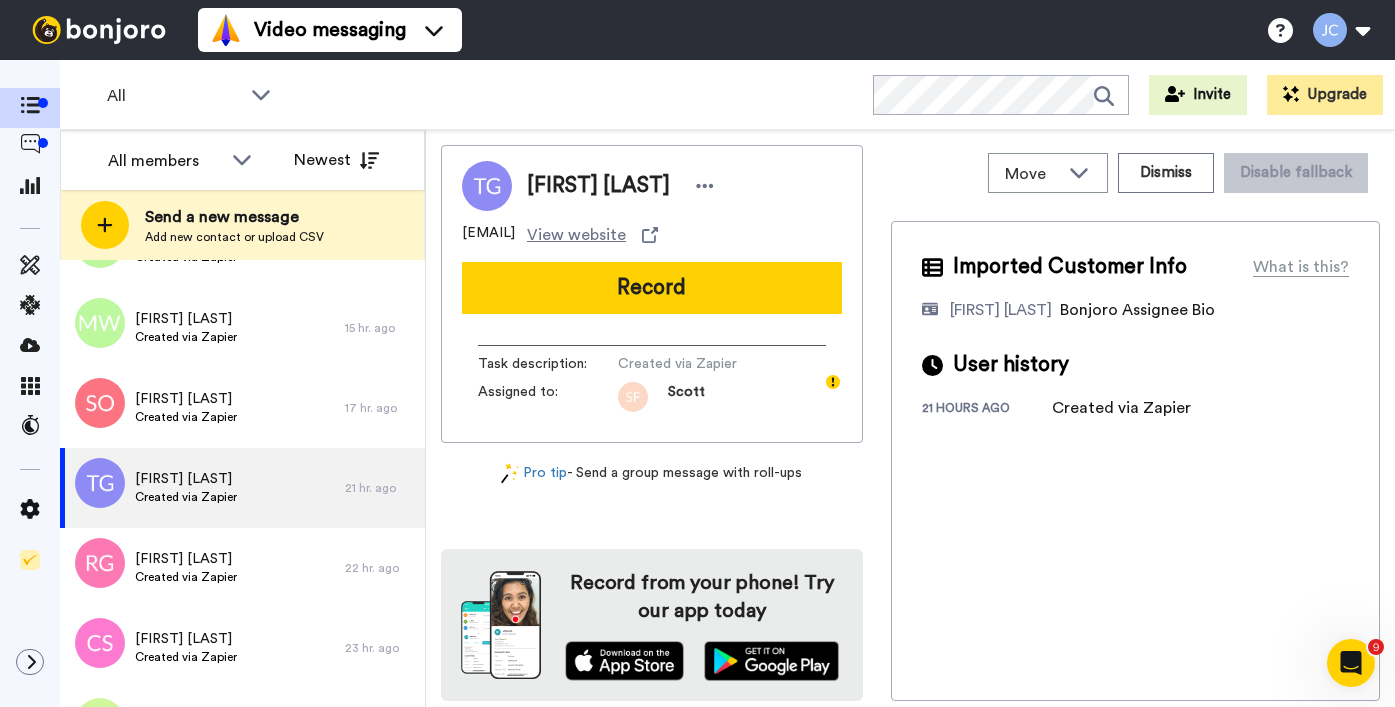 scroll, scrollTop: 1959, scrollLeft: 0, axis: vertical 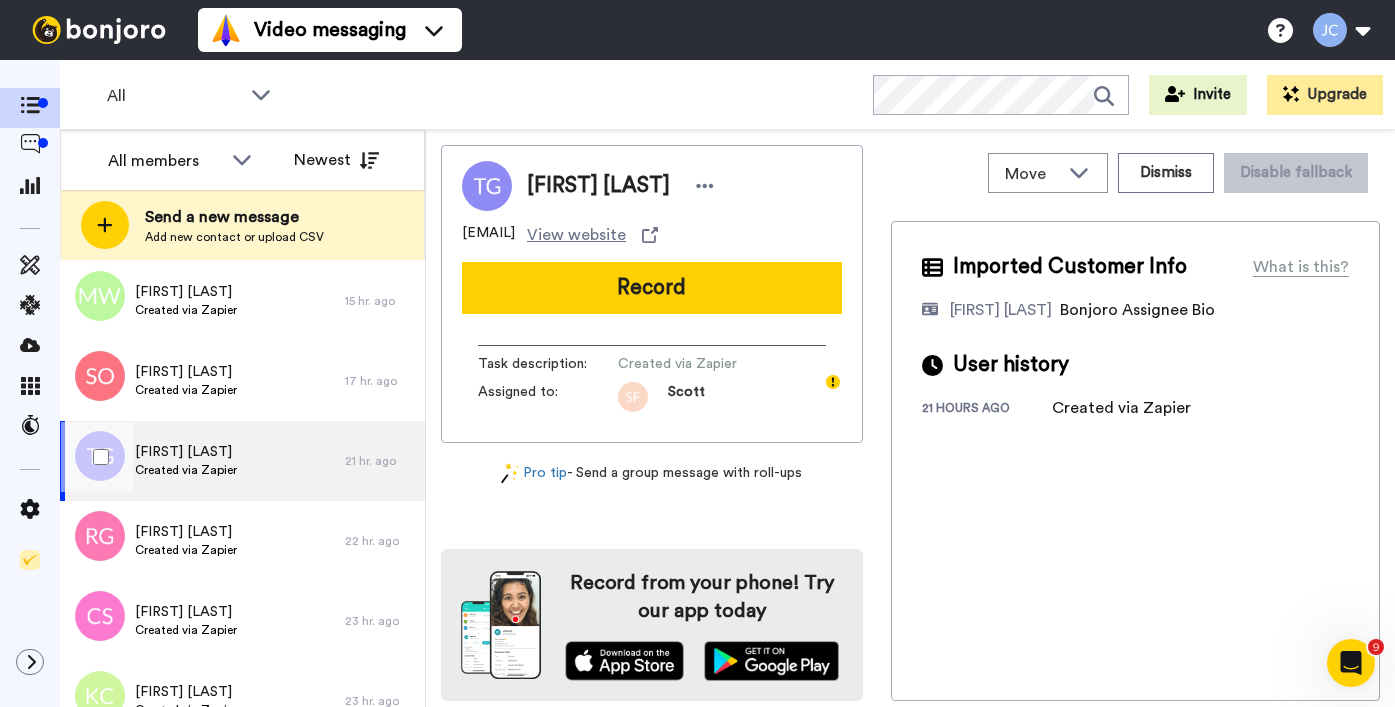 click on "Created via Zapier" at bounding box center [186, 470] 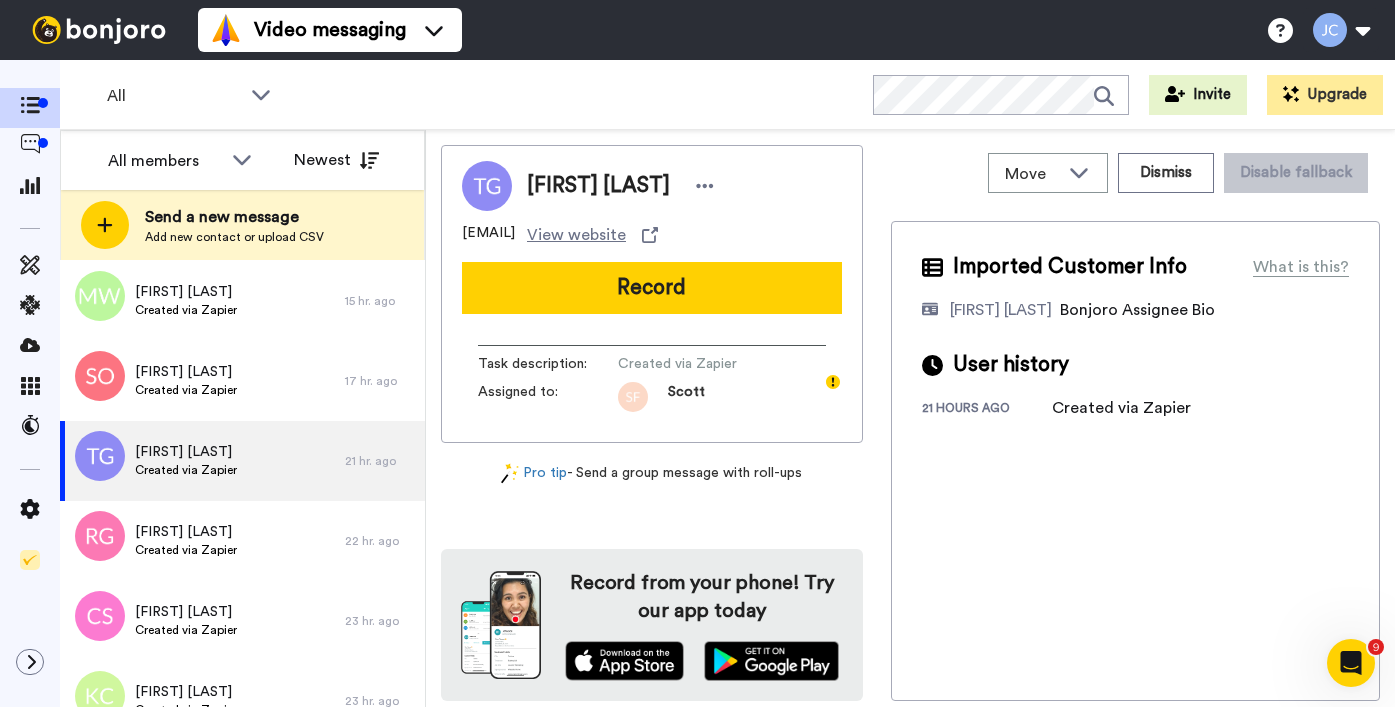 click on "[FIRST] [LAST] [EMAIL] View website Record Task description : Created via Zapier Assigned to: [PERSON]" at bounding box center (652, 294) 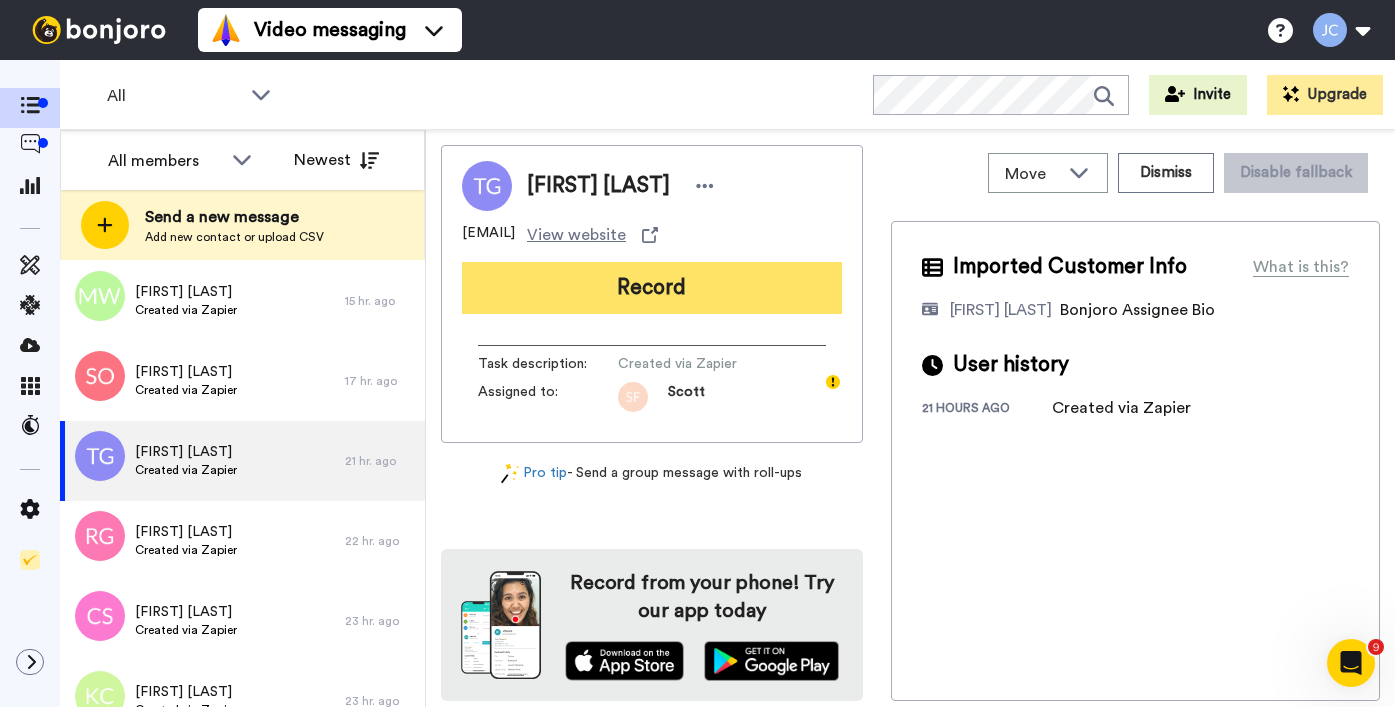 click on "Record" at bounding box center [652, 288] 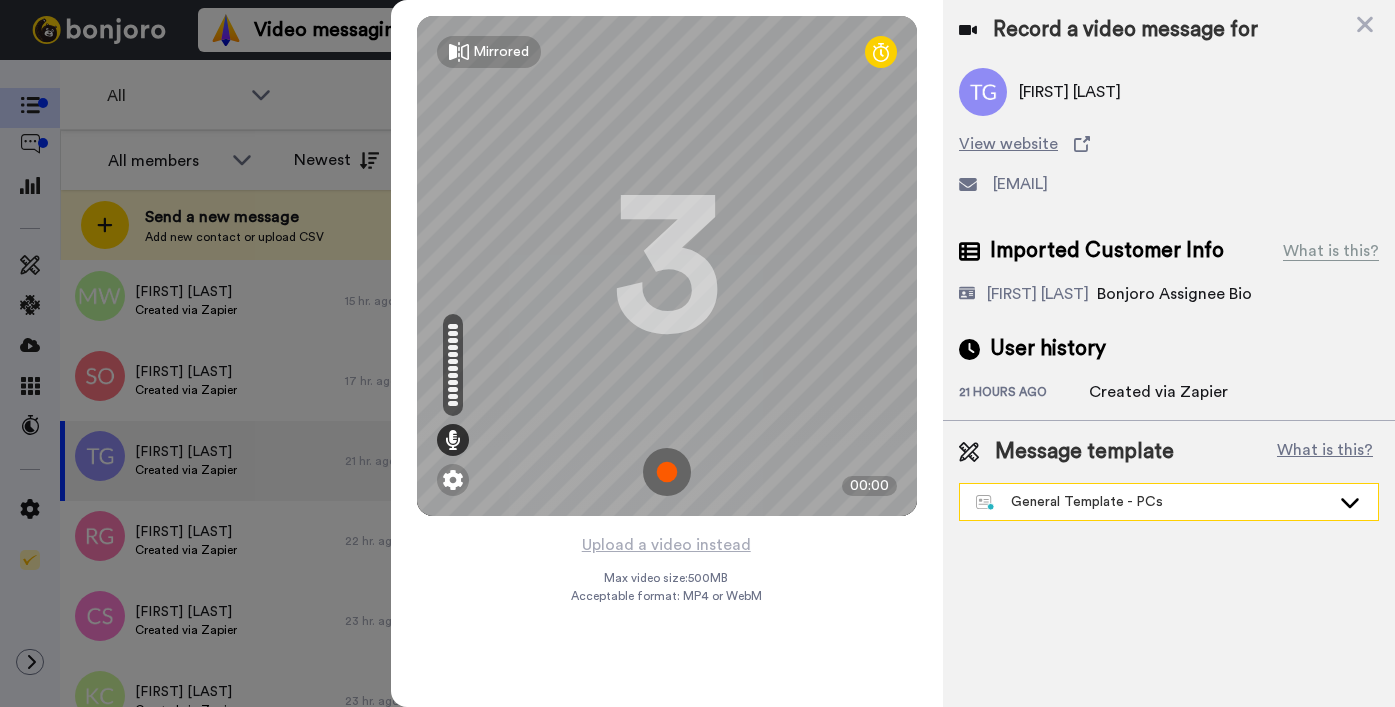 click on "General Template - PCs" at bounding box center (1153, 502) 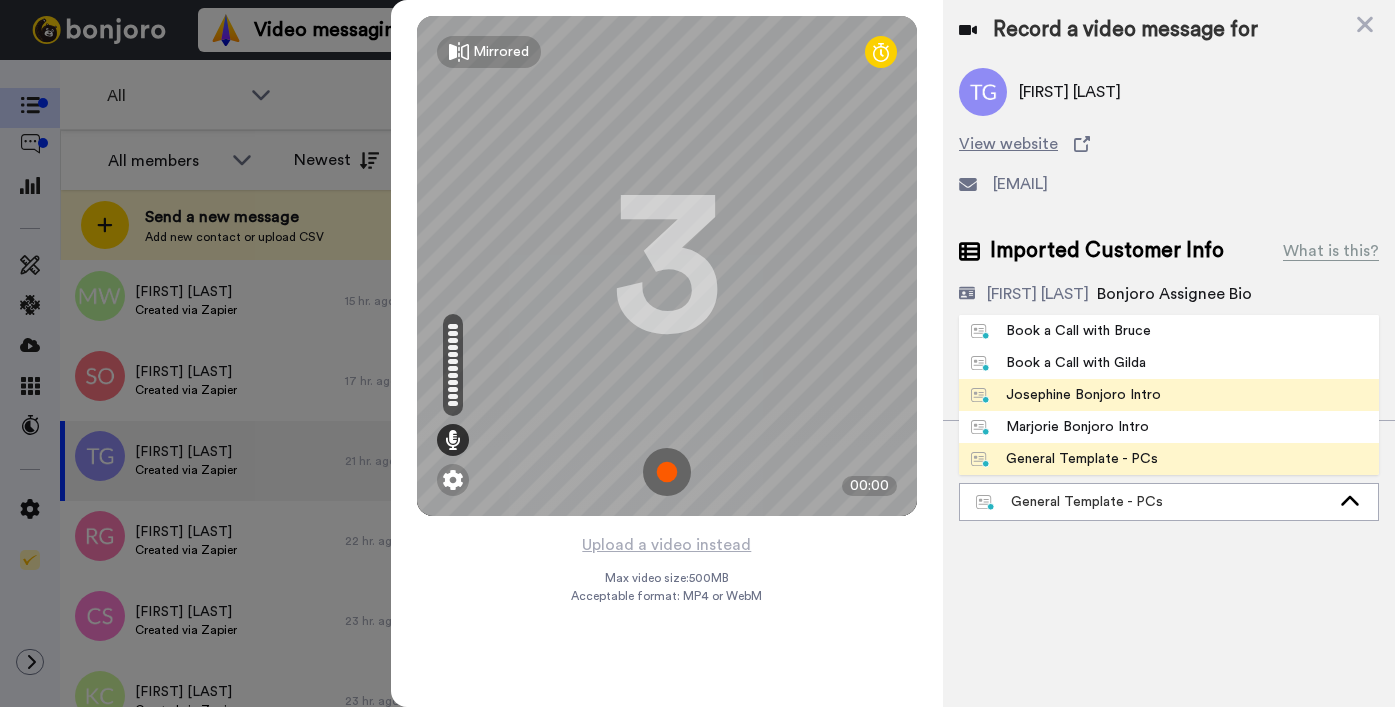 click on "Josephine Bonjoro Intro" at bounding box center [1066, 395] 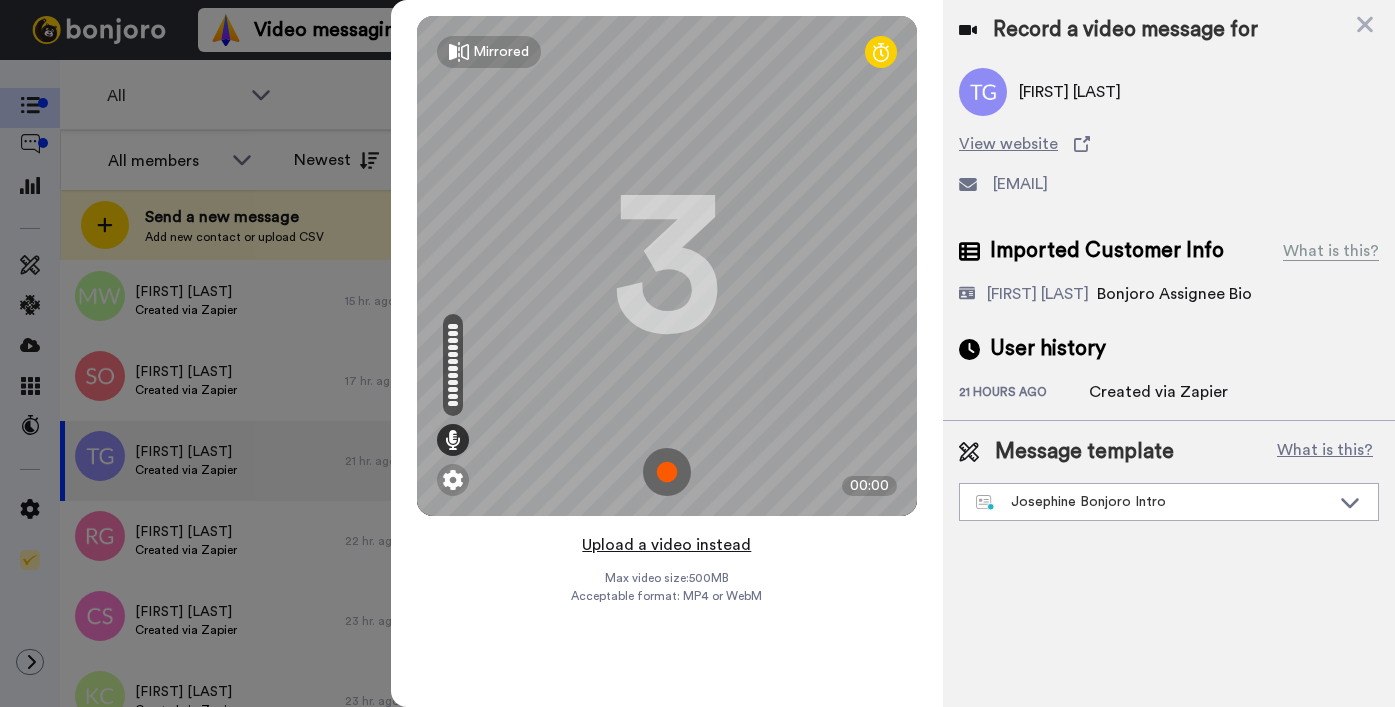click on "Upload a video instead" at bounding box center [666, 545] 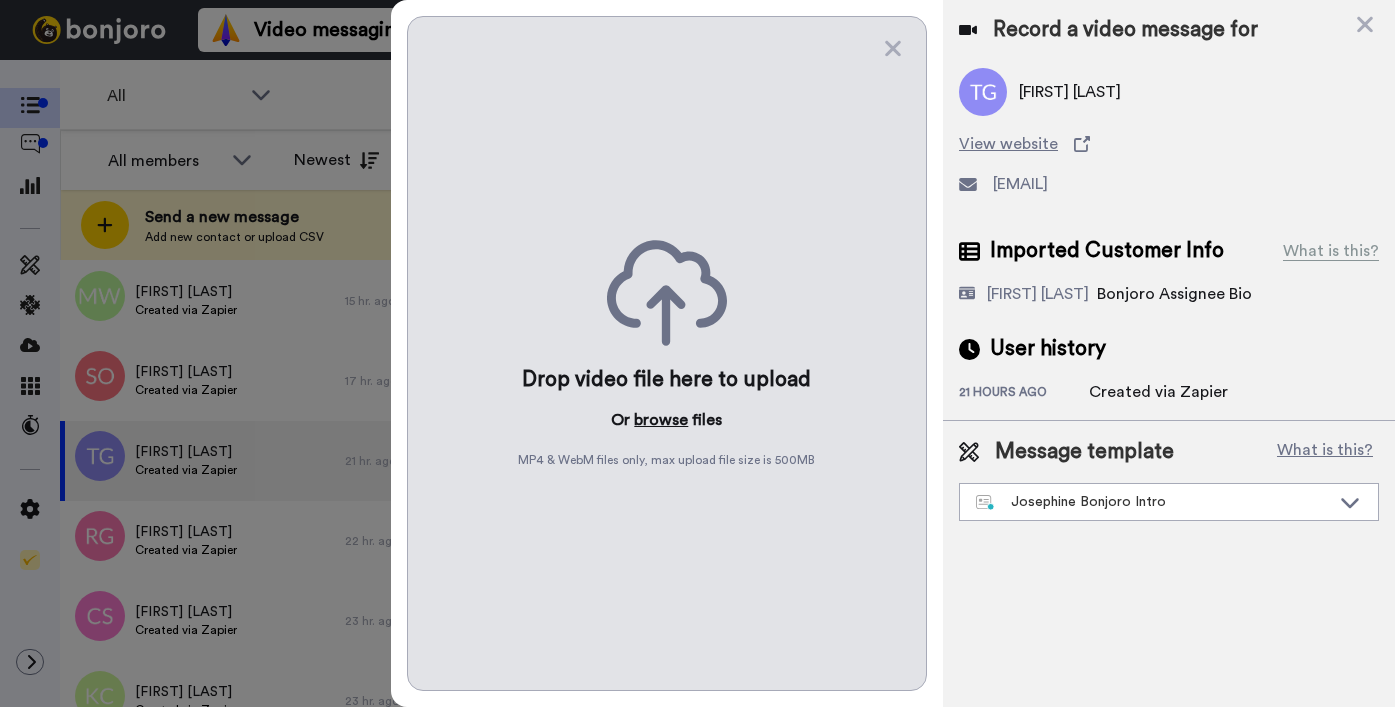 click on "browse" at bounding box center (661, 420) 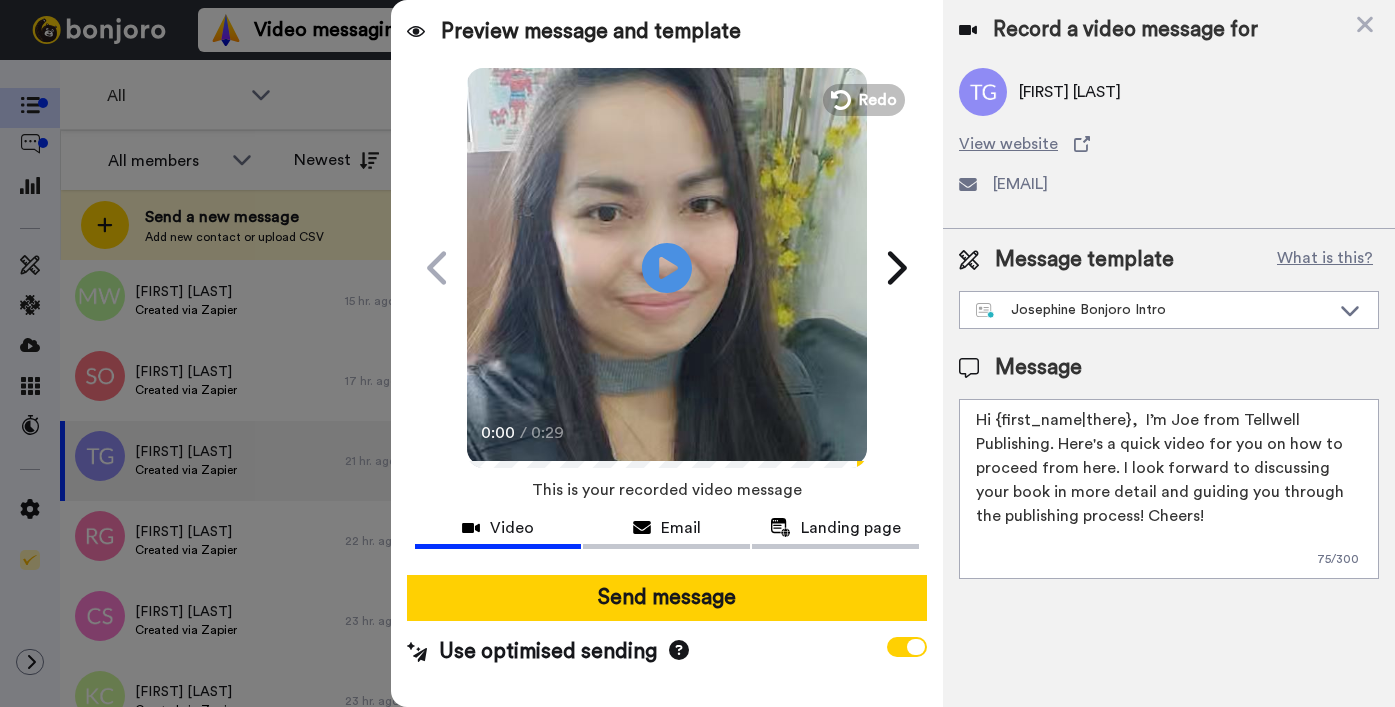 drag, startPoint x: 996, startPoint y: 421, endPoint x: 1124, endPoint y: 420, distance: 128.0039 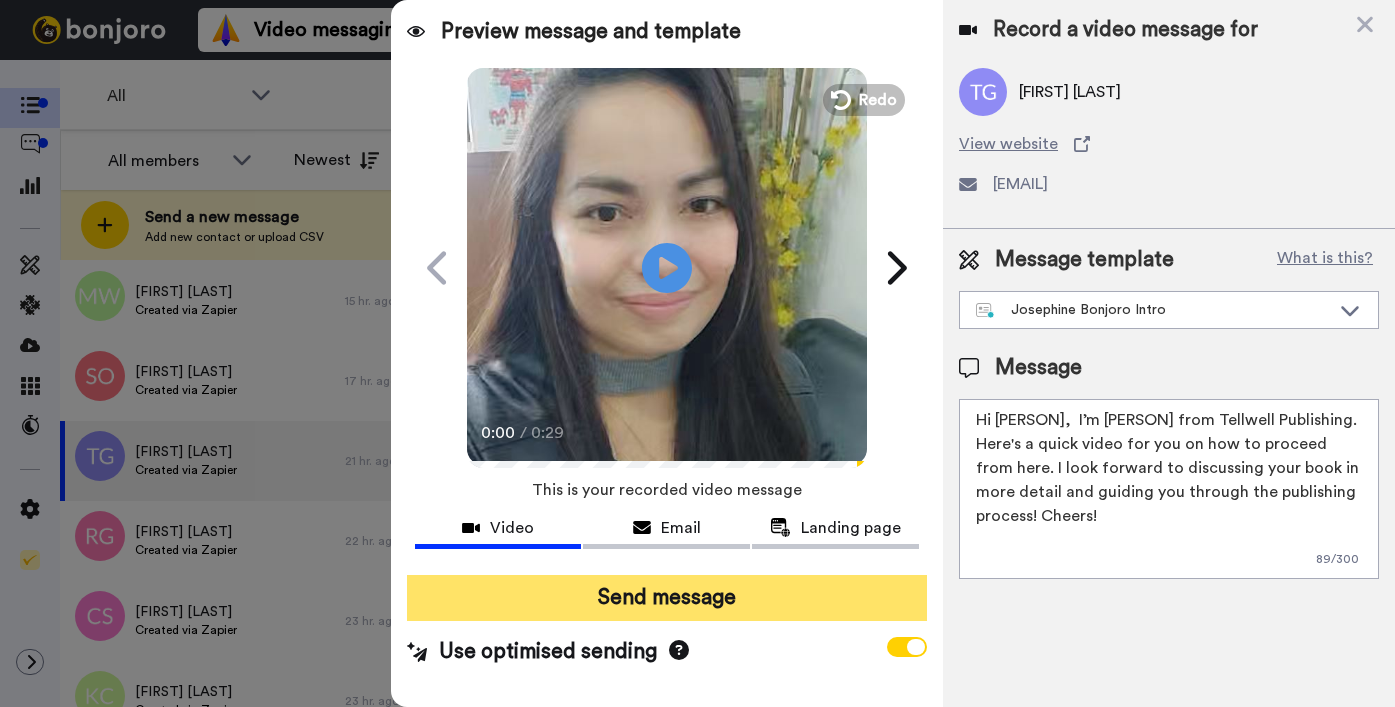 type on "Hi [PERSON],  I’m [PERSON] from Tellwell Publishing. Here's a quick video for you on how to proceed from here. I look forward to discussing your book in more detail and guiding you through the publishing process! Cheers!" 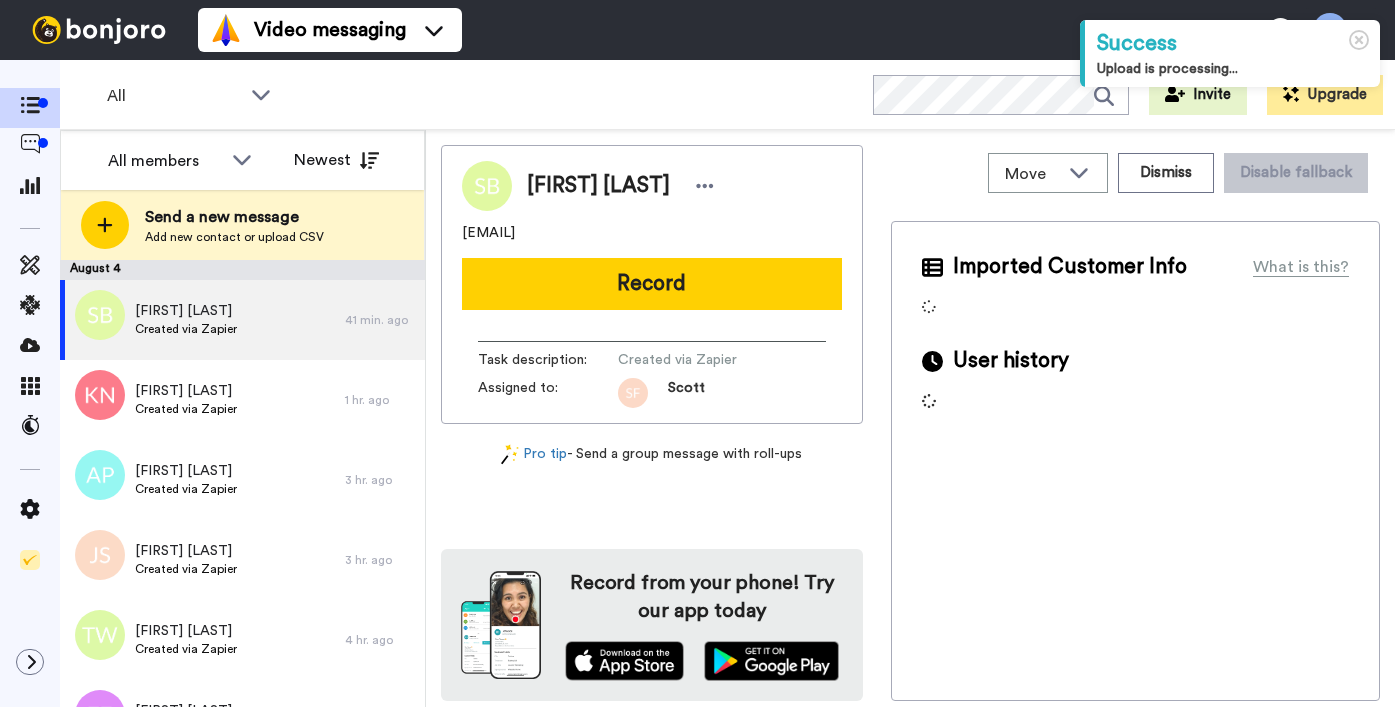 scroll, scrollTop: 0, scrollLeft: 0, axis: both 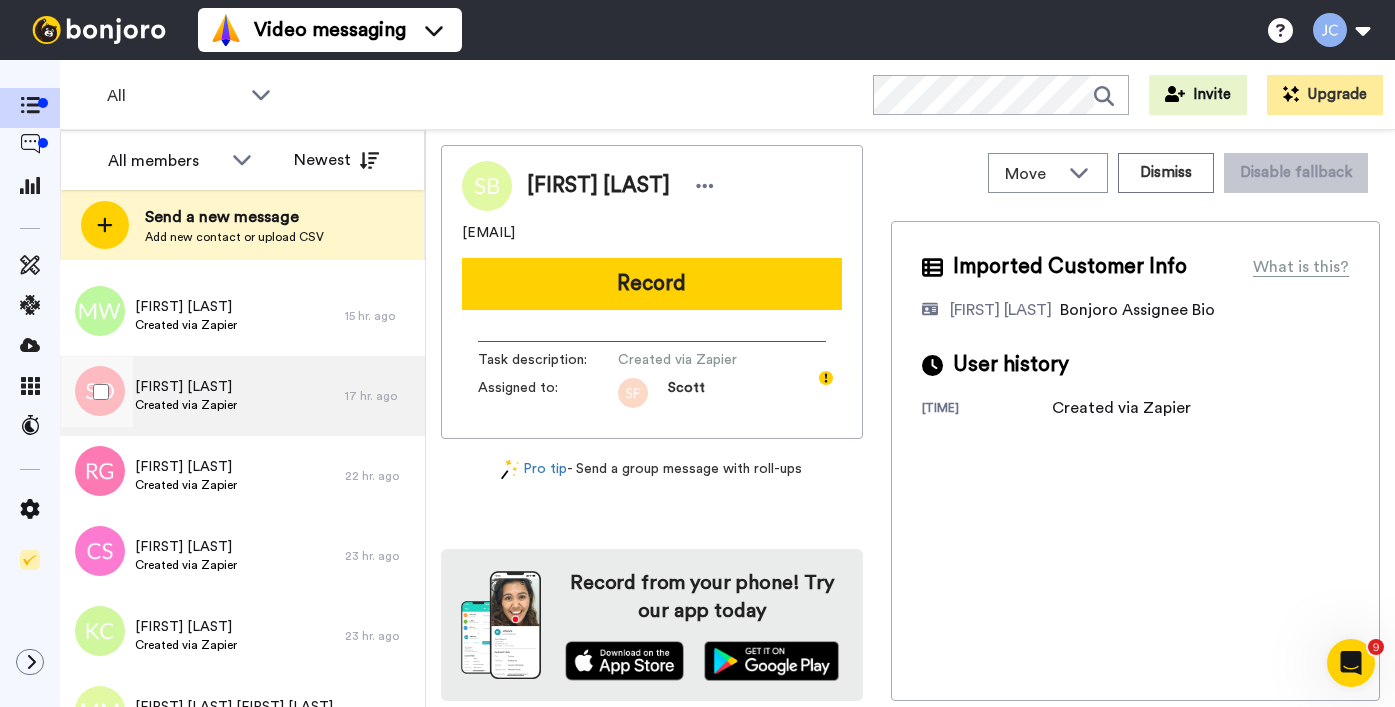click on "[FIRST] [LAST]" at bounding box center (186, 387) 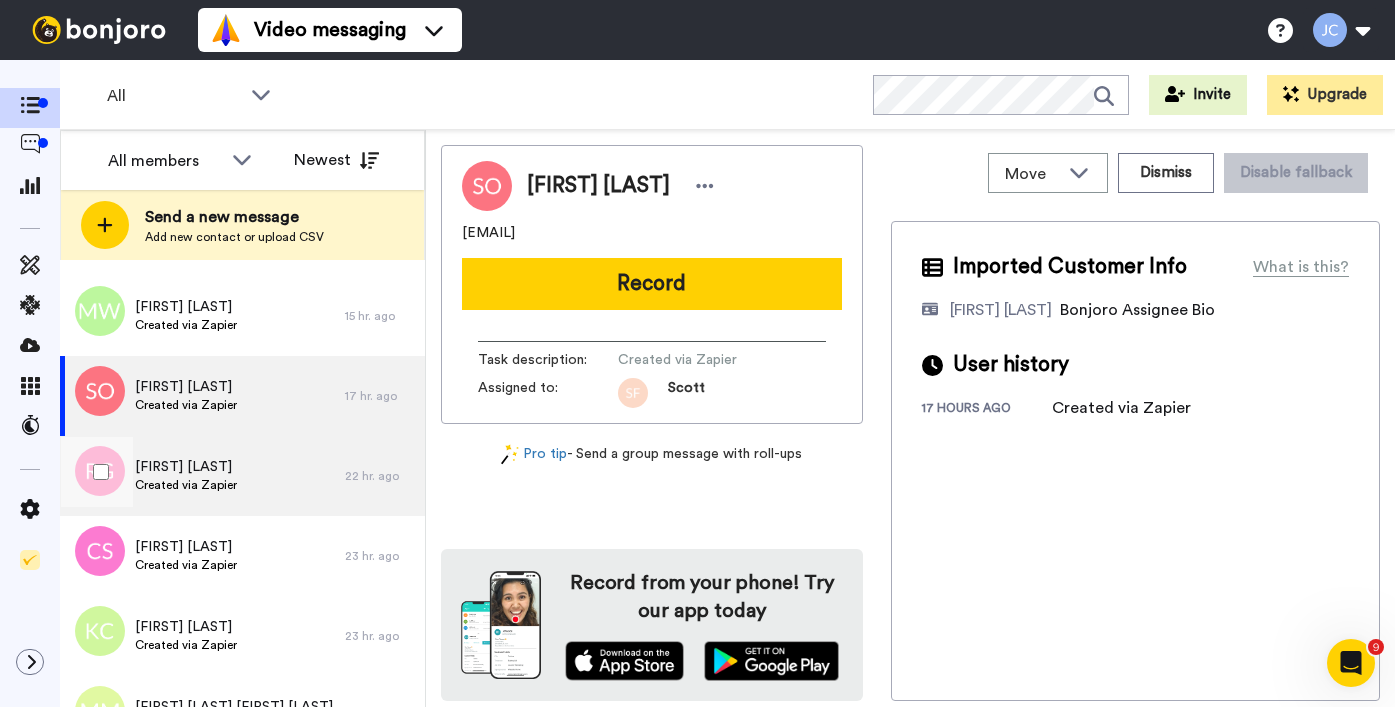 click on "[FIRST] [LAST]" at bounding box center [186, 467] 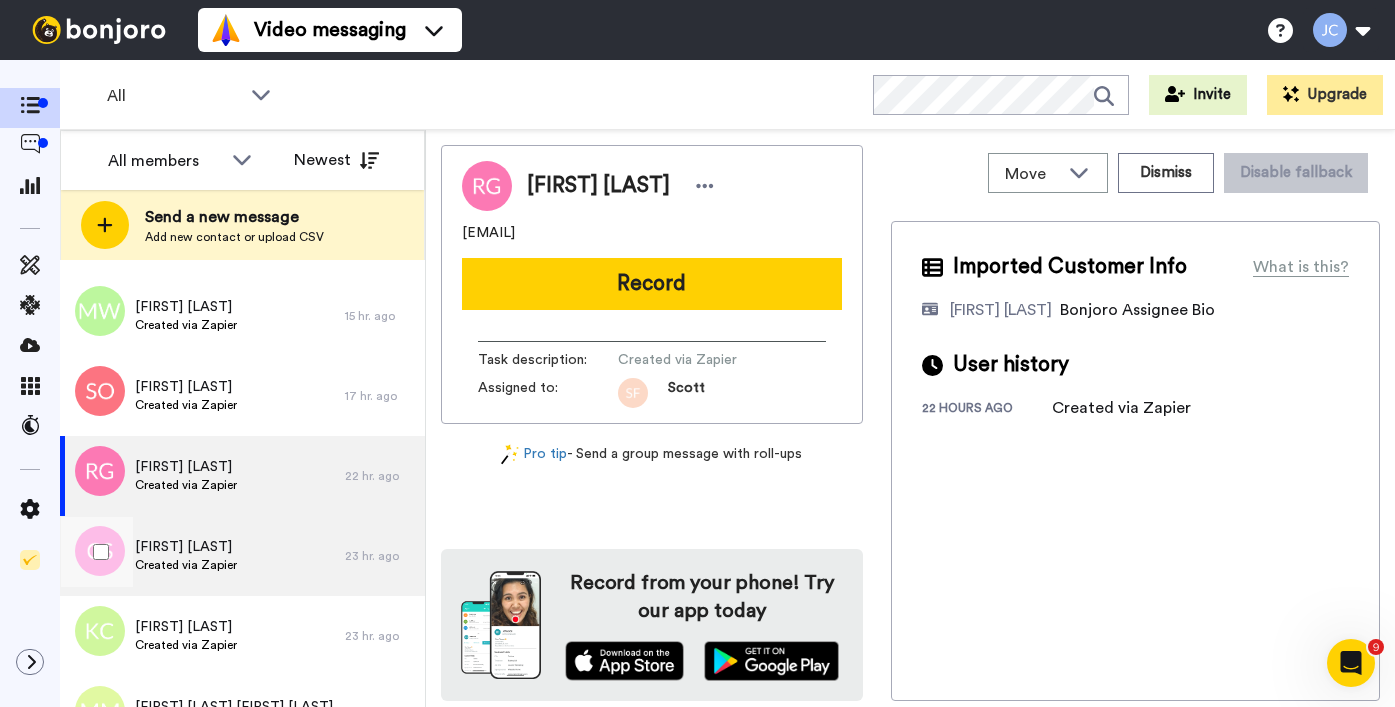click on "Created via Zapier" at bounding box center [186, 565] 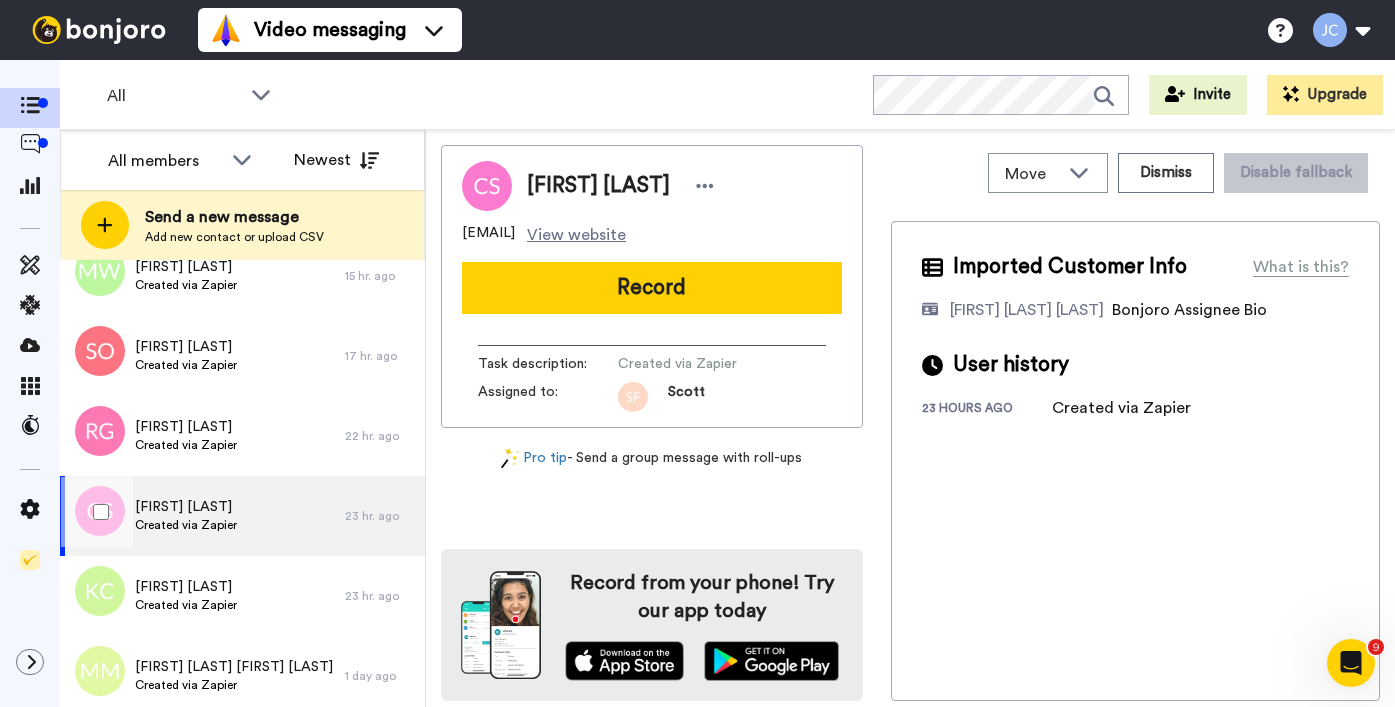 scroll, scrollTop: 2094, scrollLeft: 0, axis: vertical 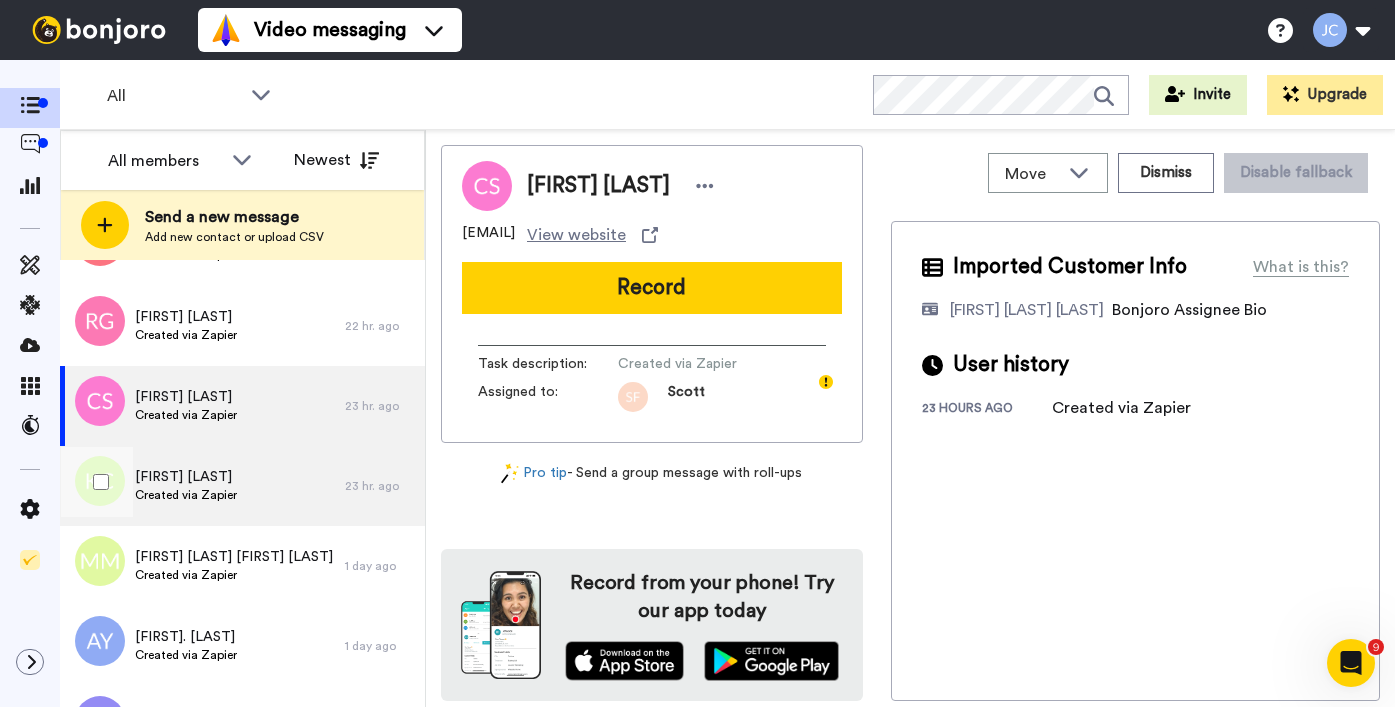 click on "Karla Curran" at bounding box center (186, 477) 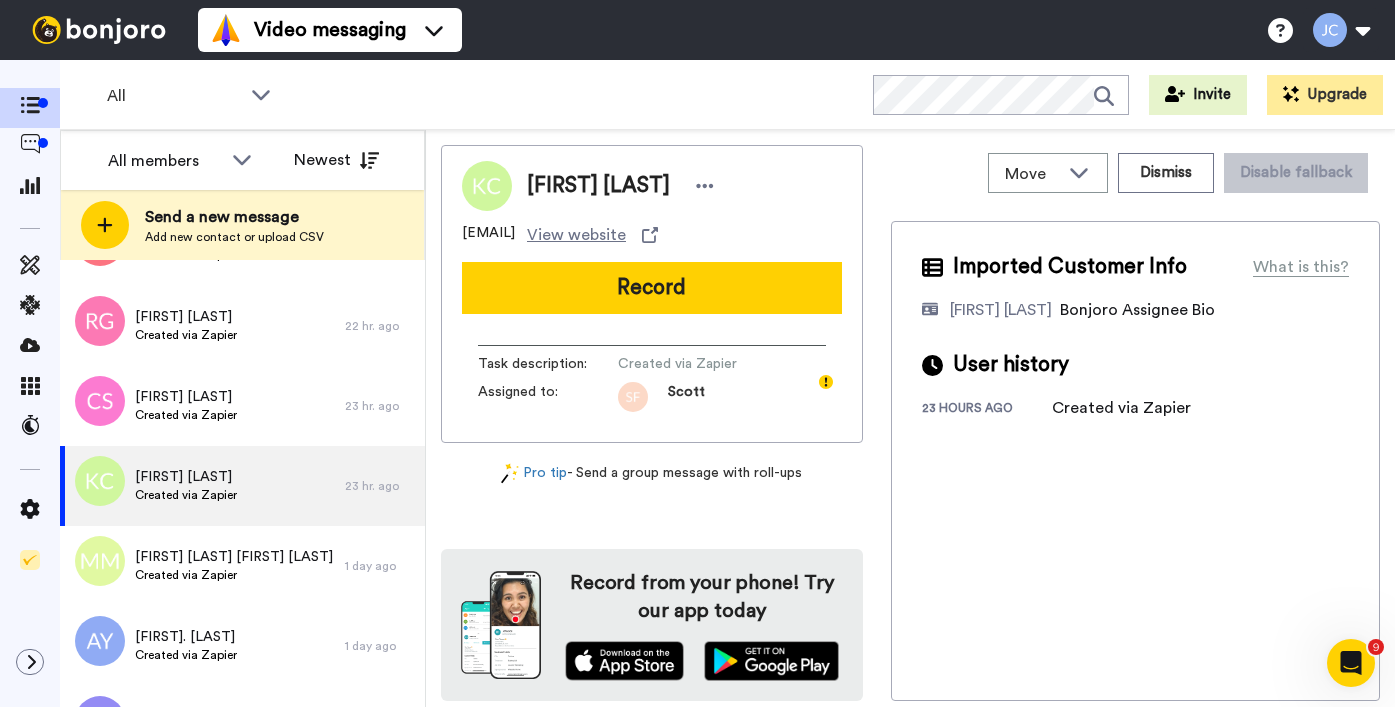 click on "Karla Curran danrodana@bigpond.com View website Record Task description : Created via Zapier Assigned to: Scott" at bounding box center [652, 294] 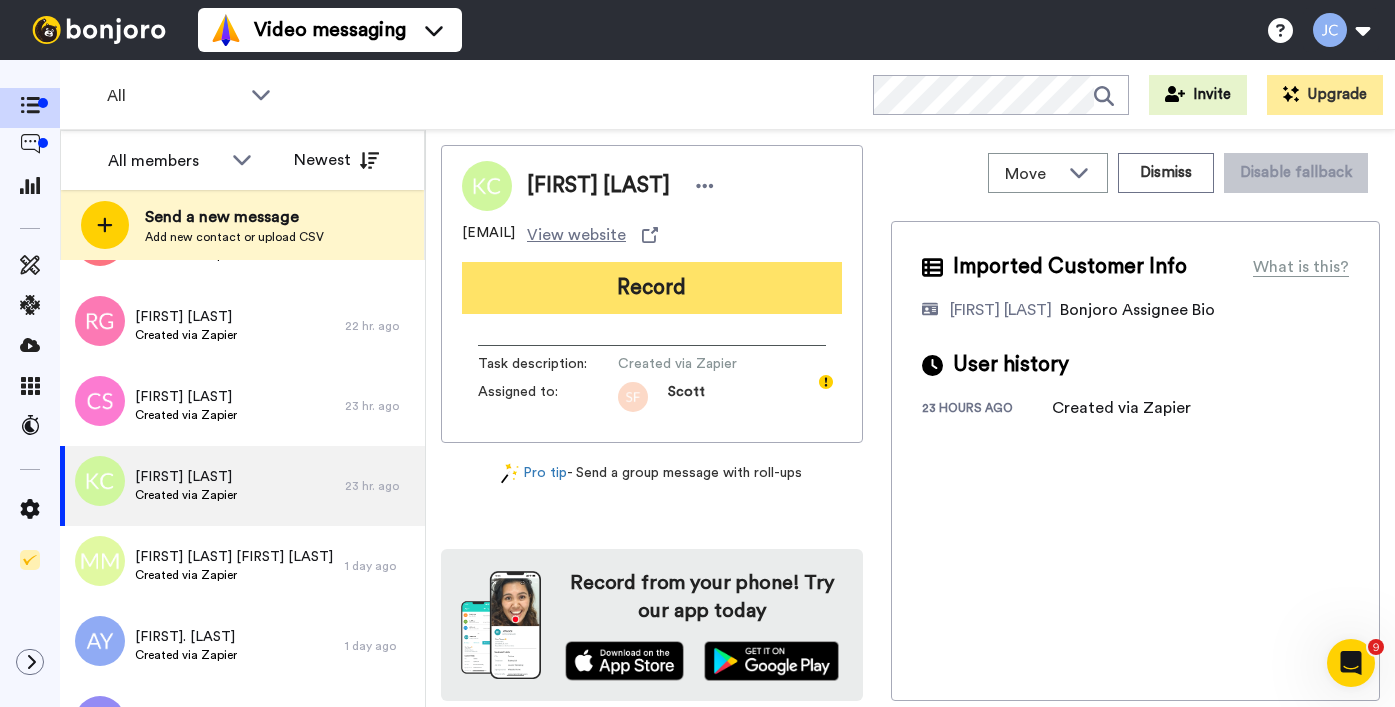 click on "Record" at bounding box center [652, 288] 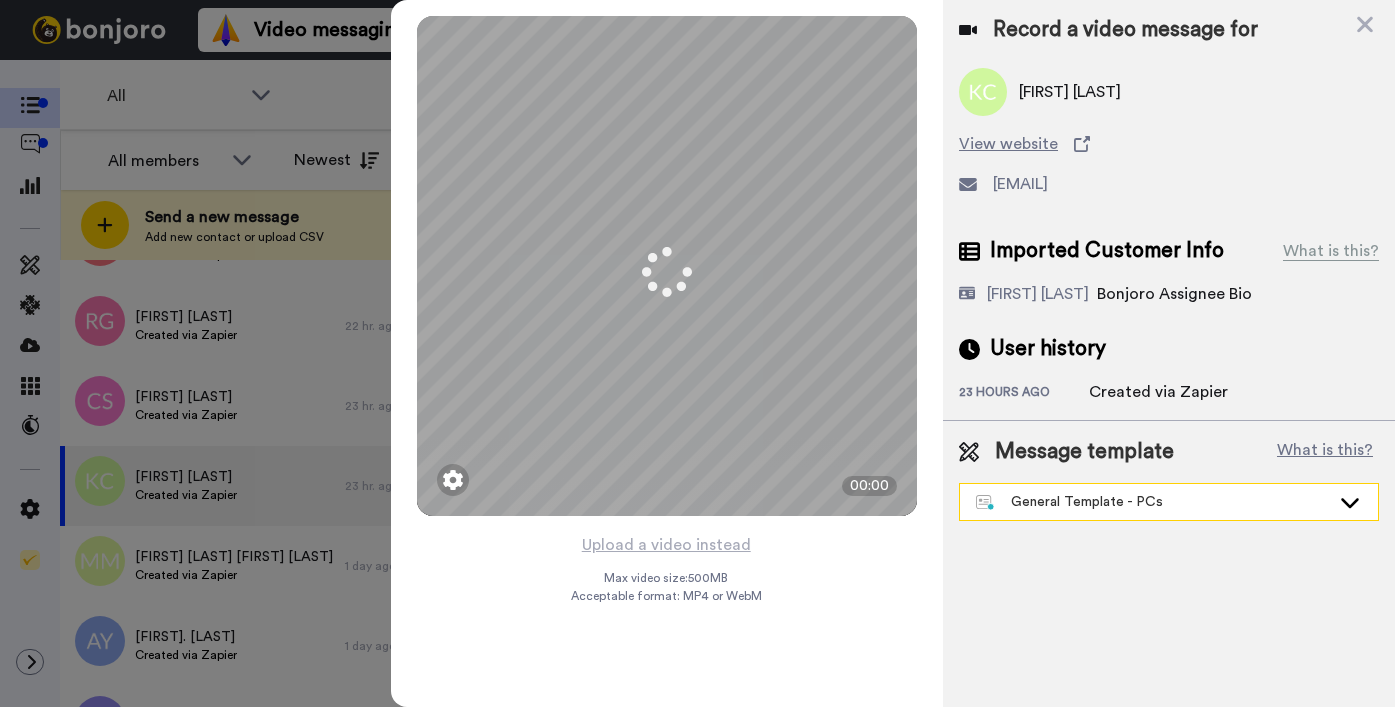 click on "General Template - PCs" at bounding box center (1153, 502) 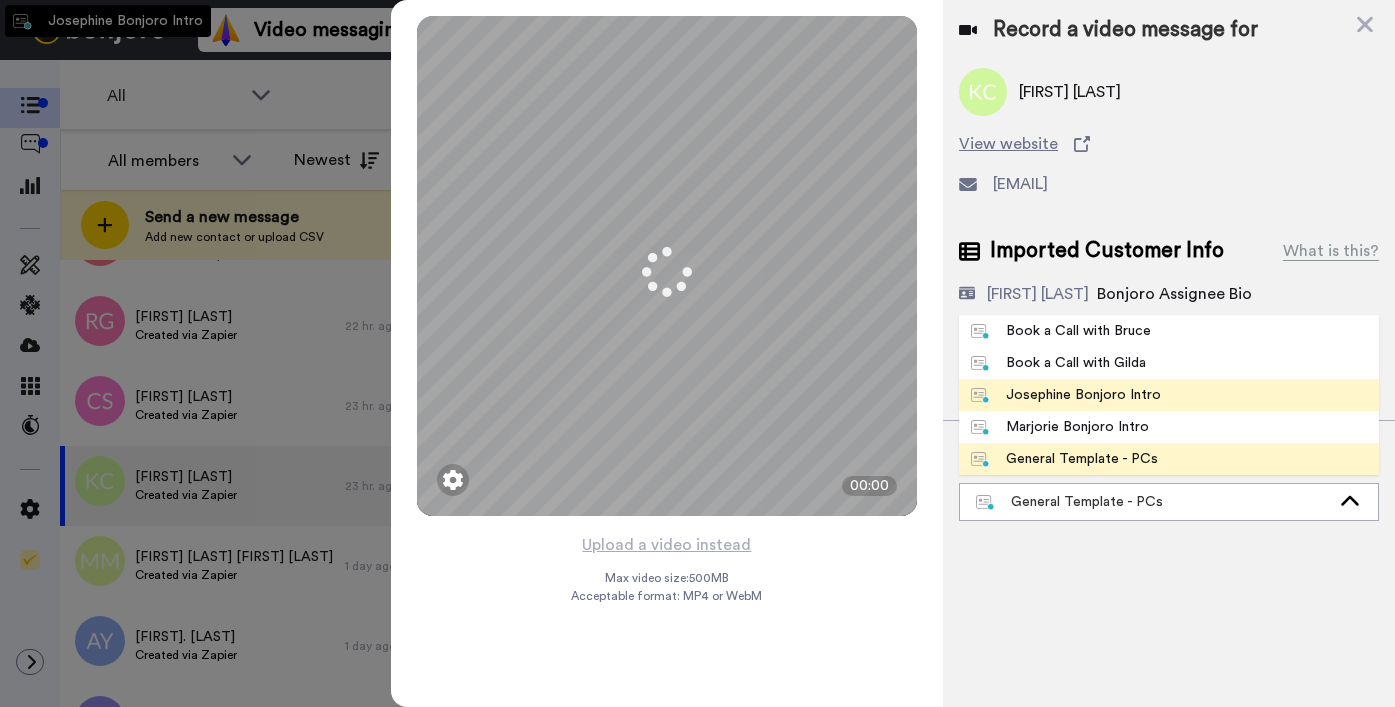 click on "Josephine Bonjoro Intro" at bounding box center (1066, 395) 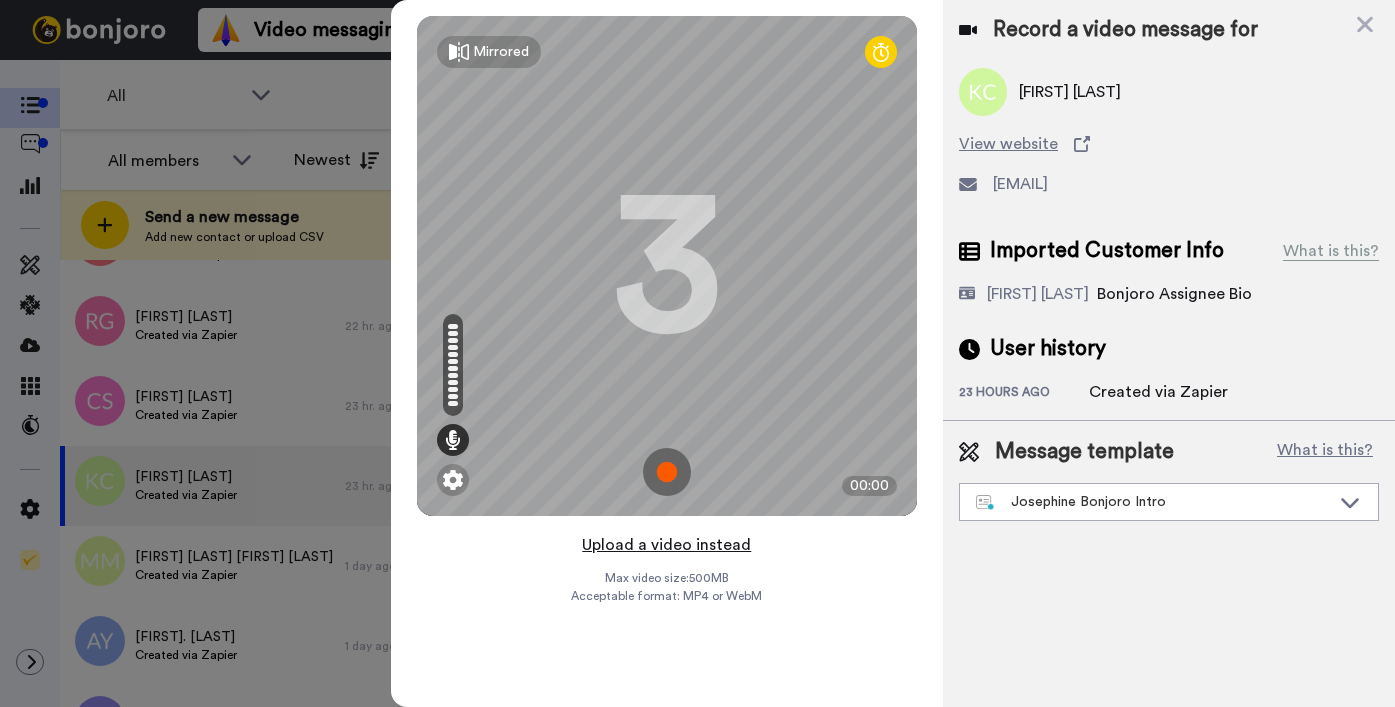 click on "Upload a video instead" at bounding box center (666, 545) 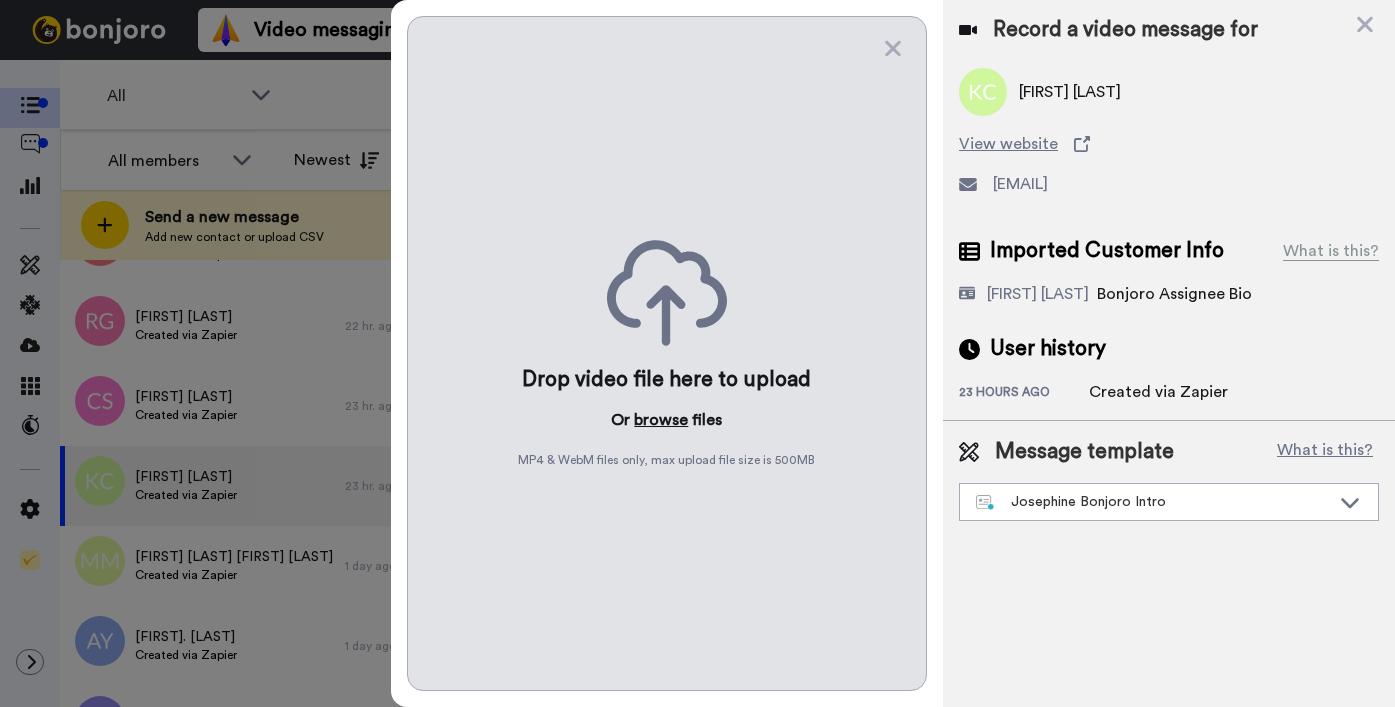 click on "browse" at bounding box center (661, 420) 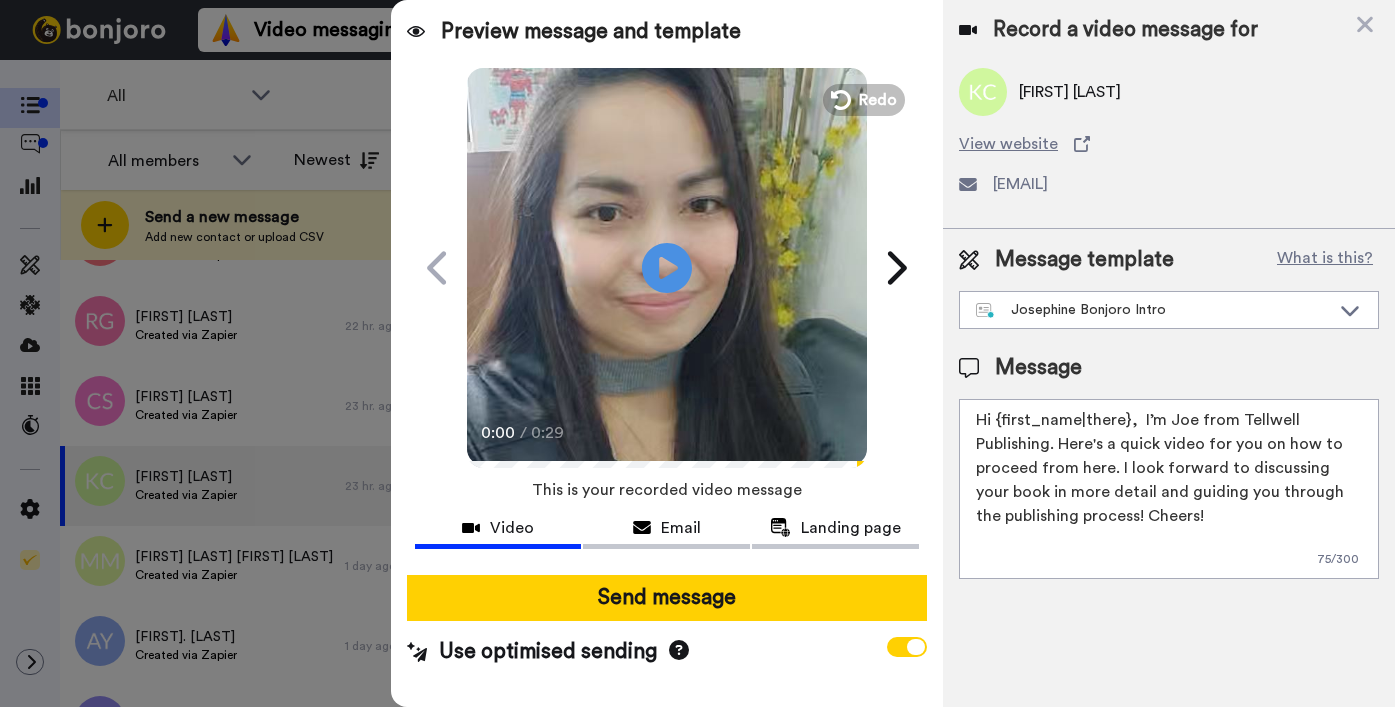 drag, startPoint x: 996, startPoint y: 421, endPoint x: 1125, endPoint y: 414, distance: 129.18979 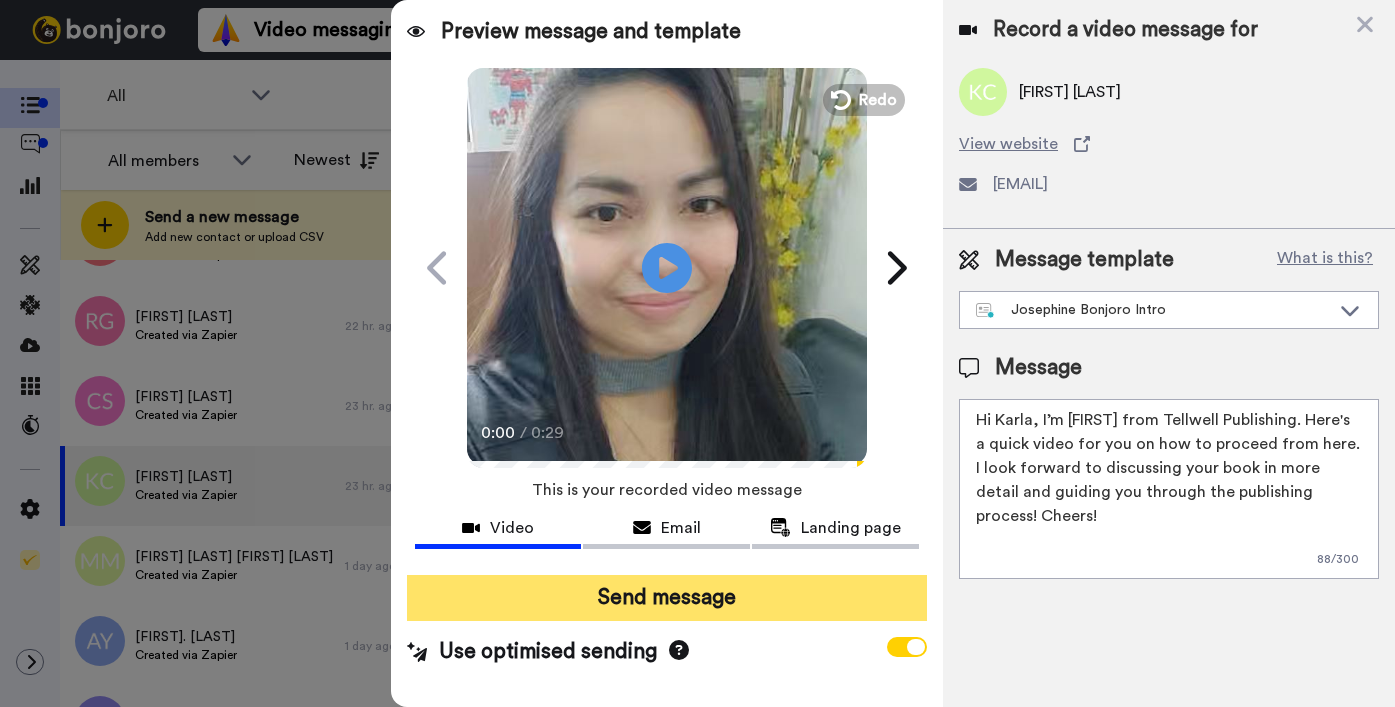 type on "Hi Karla,  I’m Joe from Tellwell Publishing. Here's a quick video for you on how to proceed from here. I look forward to discussing your book in more detail and guiding you through the publishing process! Cheers!" 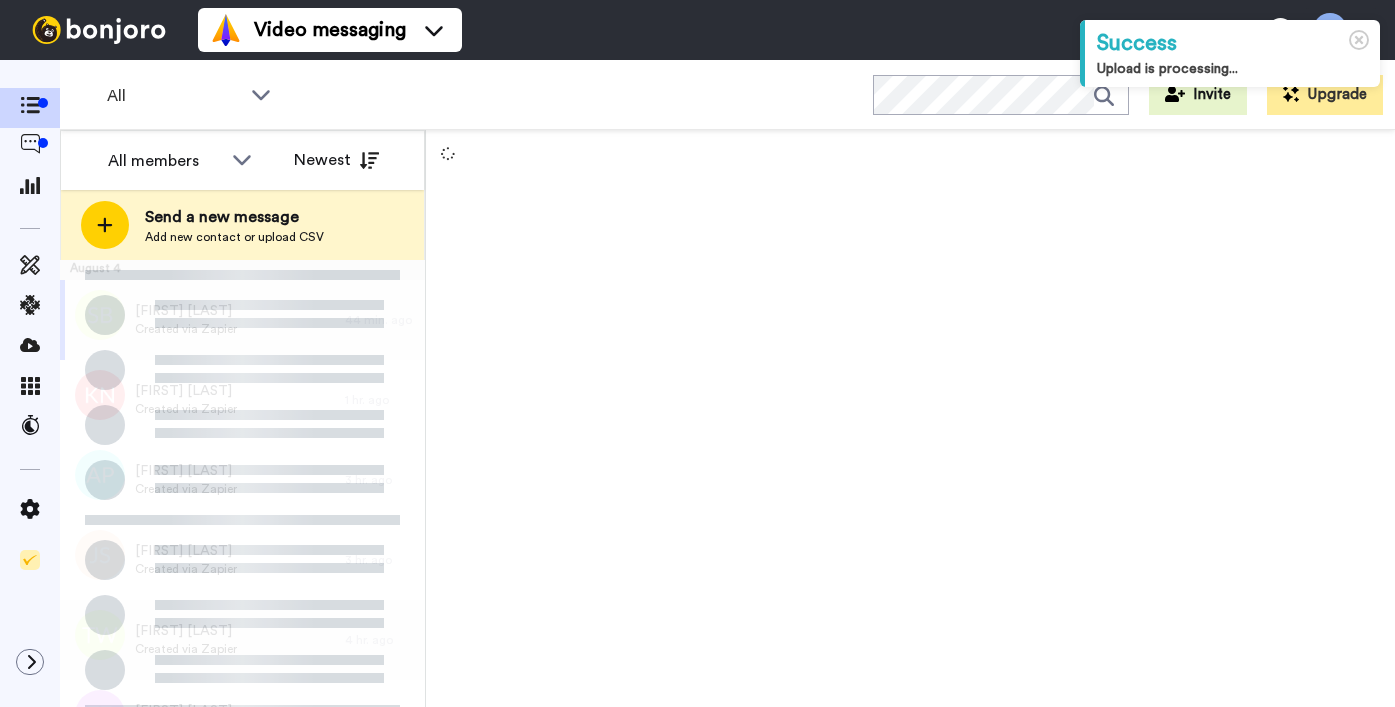 scroll, scrollTop: 0, scrollLeft: 0, axis: both 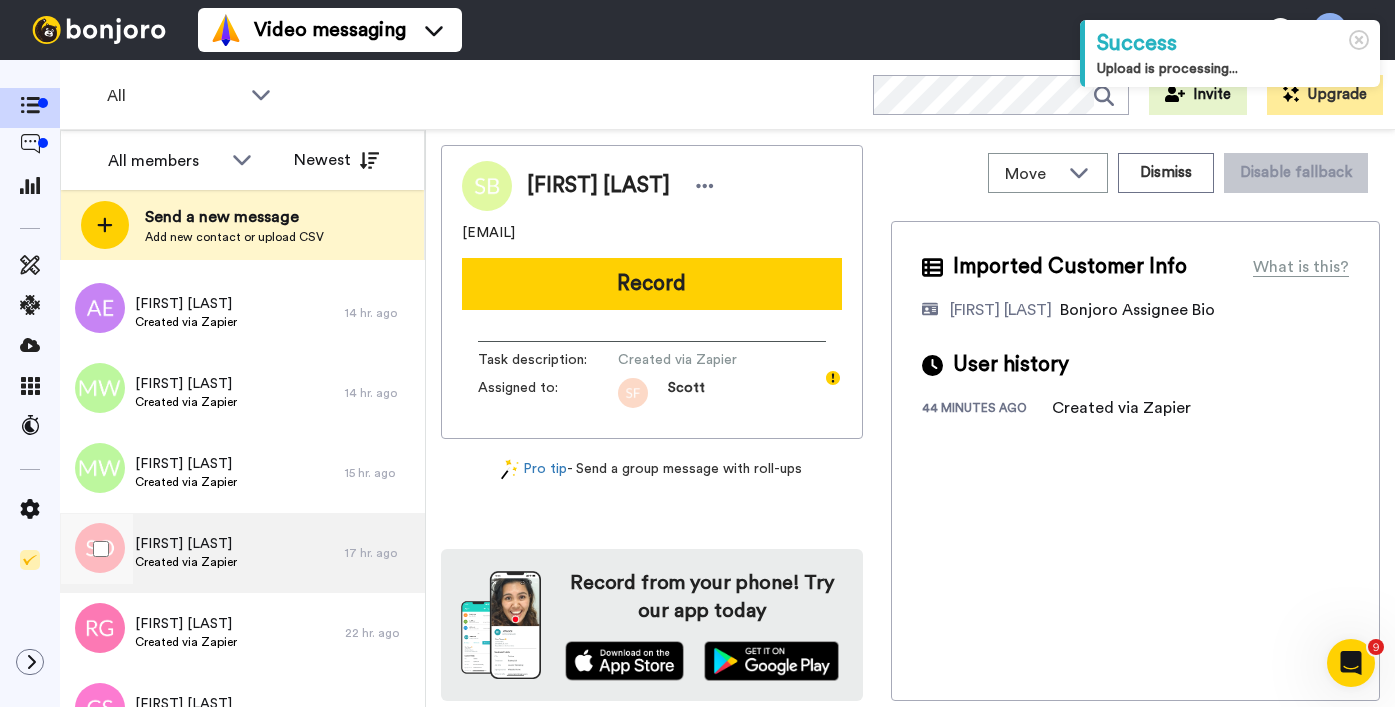 click on "Created via Zapier" at bounding box center [186, 562] 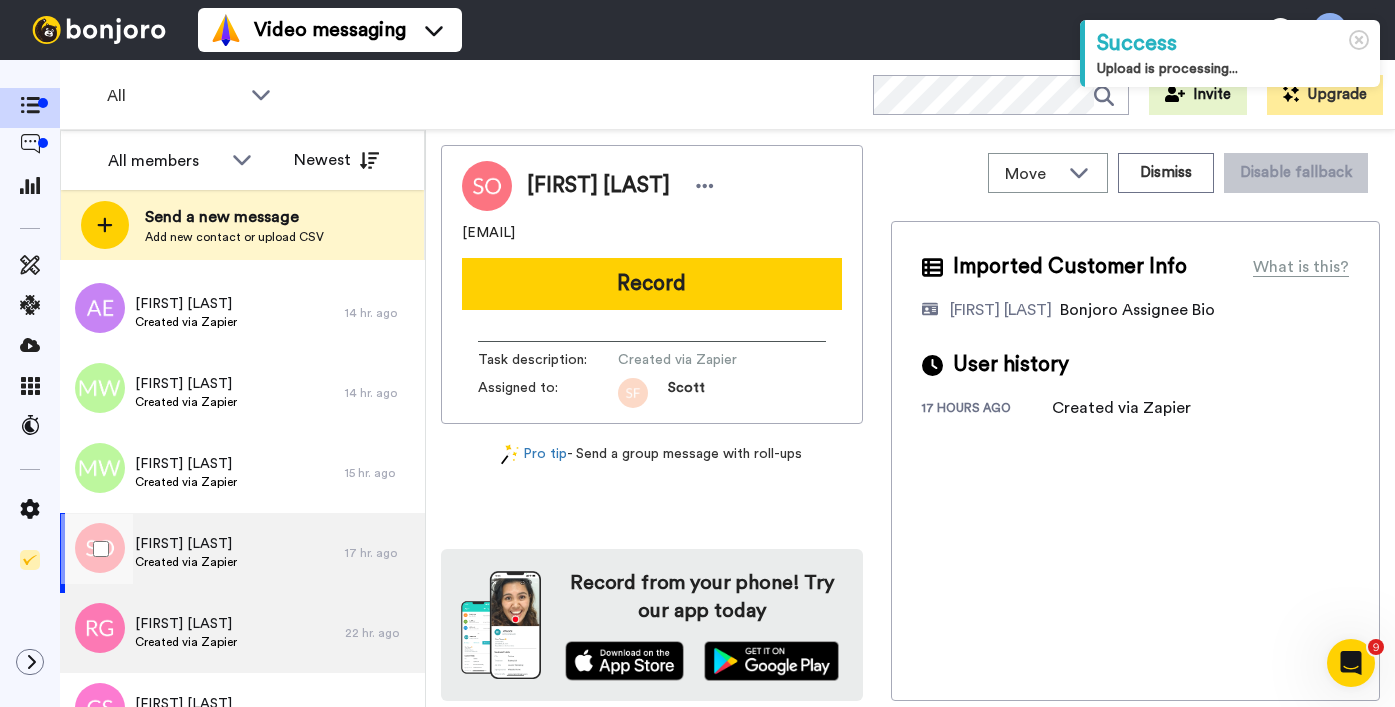 click on "[FIRST] [LAST]" at bounding box center (186, 624) 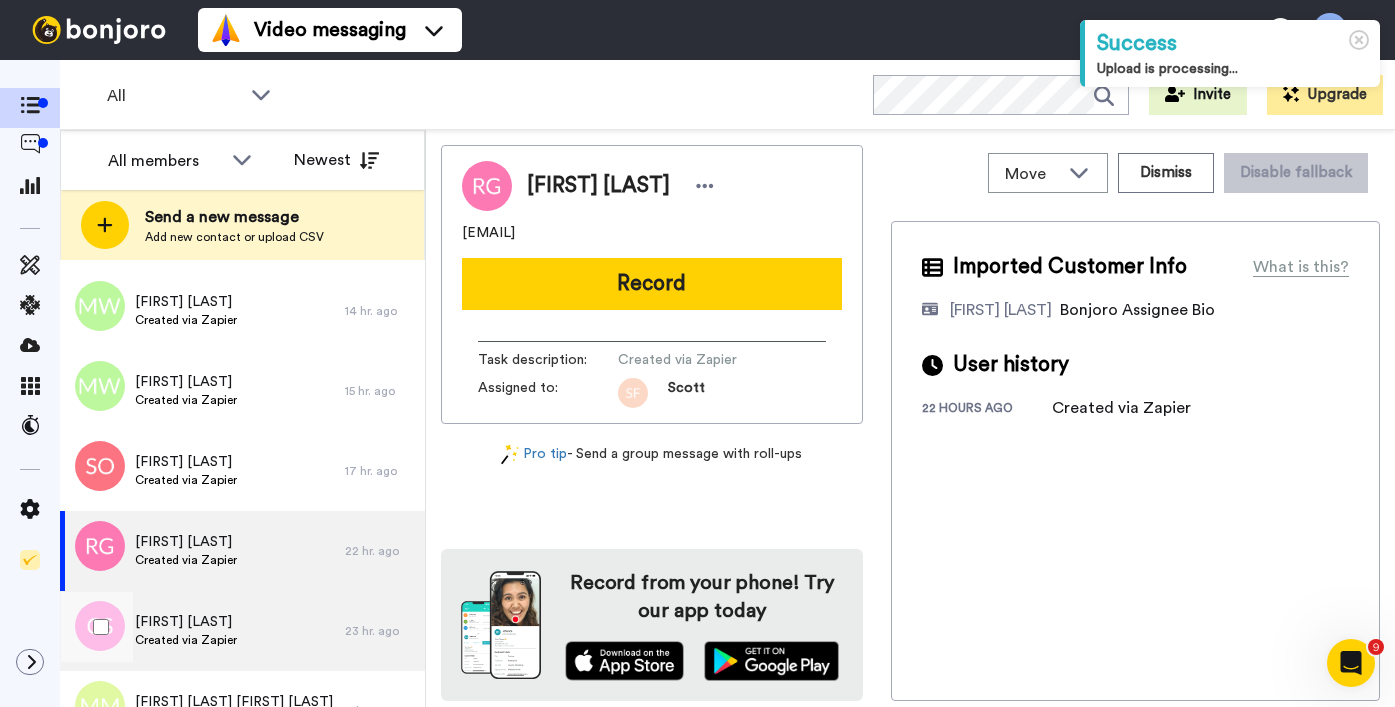scroll, scrollTop: 1873, scrollLeft: 0, axis: vertical 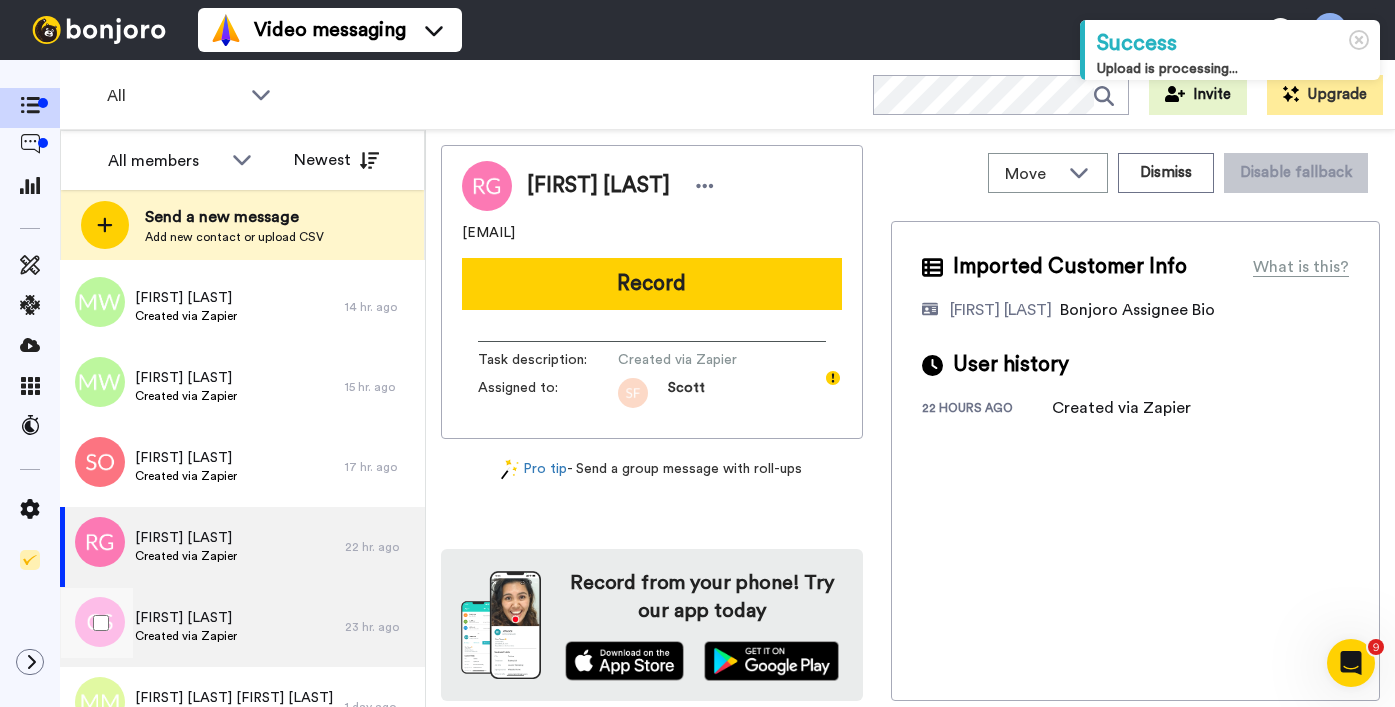 click on "[FIRST] [LAST]" at bounding box center (186, 618) 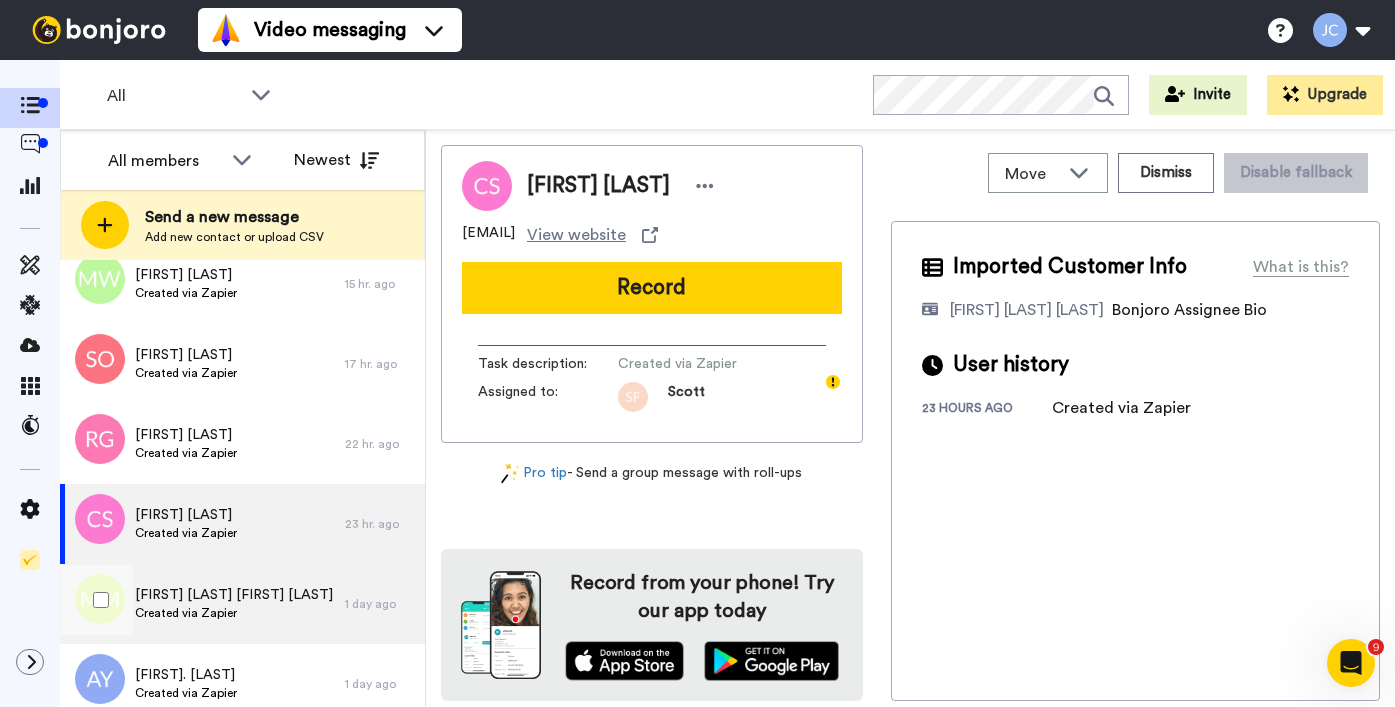 scroll, scrollTop: 2003, scrollLeft: 0, axis: vertical 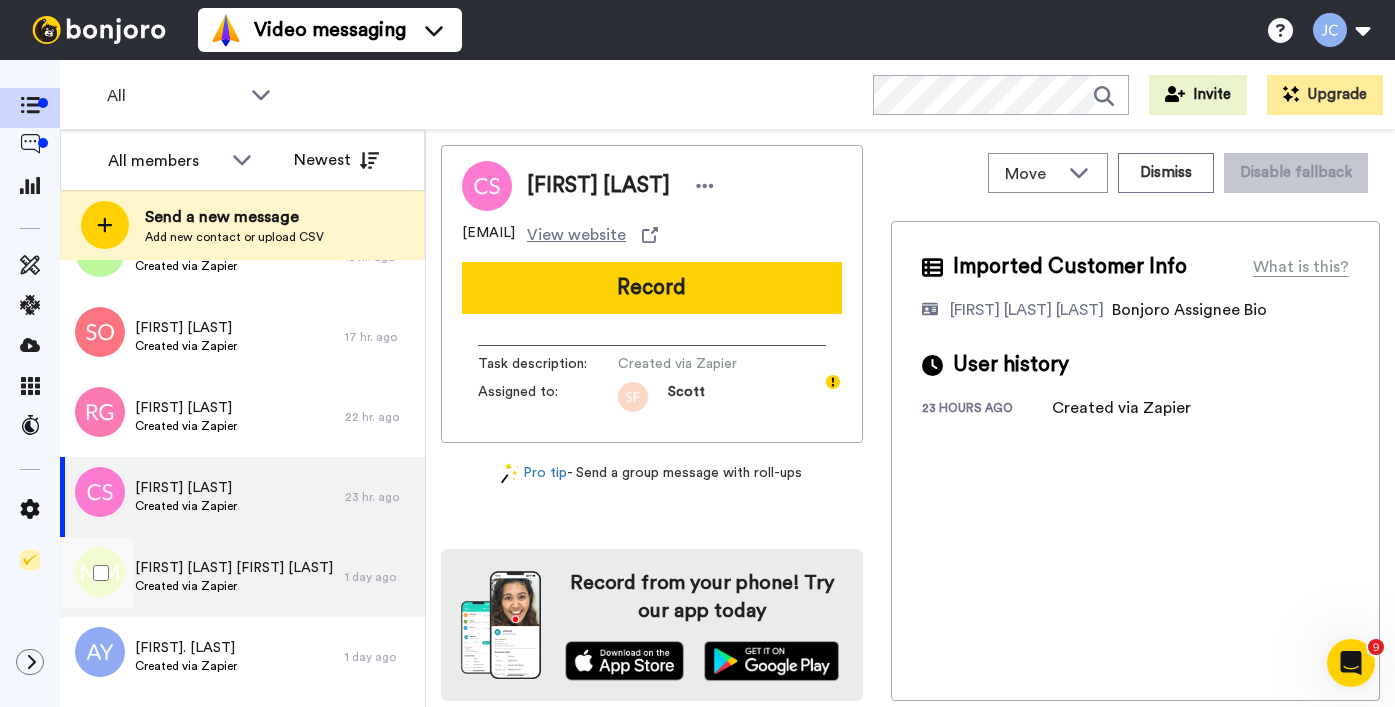 click on "Created via Zapier" at bounding box center (234, 586) 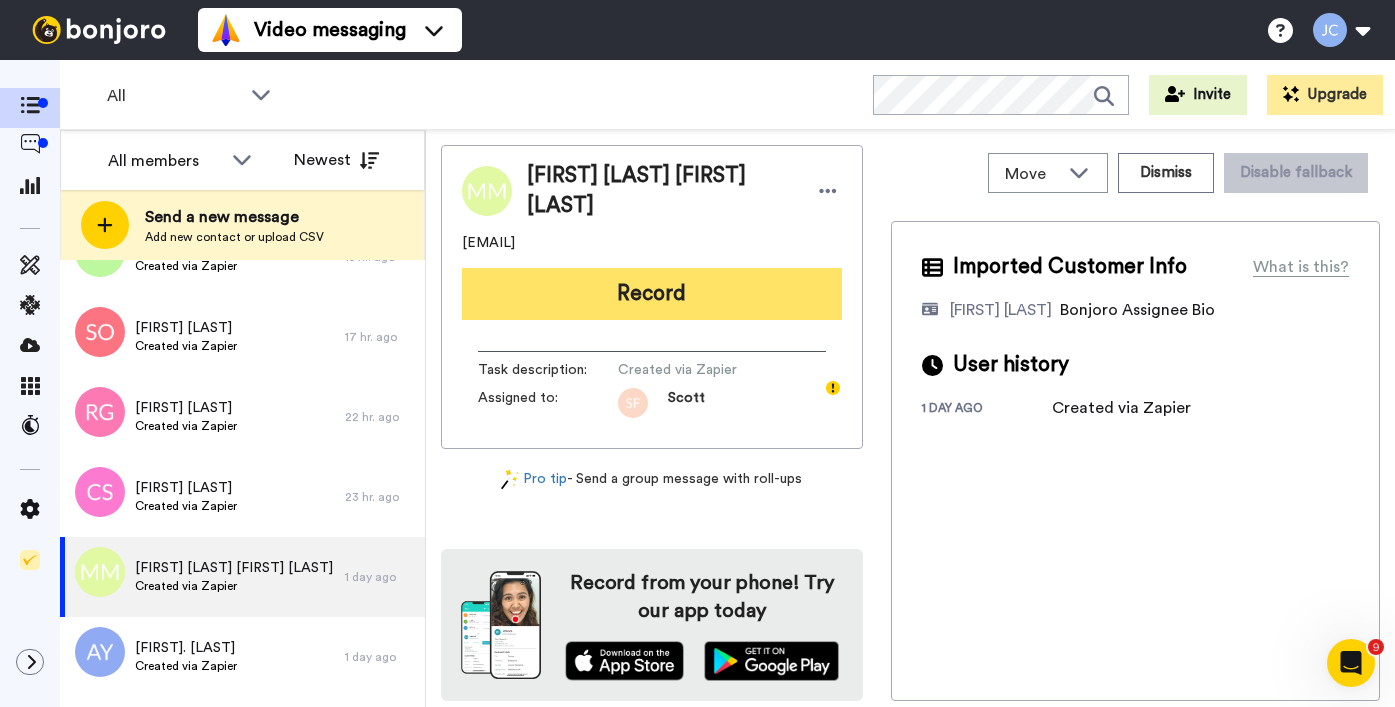 click on "Record" at bounding box center (652, 294) 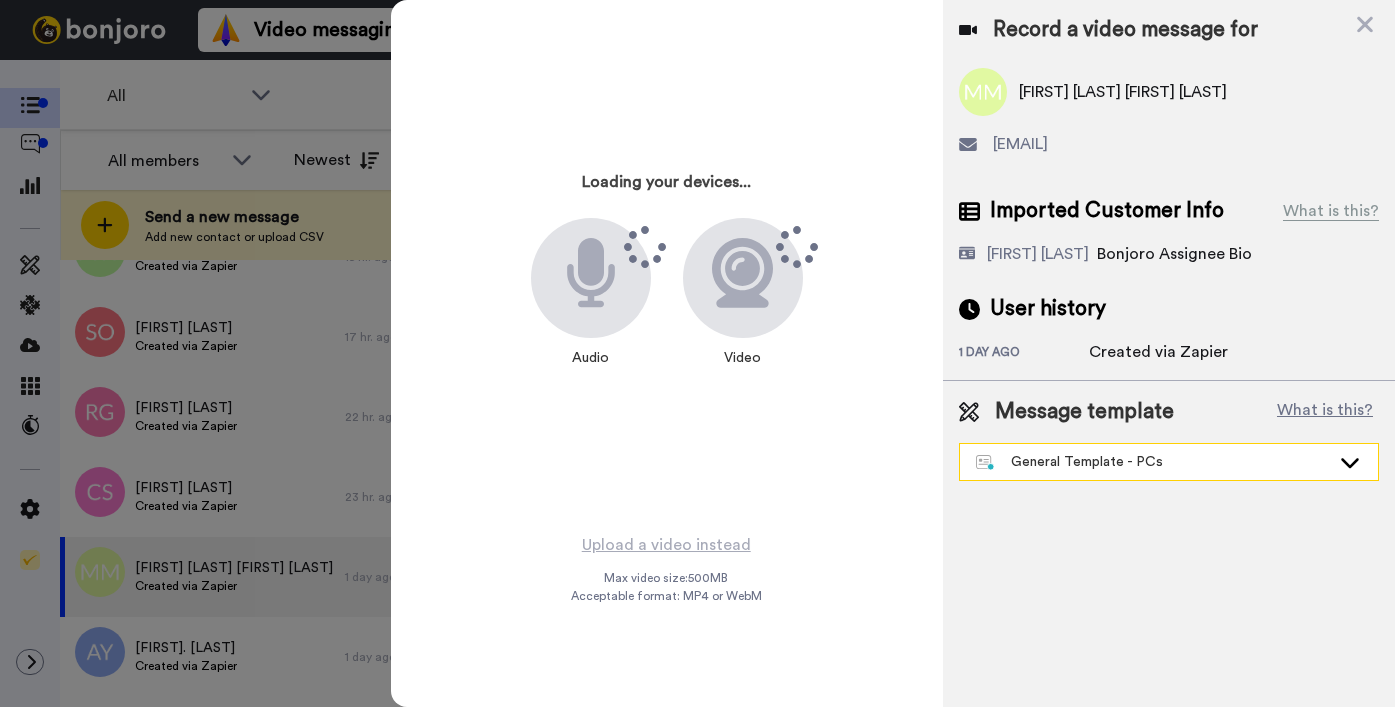 click on "General Template - PCs" at bounding box center [1153, 462] 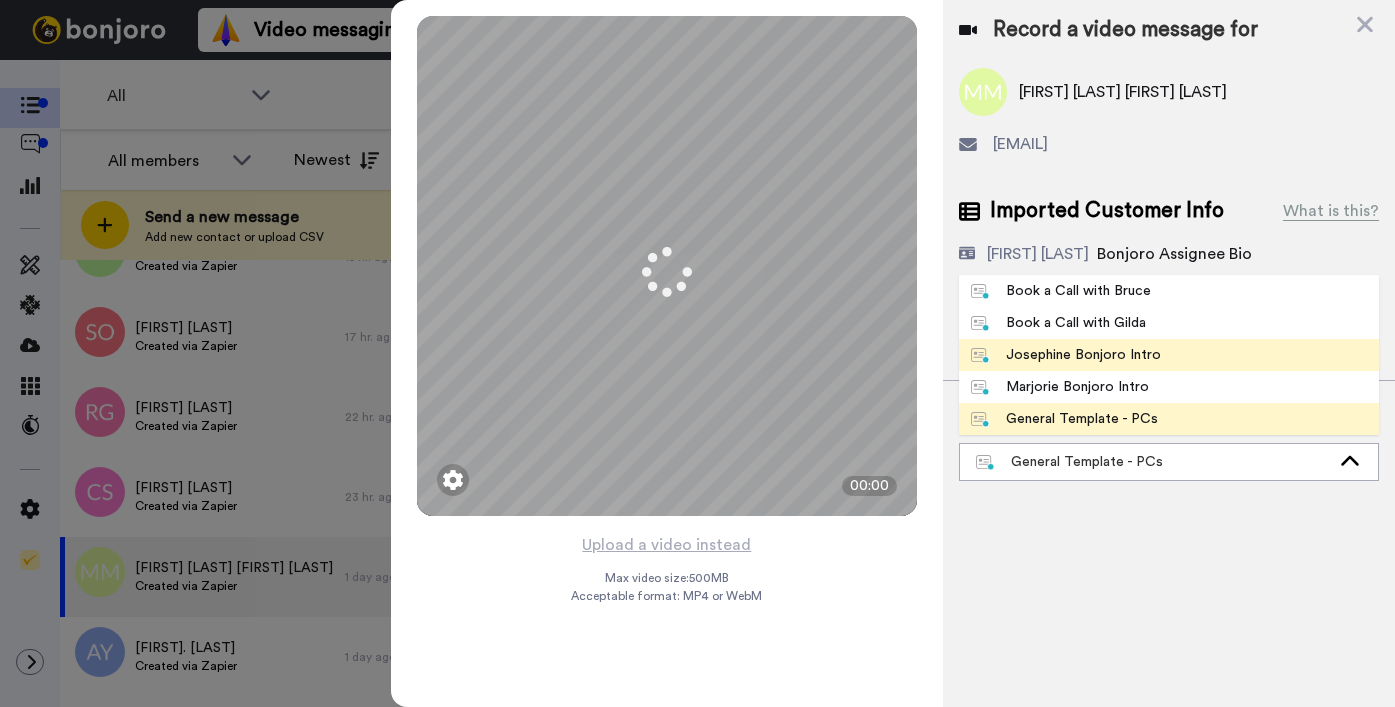 click on "Josephine Bonjoro Intro" at bounding box center [1066, 355] 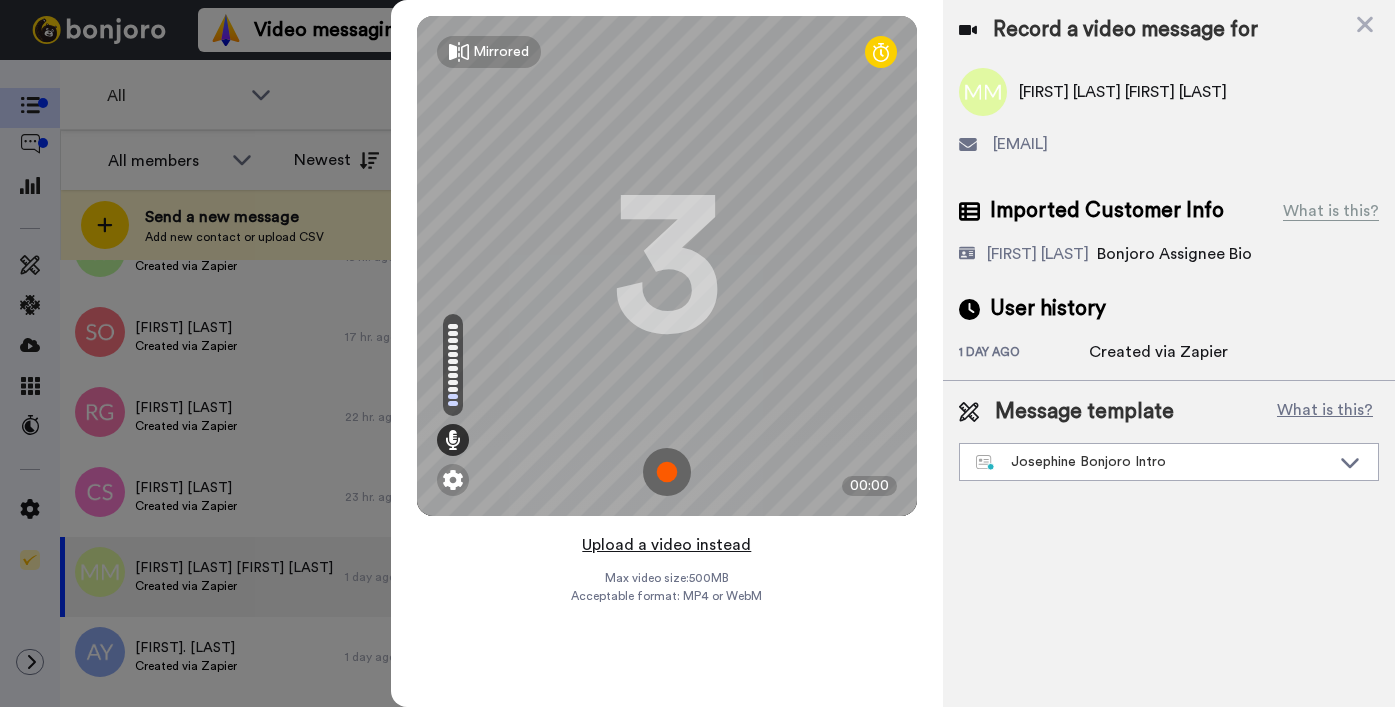 click on "Upload a video instead" at bounding box center [666, 545] 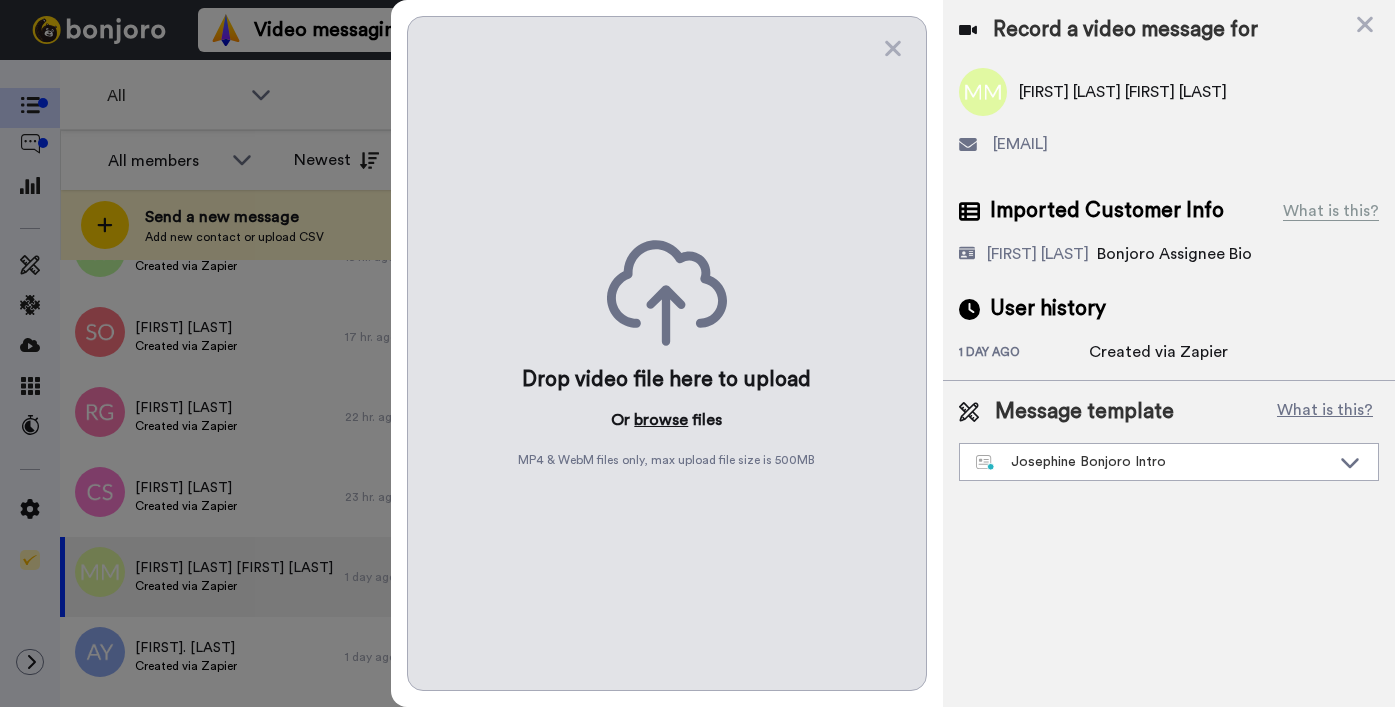 click on "browse" at bounding box center (661, 420) 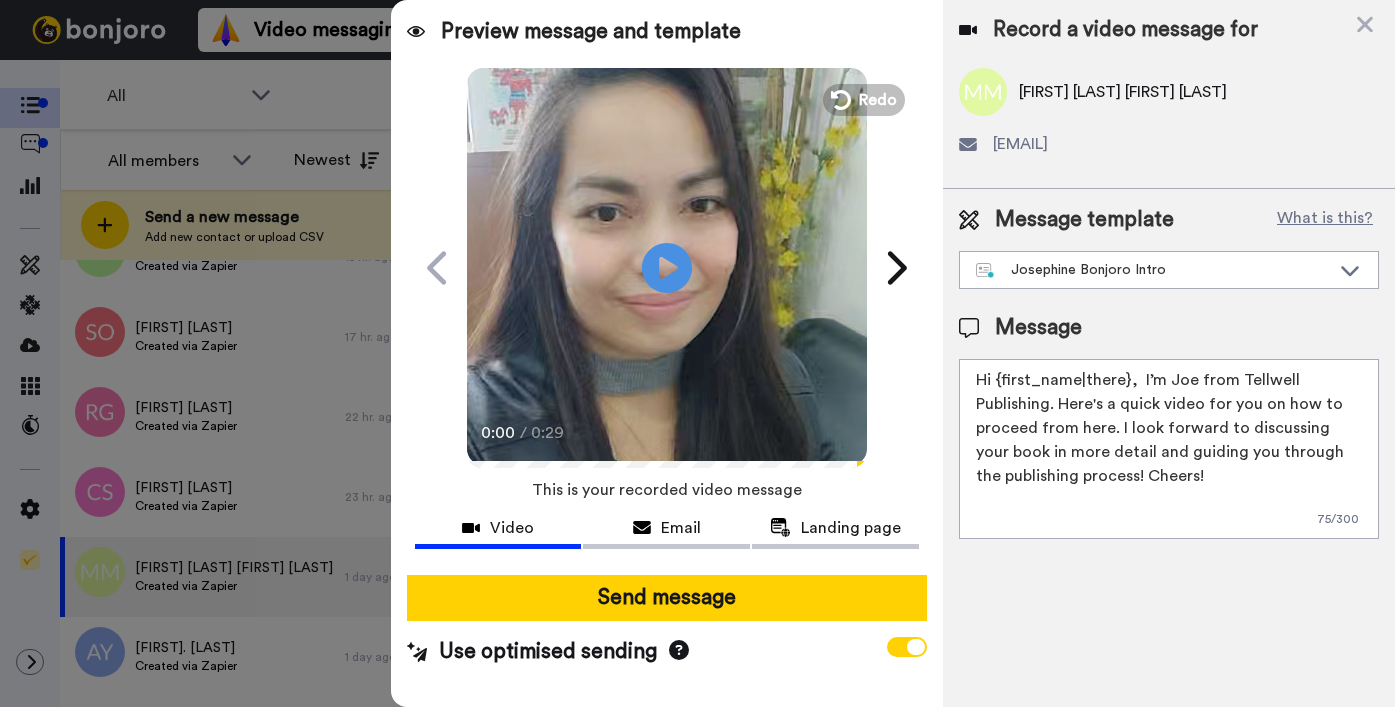 drag, startPoint x: 996, startPoint y: 379, endPoint x: 1124, endPoint y: 373, distance: 128.14055 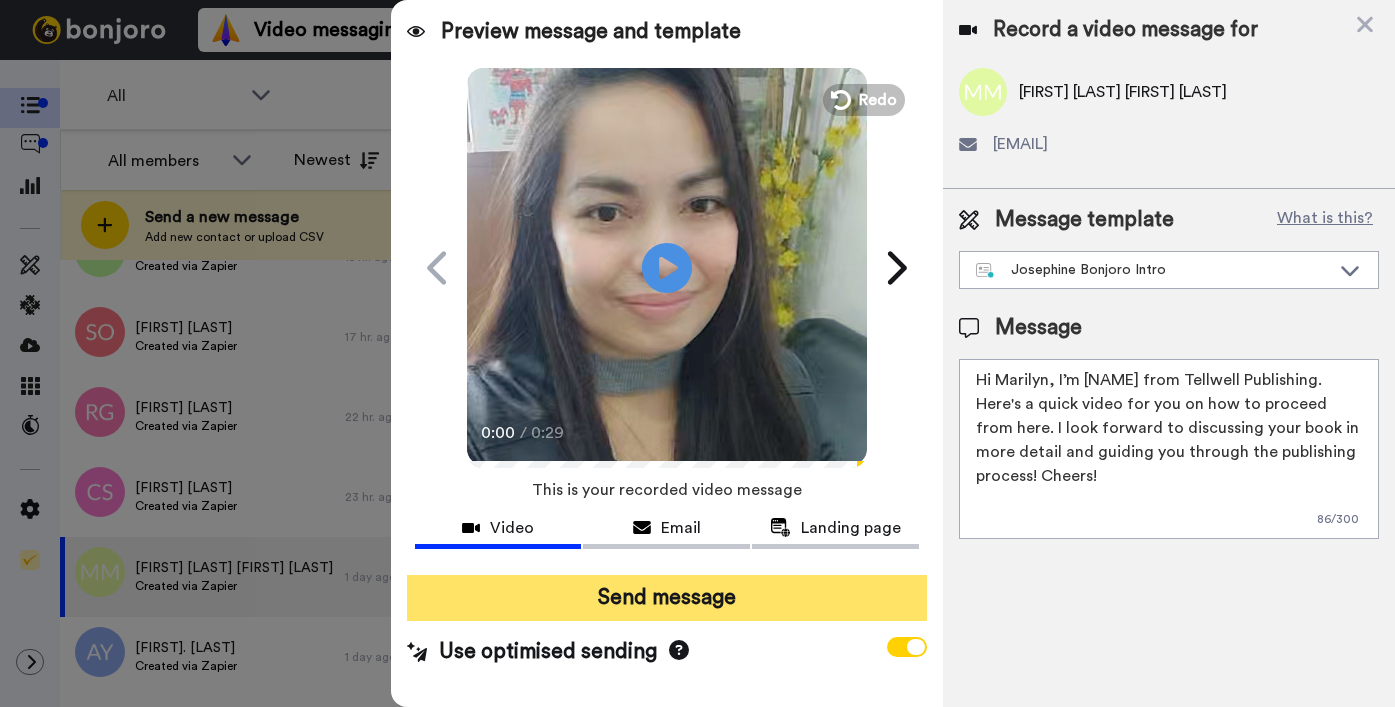 type on "Hi Marilyn, I’m [NAME] from Tellwell Publishing. Here's a quick video for you on how to proceed from here. I look forward to discussing your book in more detail and guiding you through the publishing process! Cheers!" 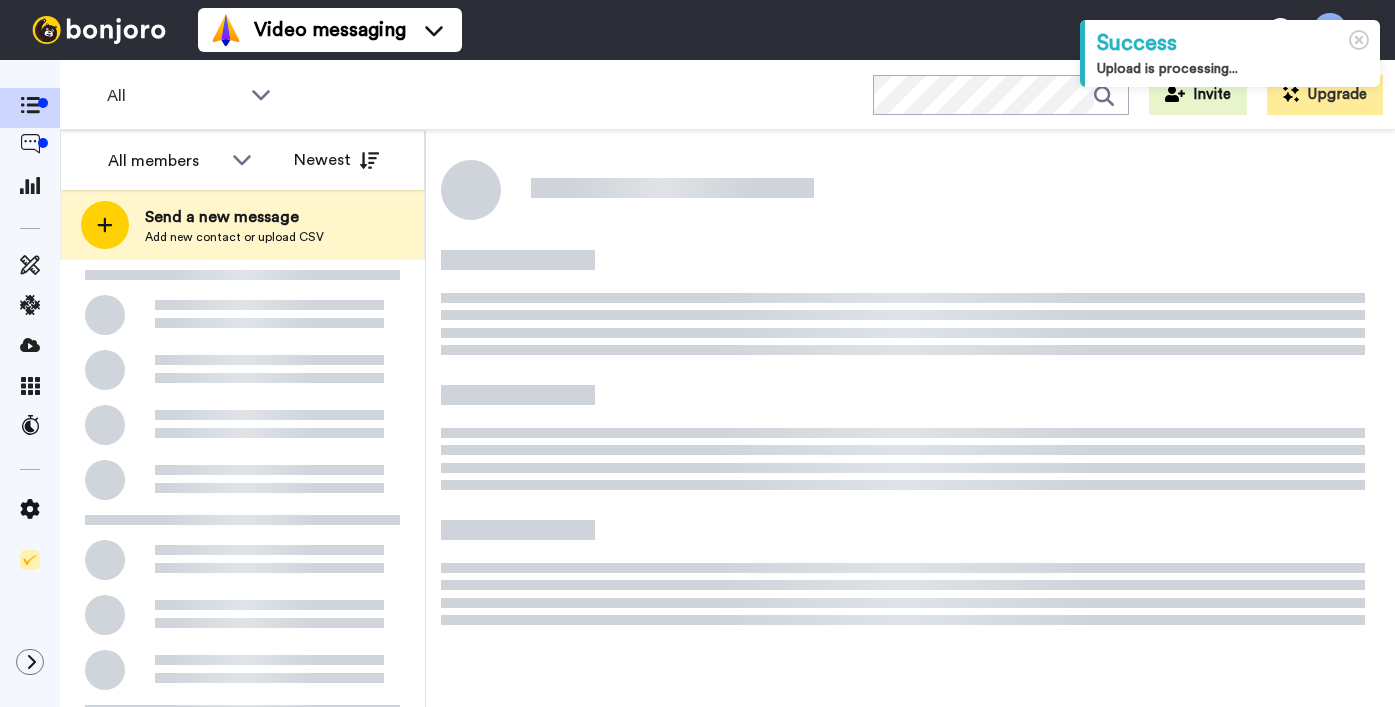 scroll, scrollTop: 0, scrollLeft: 0, axis: both 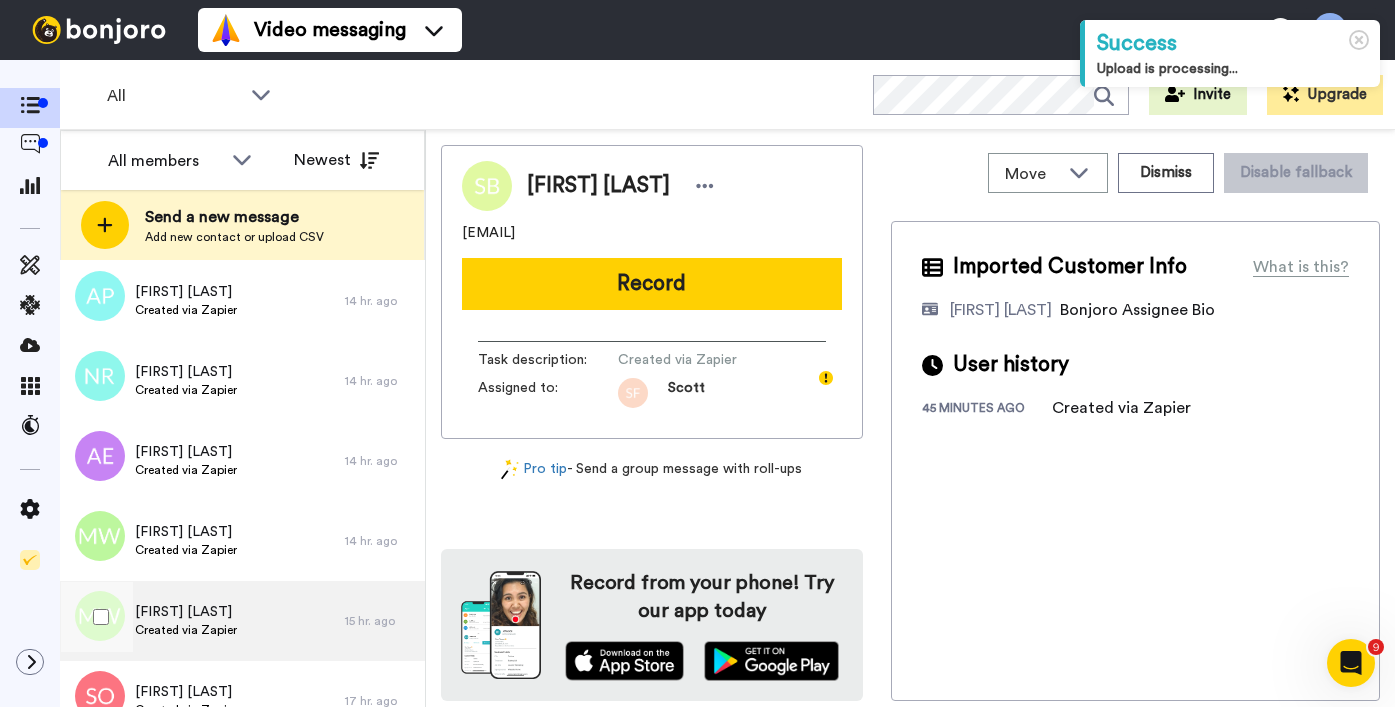 click on "Created via Zapier" at bounding box center [186, 630] 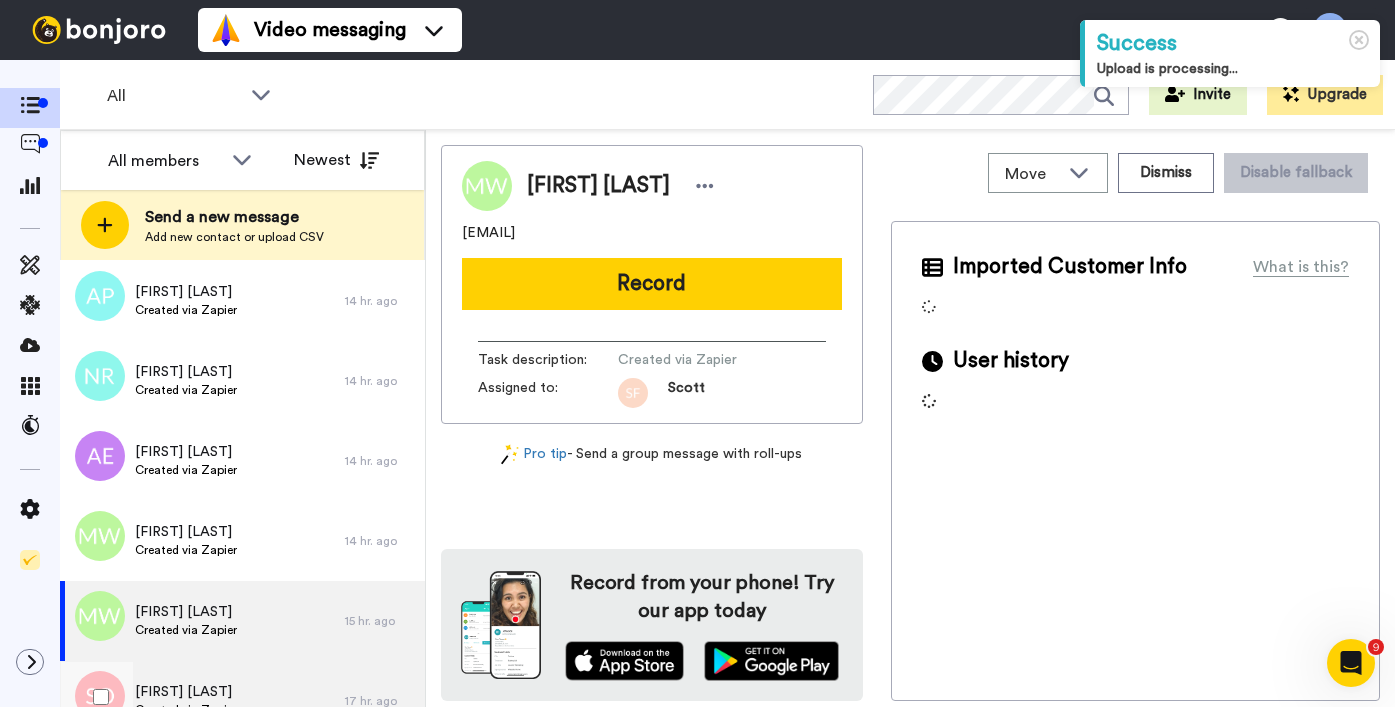 click on "[FIRST] [LAST] Created via Zapier" at bounding box center (202, 701) 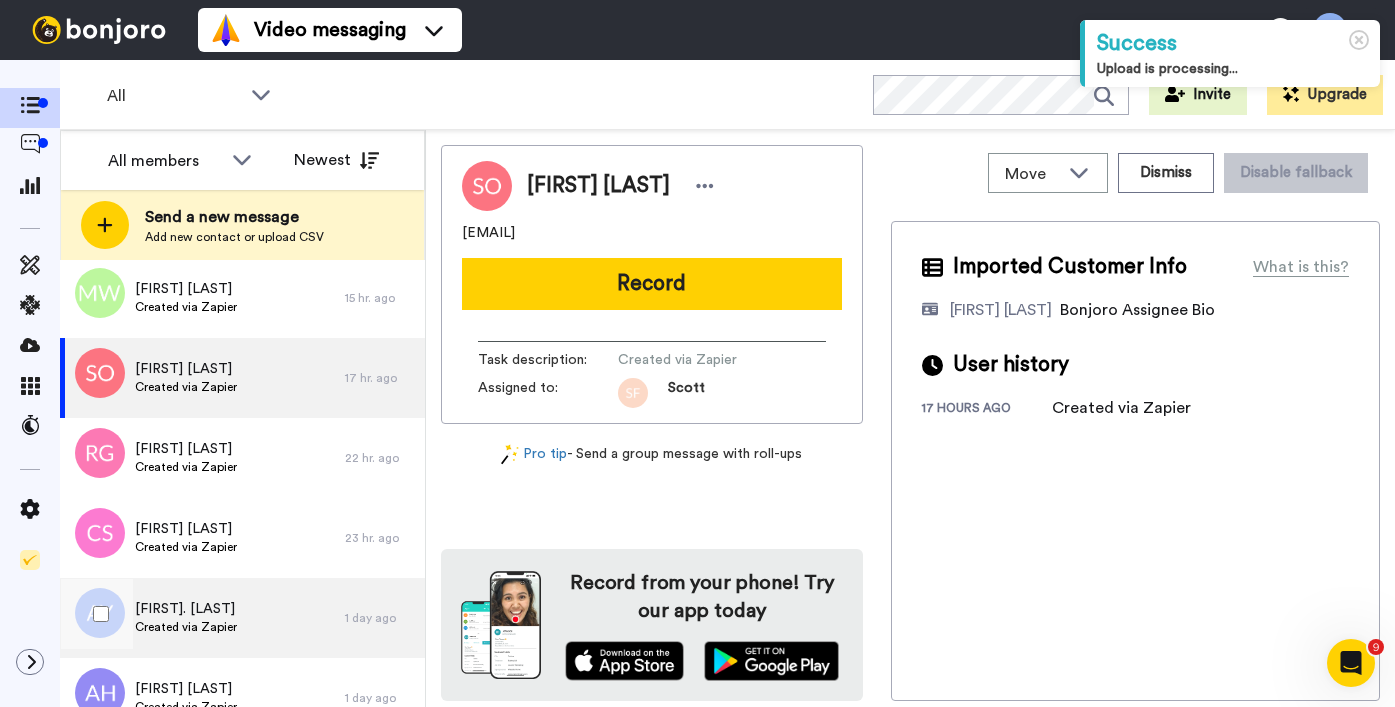 scroll, scrollTop: 1971, scrollLeft: 0, axis: vertical 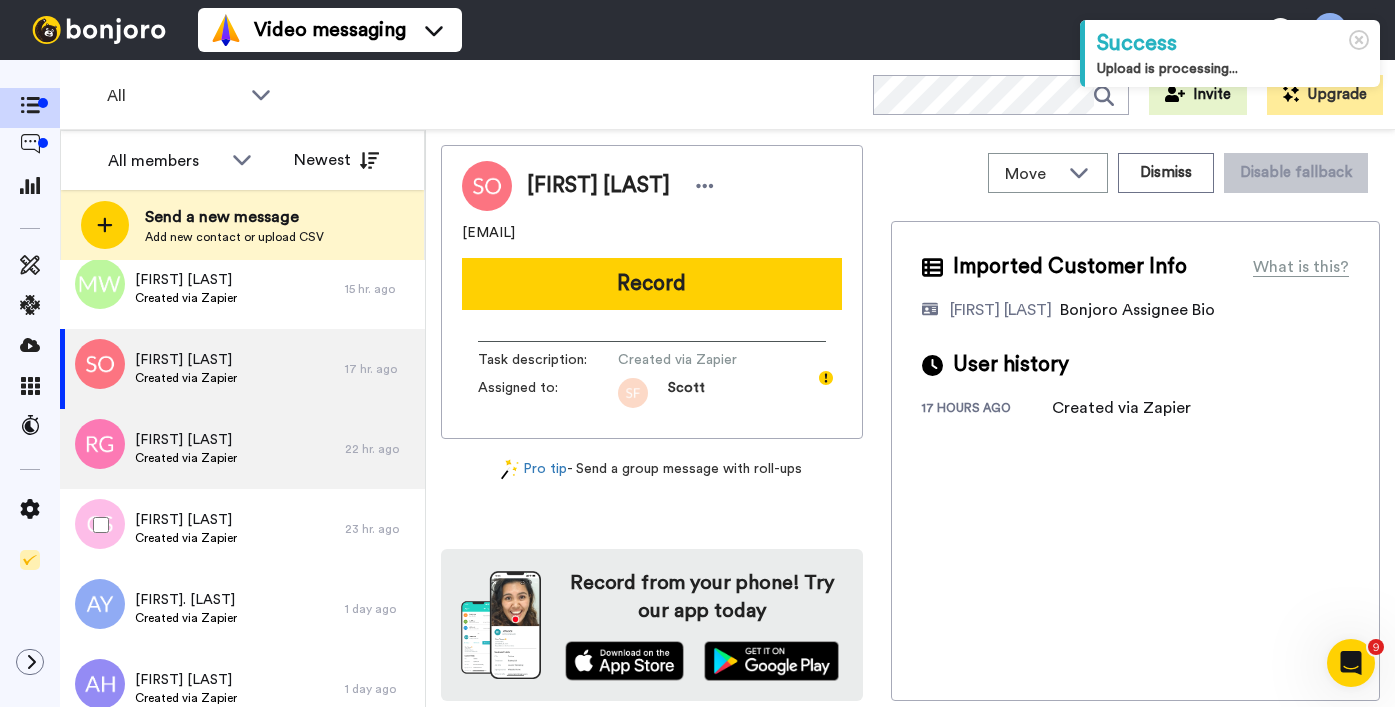 click on "[FIRST] [LAST] Created via Zapier" at bounding box center (202, 449) 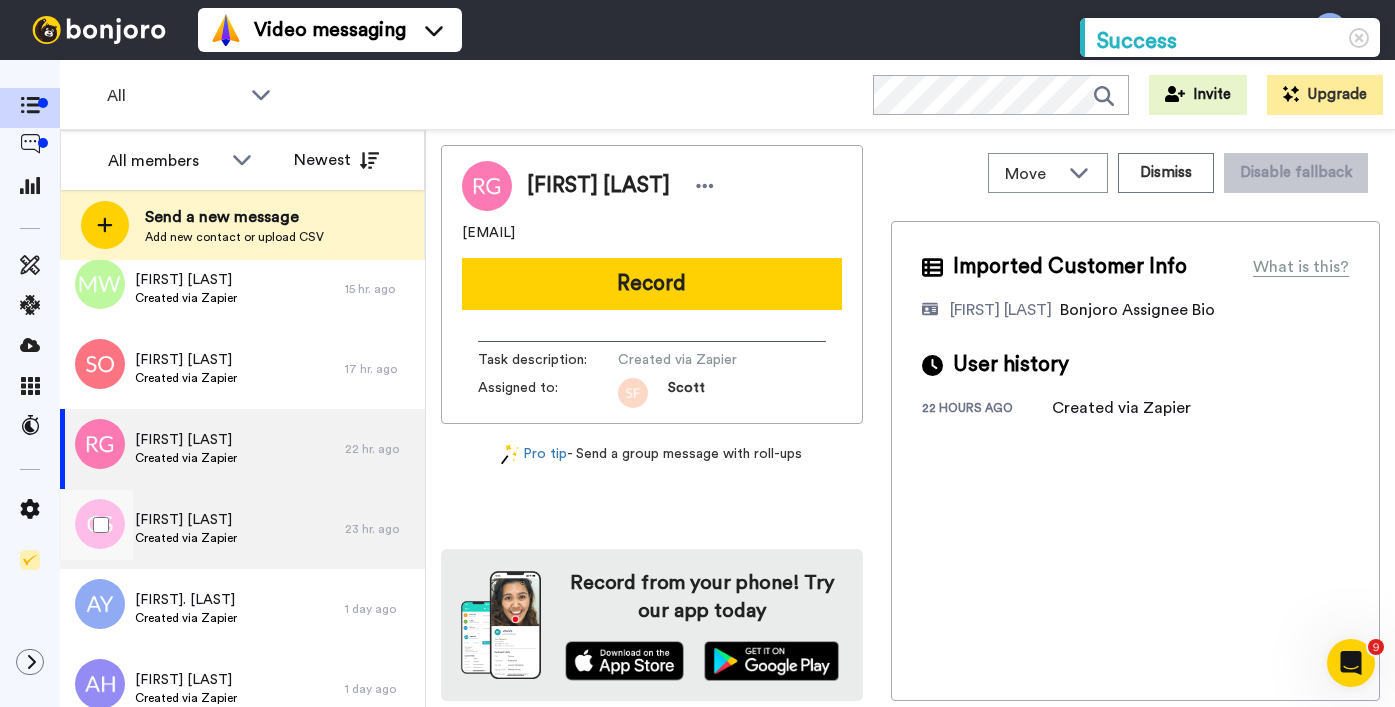 click on "[FIRST] [LAST] Created via Zapier" at bounding box center [202, 529] 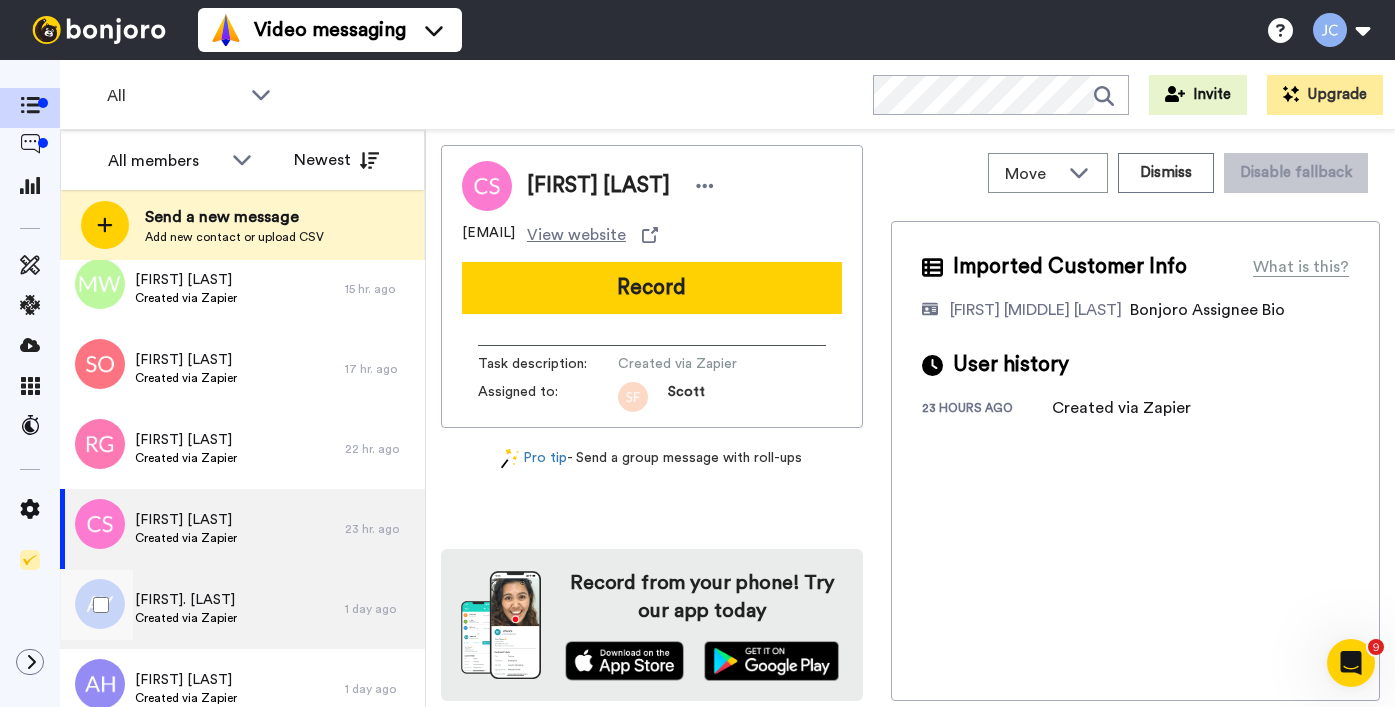 click on "[FIRST]. [LAST]" at bounding box center [186, 600] 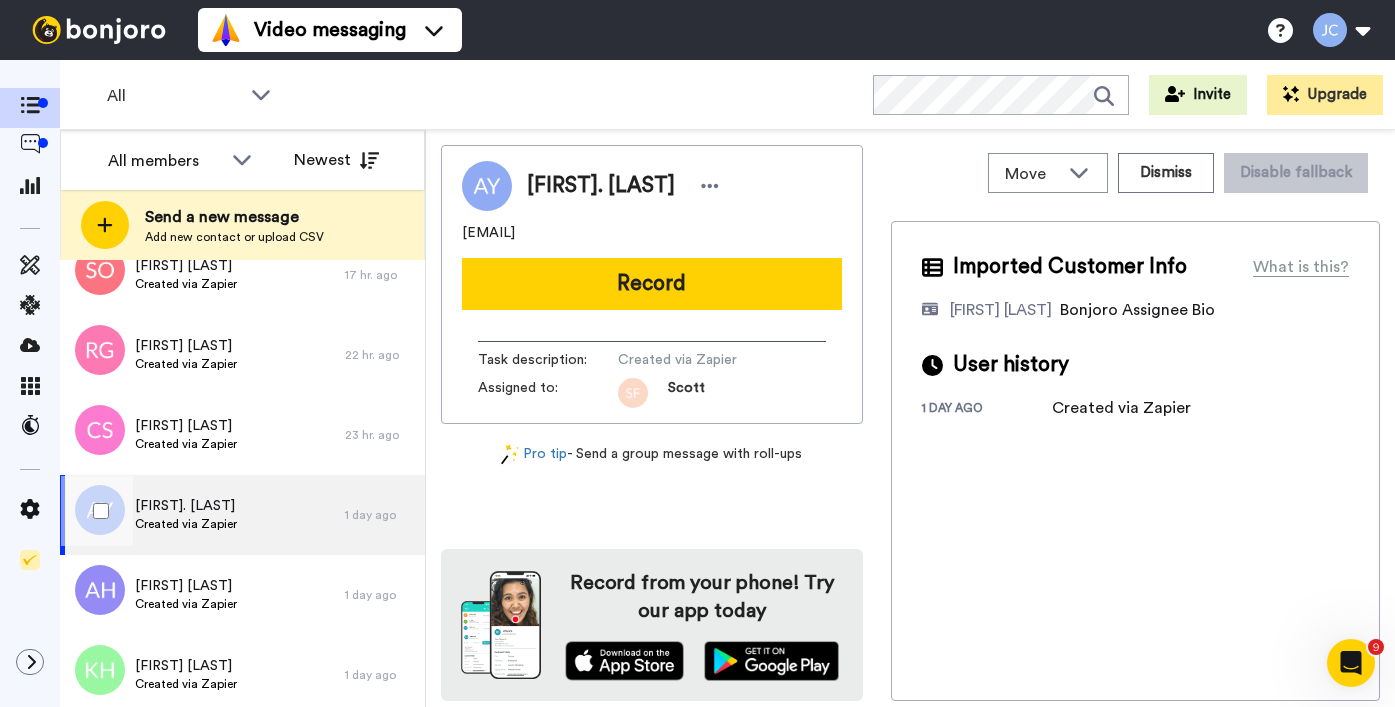 scroll, scrollTop: 2130, scrollLeft: 0, axis: vertical 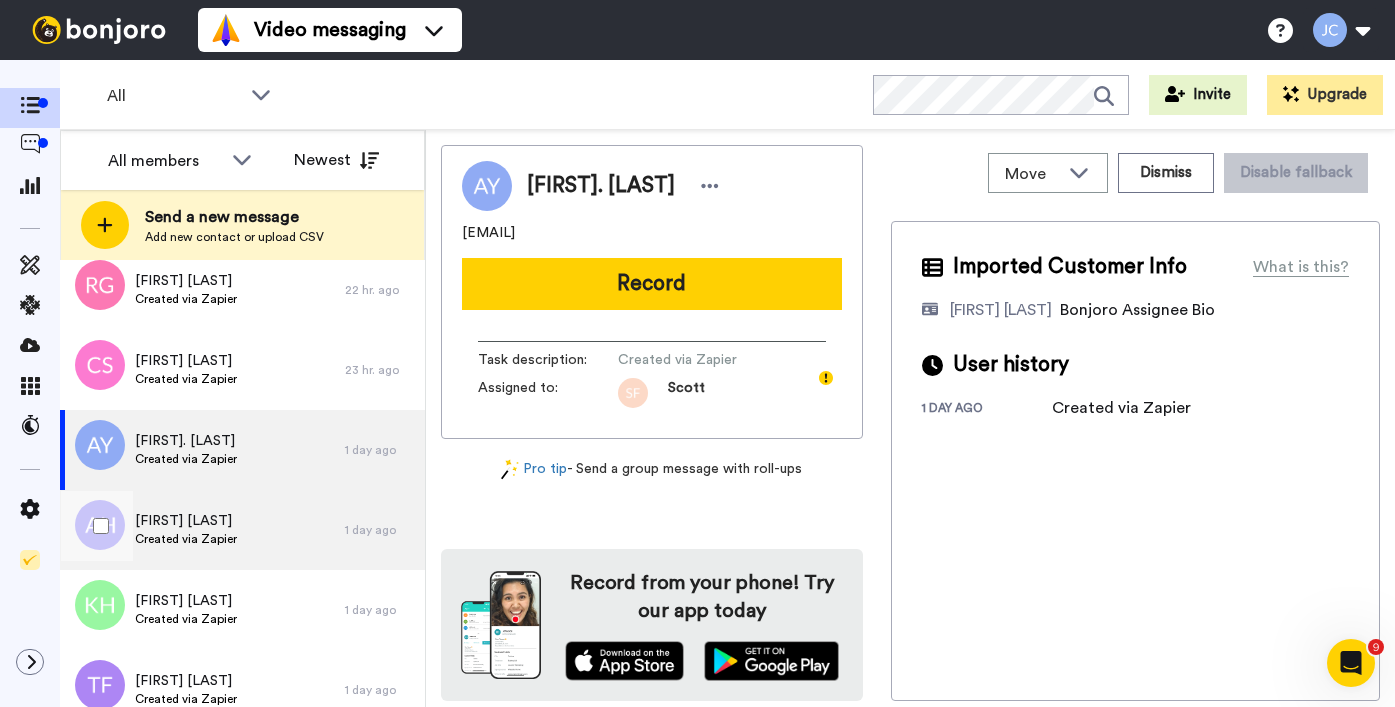click on "Allen Herbert Created via Zapier" at bounding box center [202, 530] 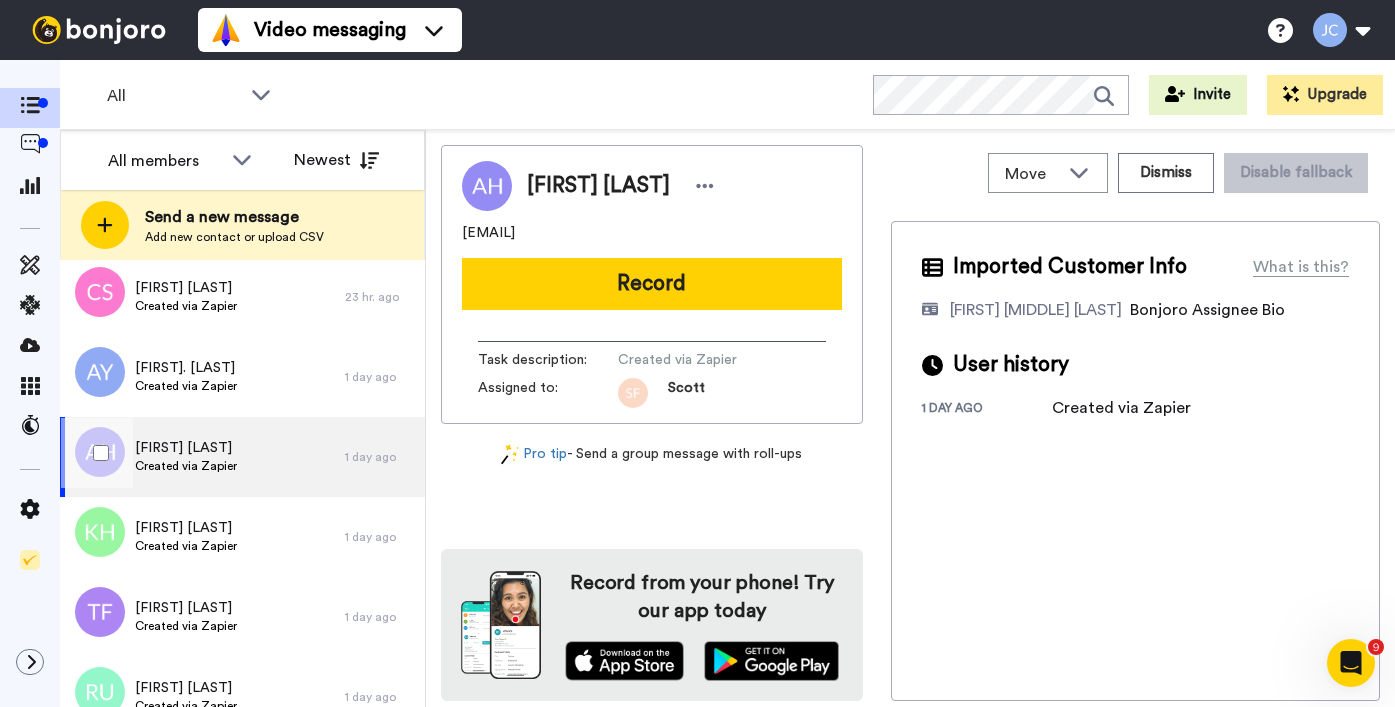 scroll, scrollTop: 2207, scrollLeft: 0, axis: vertical 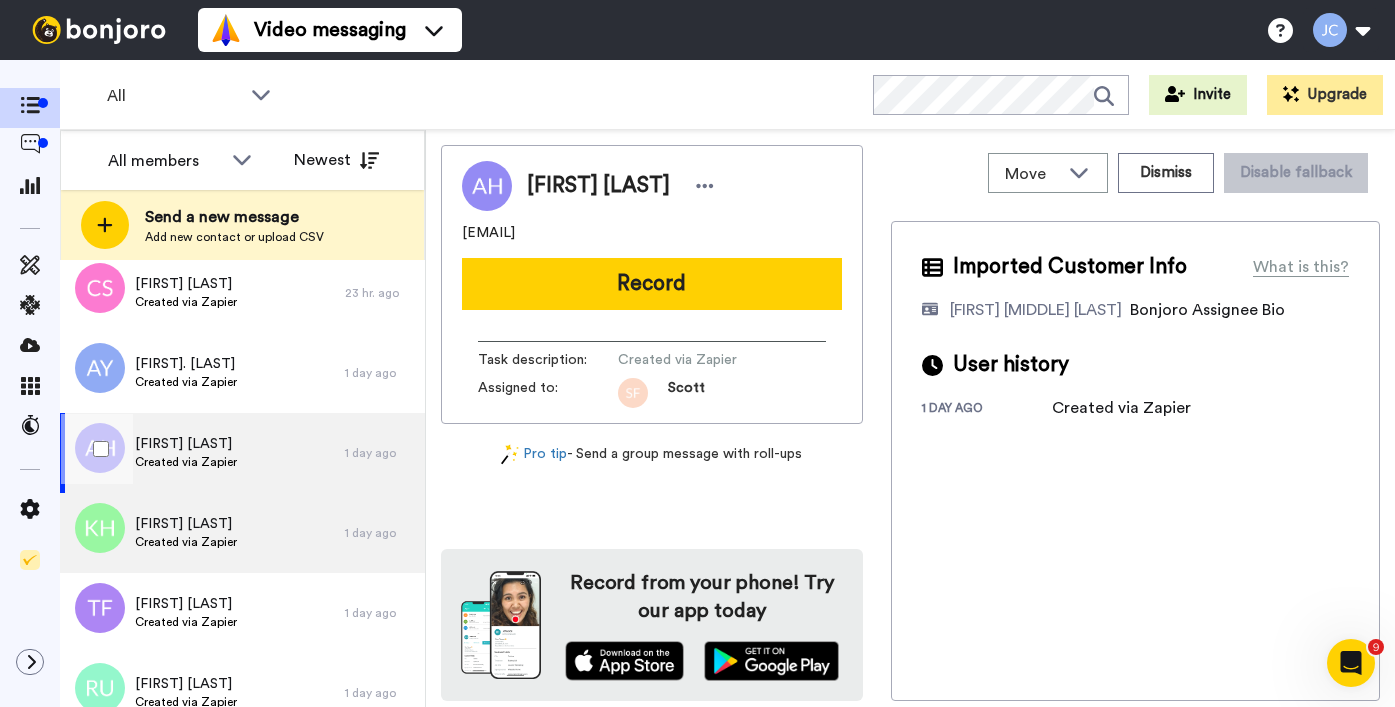 click on "Kiri anna Haira Created via Zapier" at bounding box center (202, 533) 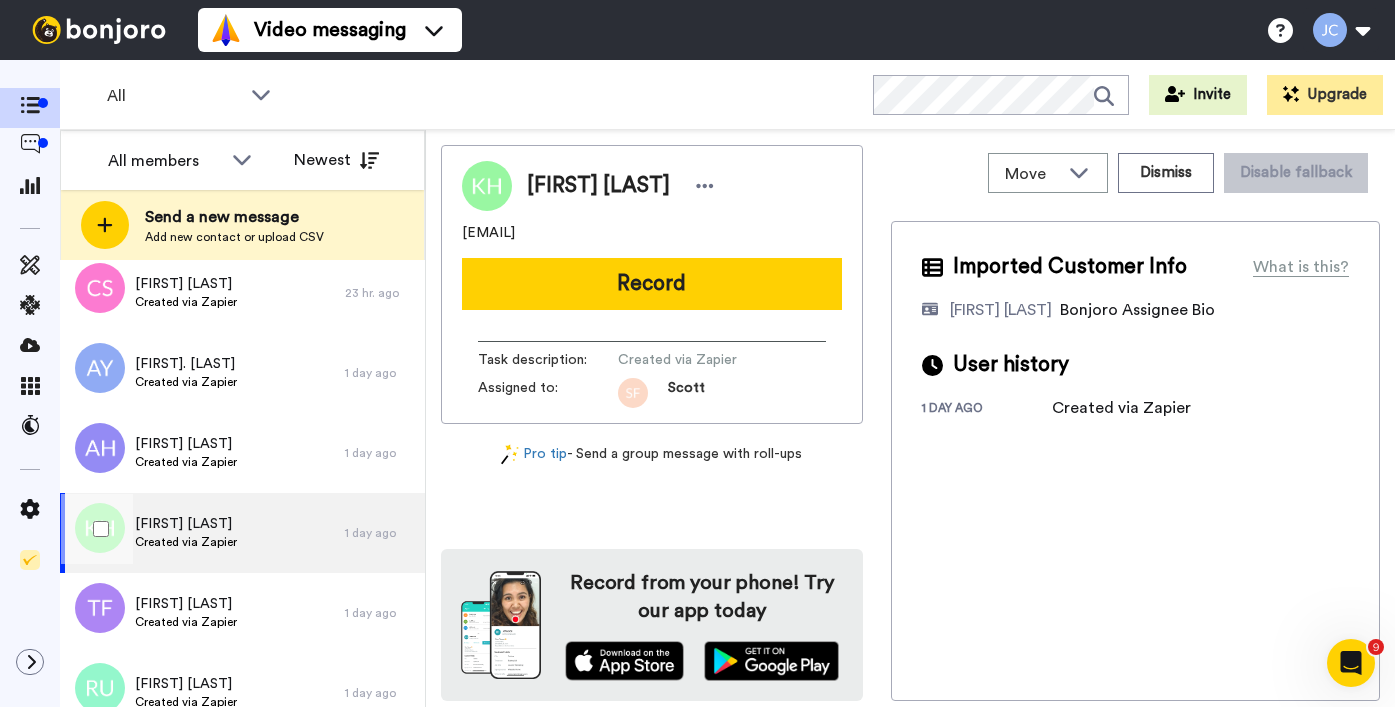 scroll, scrollTop: 2211, scrollLeft: 0, axis: vertical 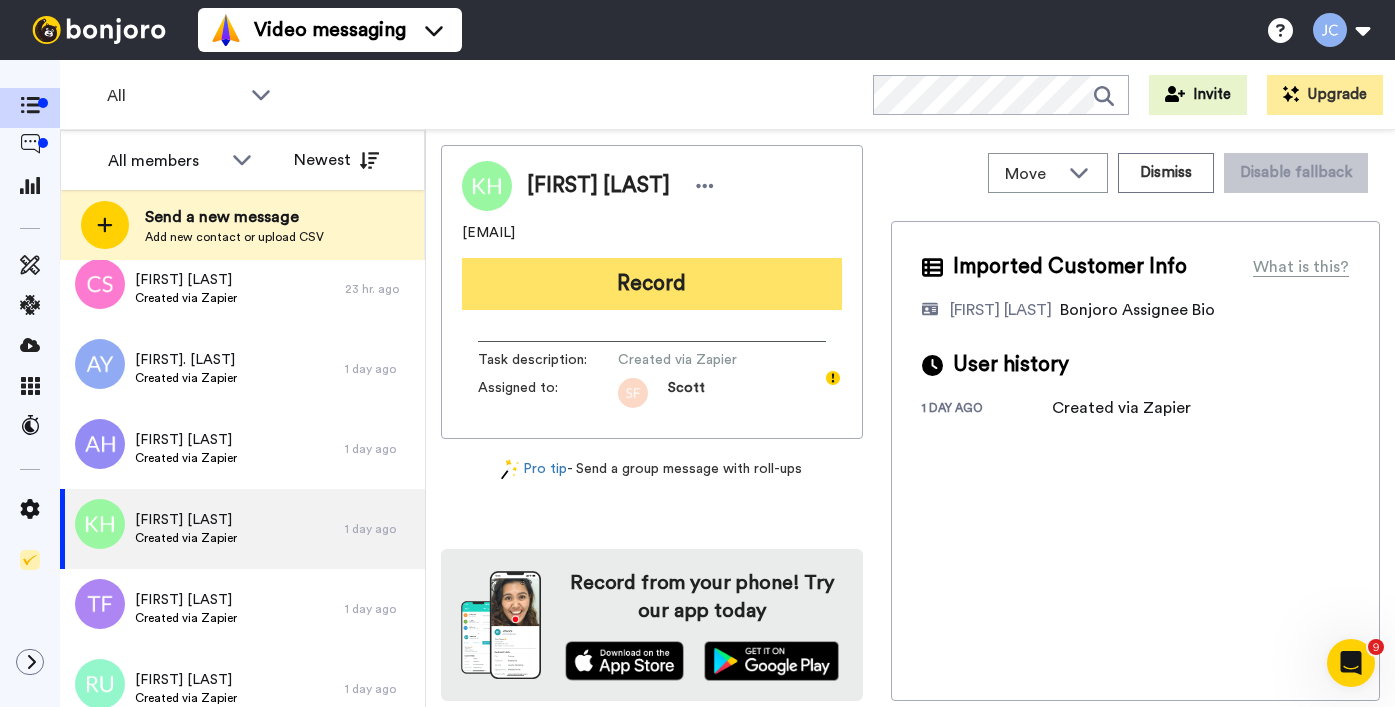 click on "Record" at bounding box center [652, 284] 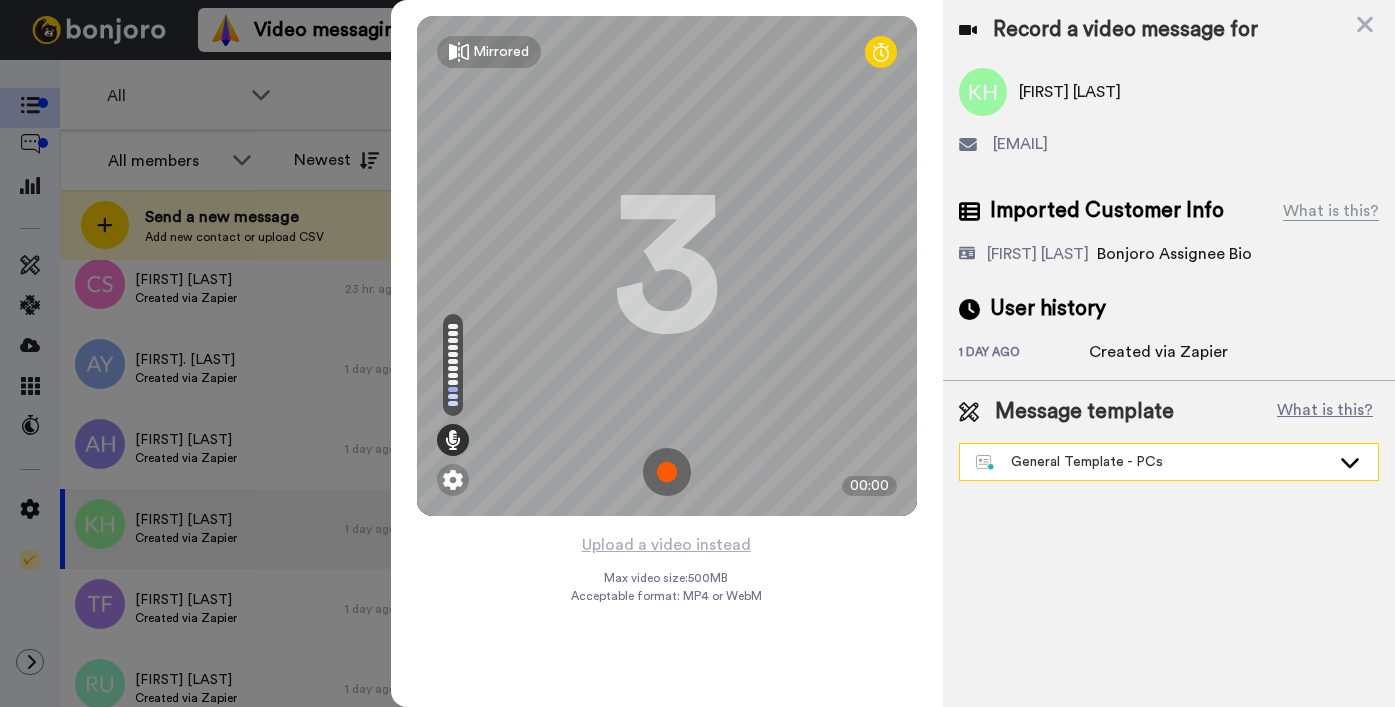 click on "General Template - PCs" at bounding box center (1153, 462) 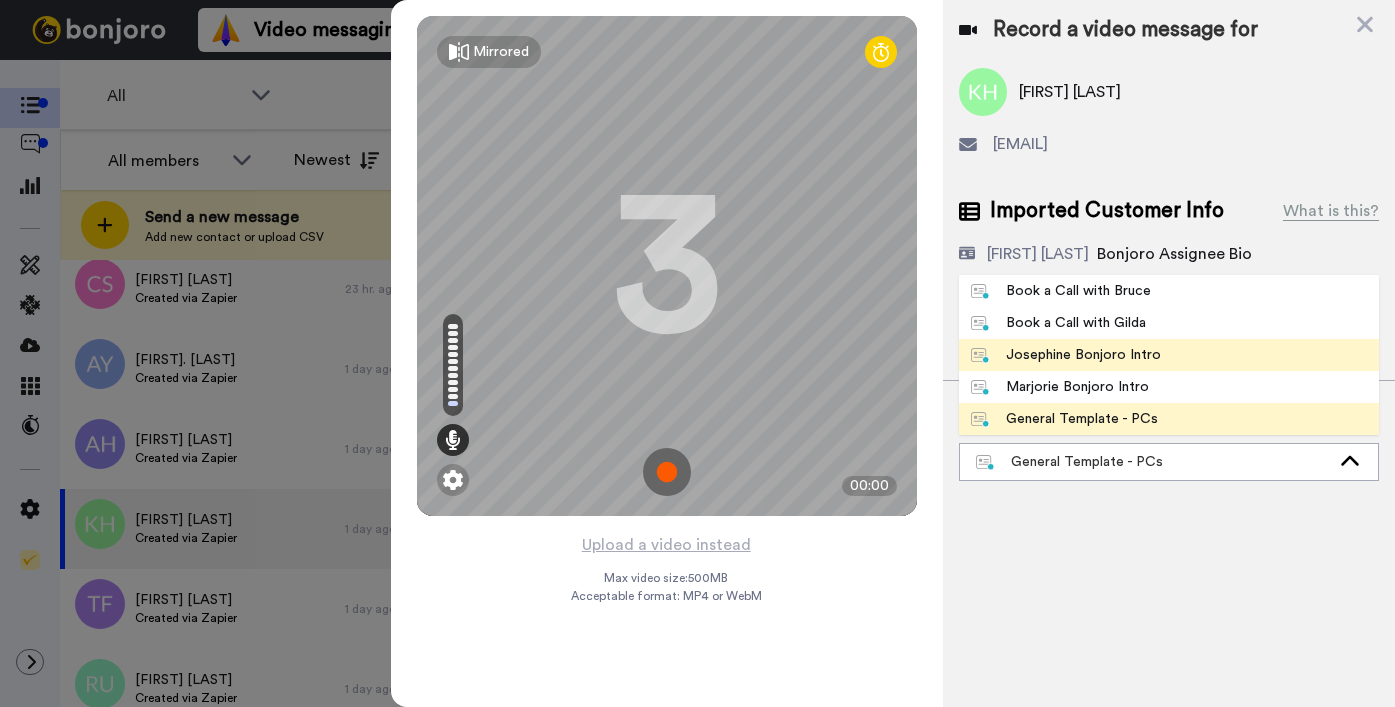 click on "Josephine Bonjoro Intro" at bounding box center (1066, 355) 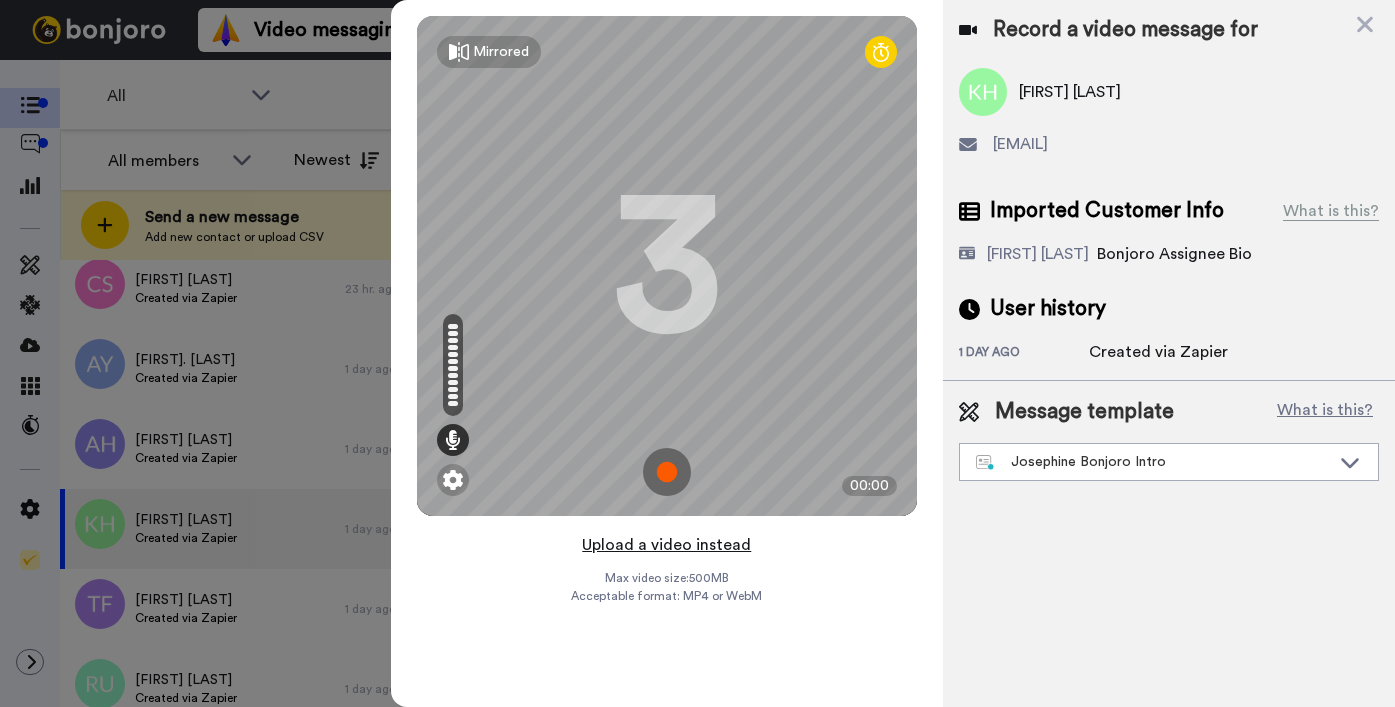 click on "Upload a video instead" at bounding box center (666, 545) 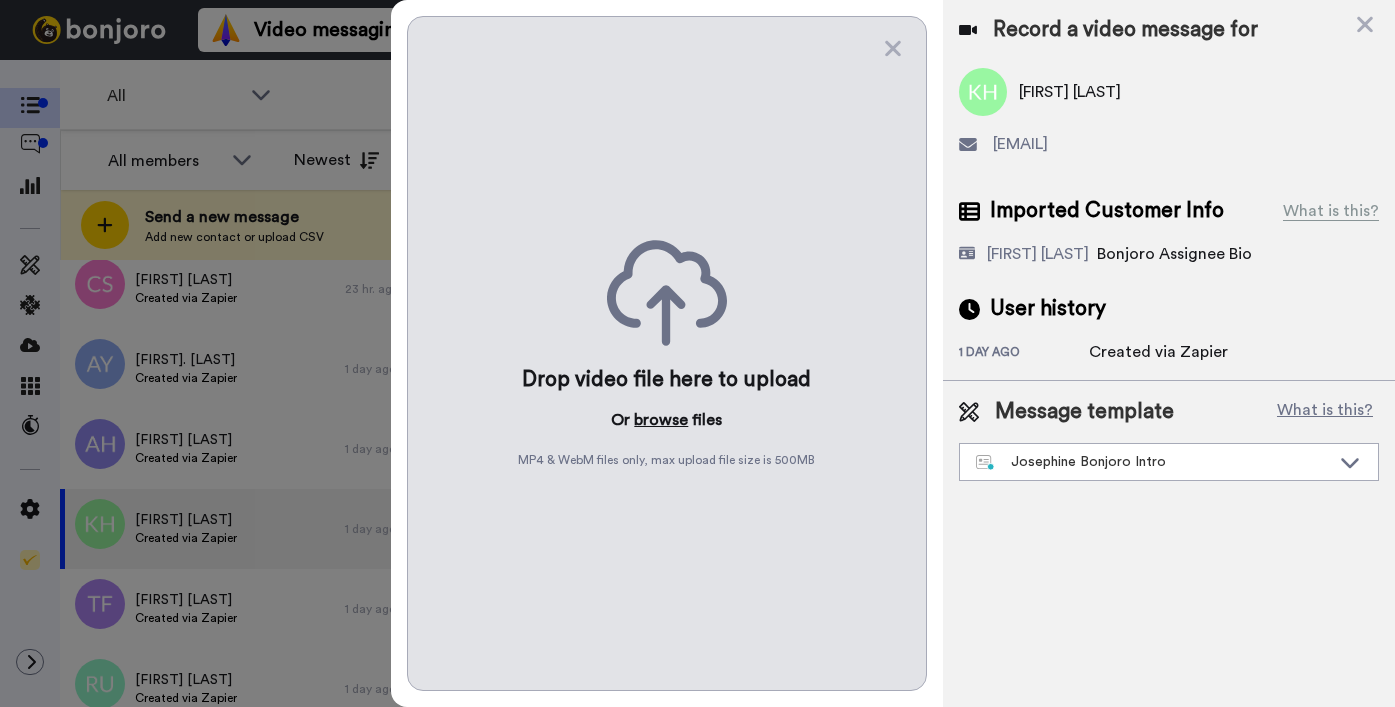click on "browse" at bounding box center (661, 420) 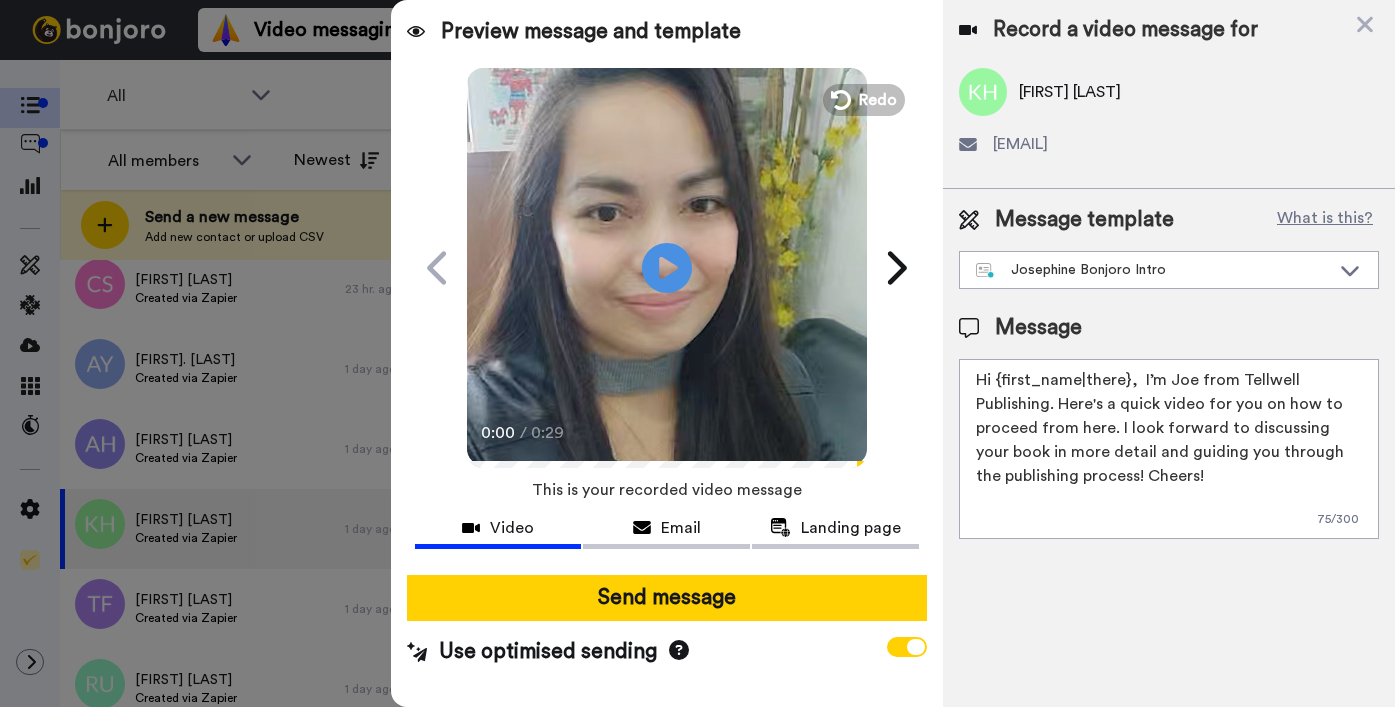 drag, startPoint x: 997, startPoint y: 380, endPoint x: 1123, endPoint y: 371, distance: 126.32102 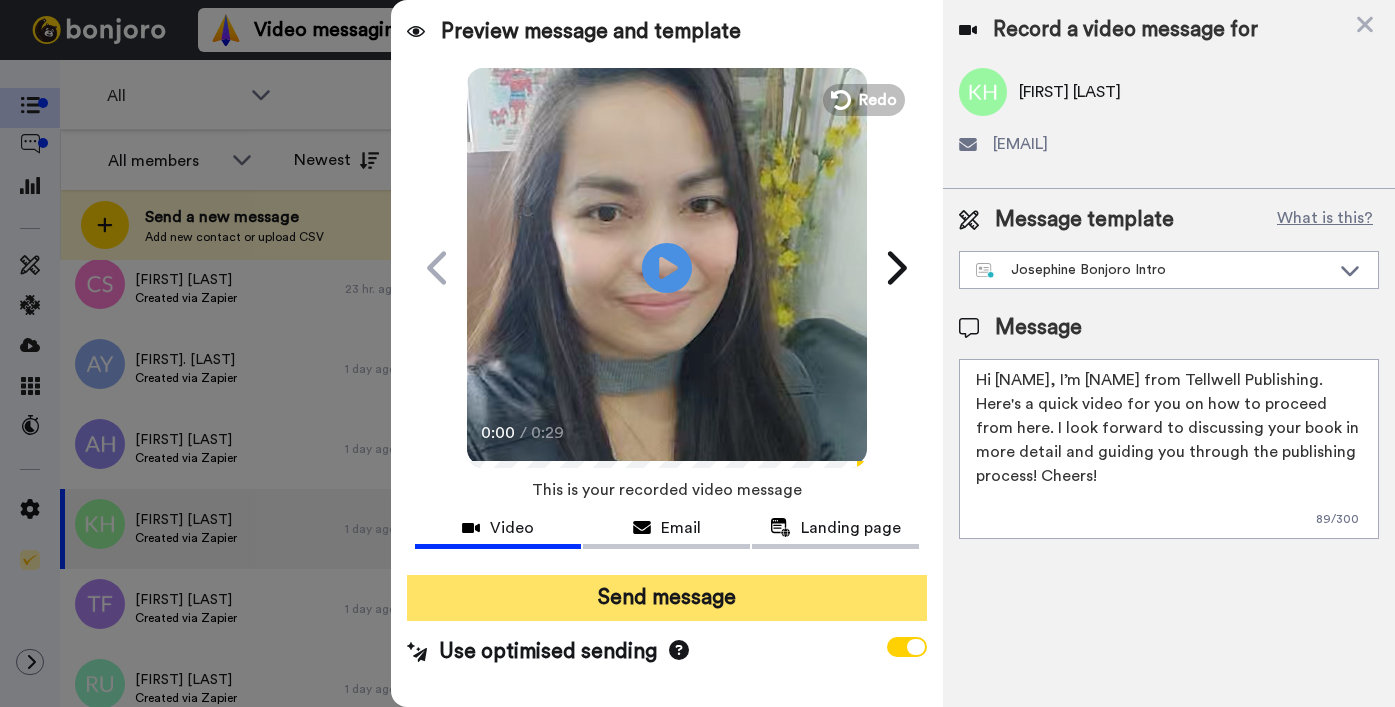 type on "Hi Kiri,  I’m Joe from Tellwell Publishing. Here's a quick video for you on how to proceed from here. I look forward to discussing your book in more detail and guiding you through the publishing process! Cheers!" 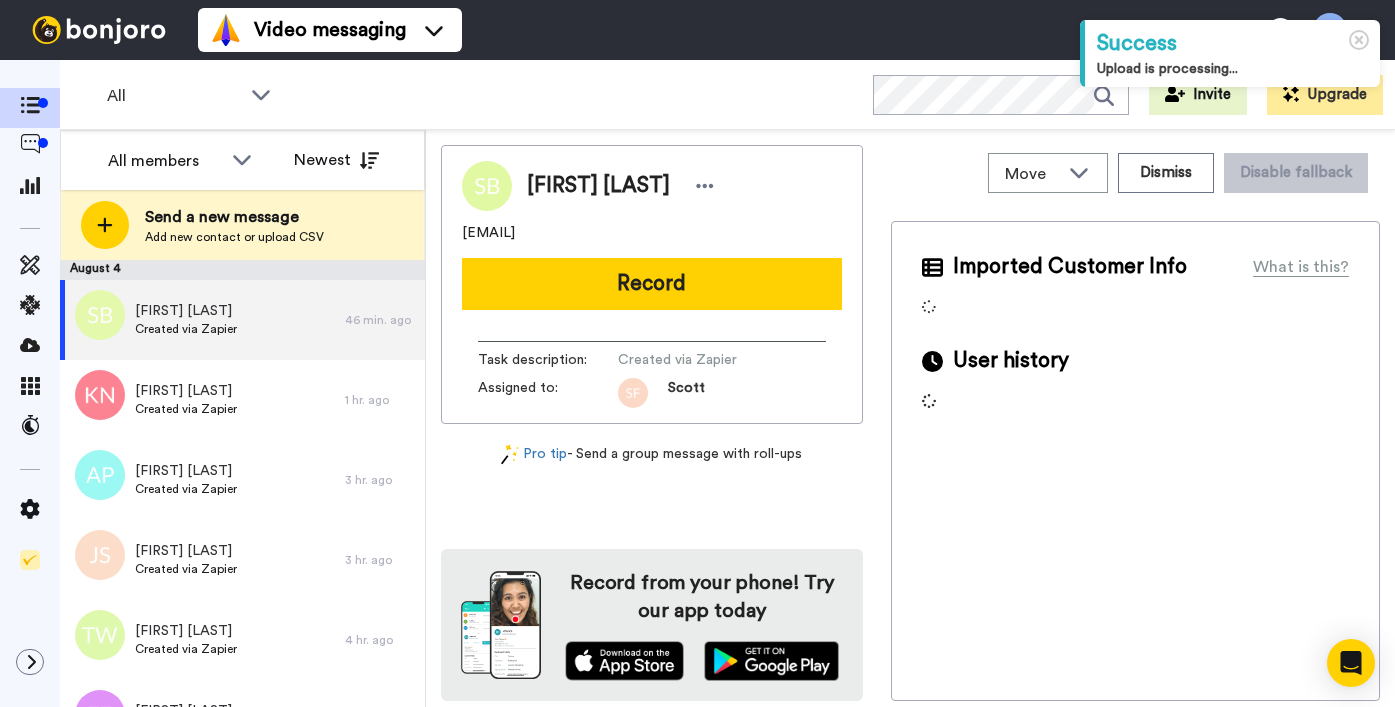 scroll, scrollTop: 0, scrollLeft: 0, axis: both 